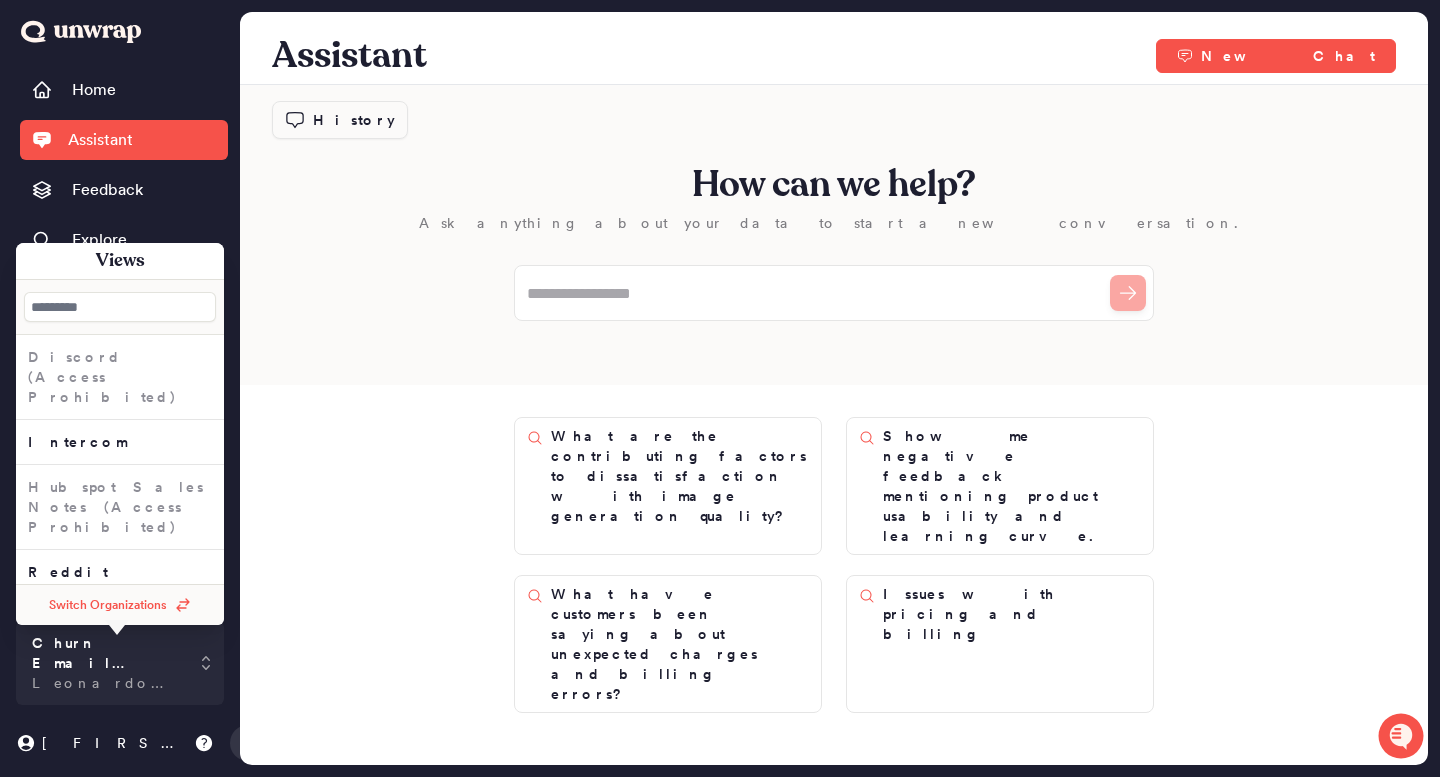 scroll, scrollTop: 0, scrollLeft: 0, axis: both 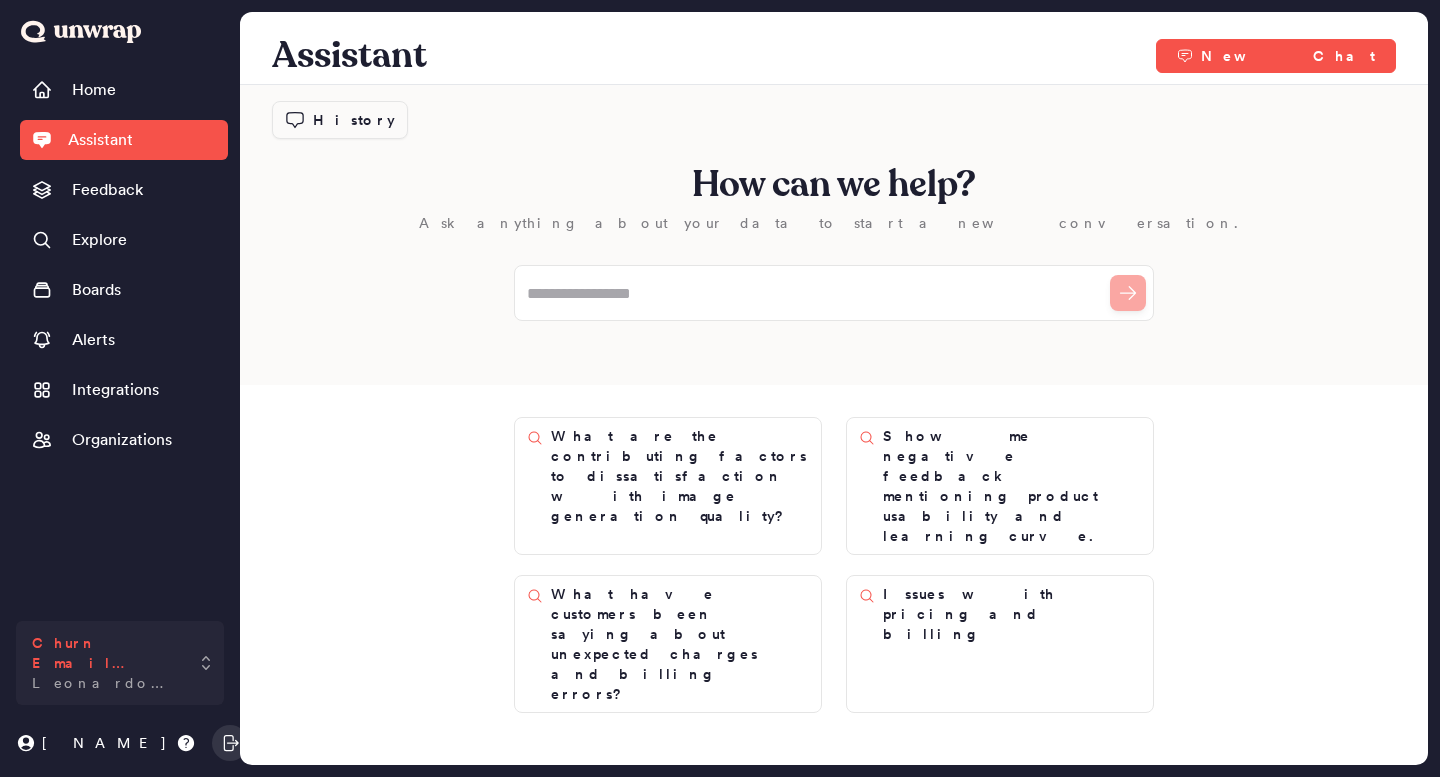 click on "Churn Email Survey" at bounding box center (106, 653) 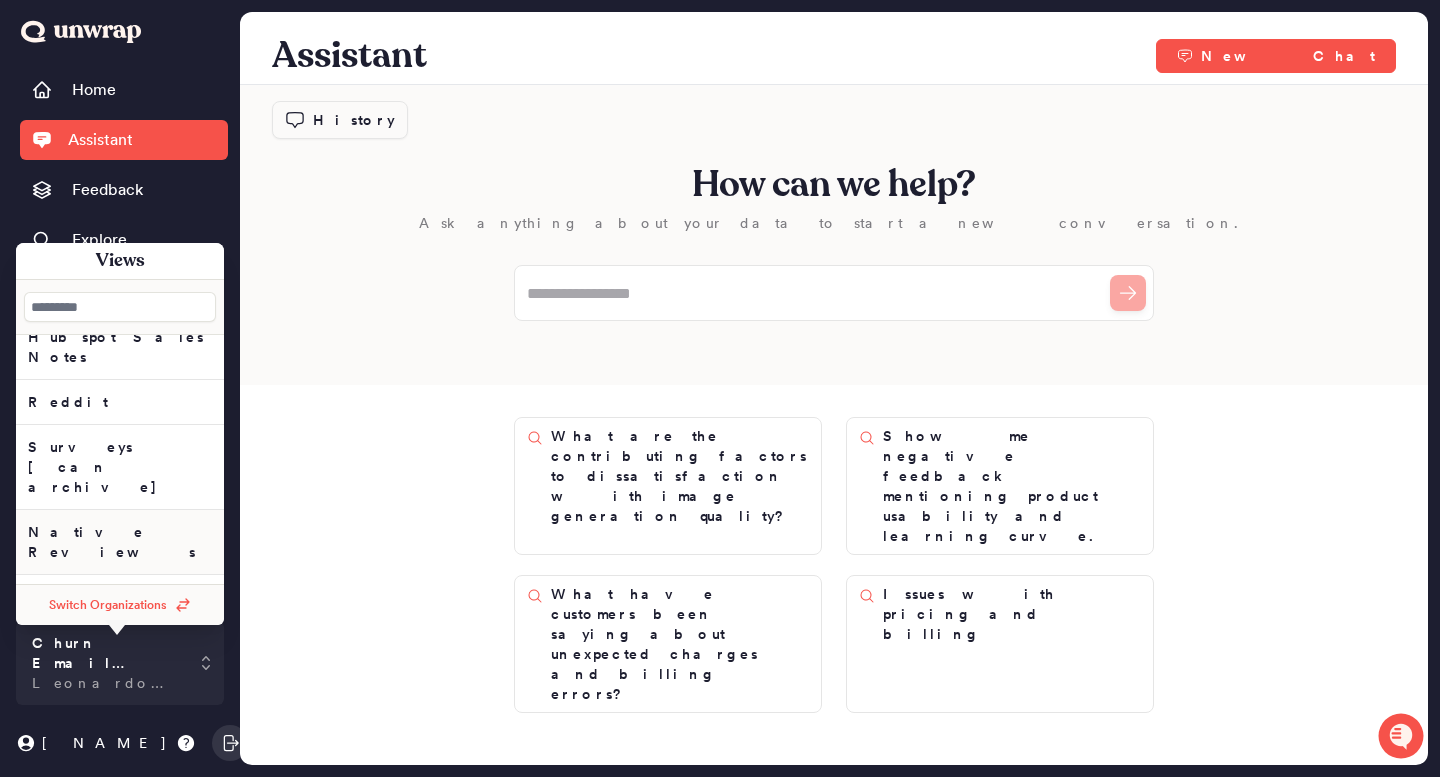 scroll, scrollTop: 0, scrollLeft: 0, axis: both 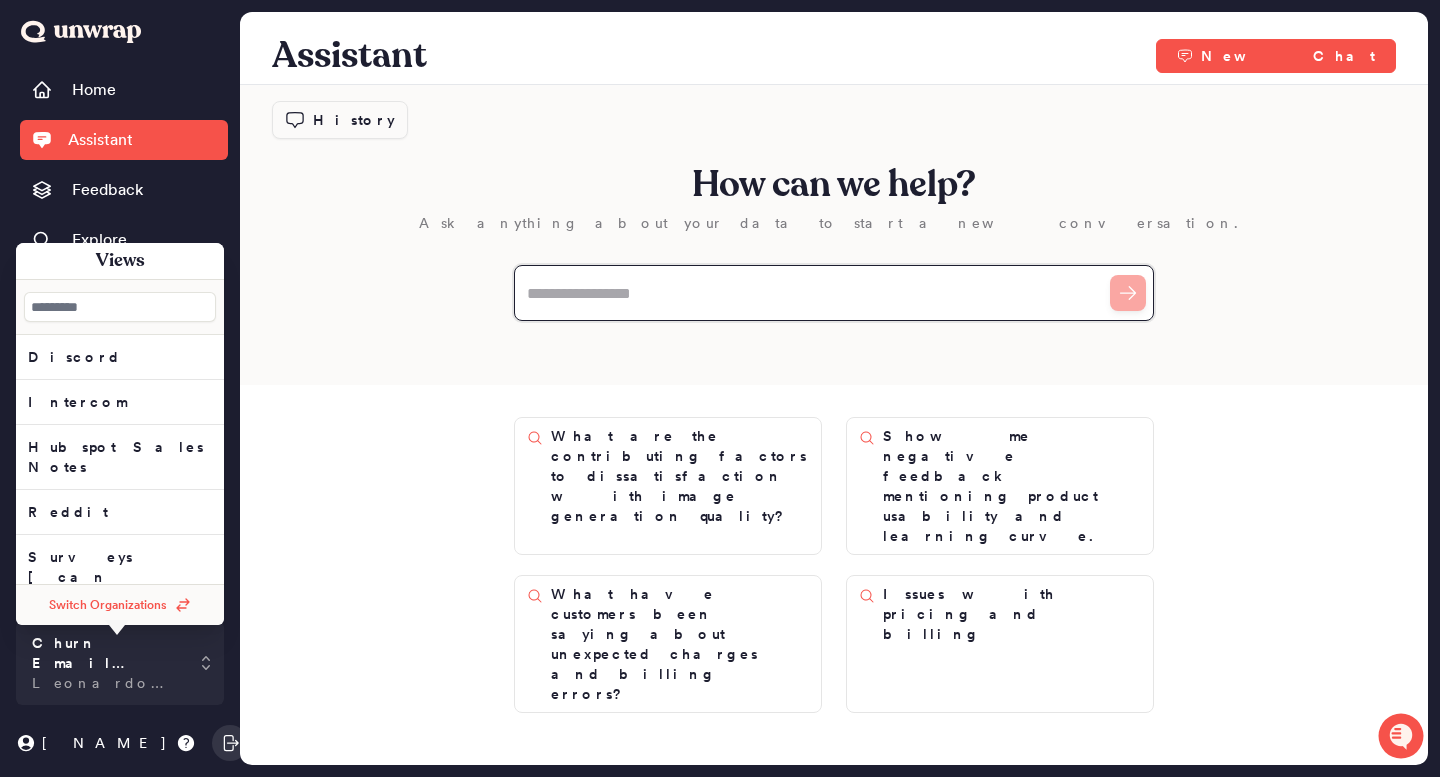 click at bounding box center [834, 293] 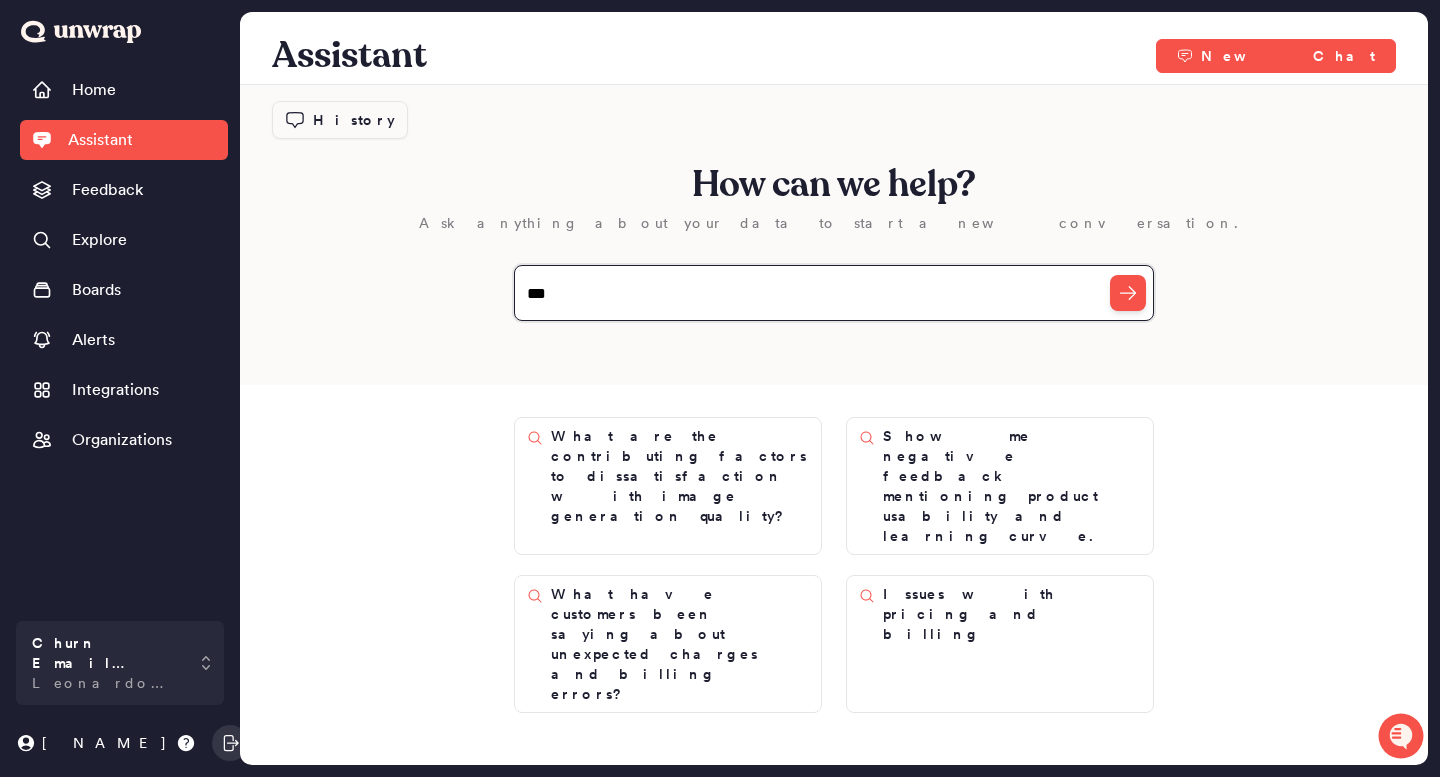 type on "****" 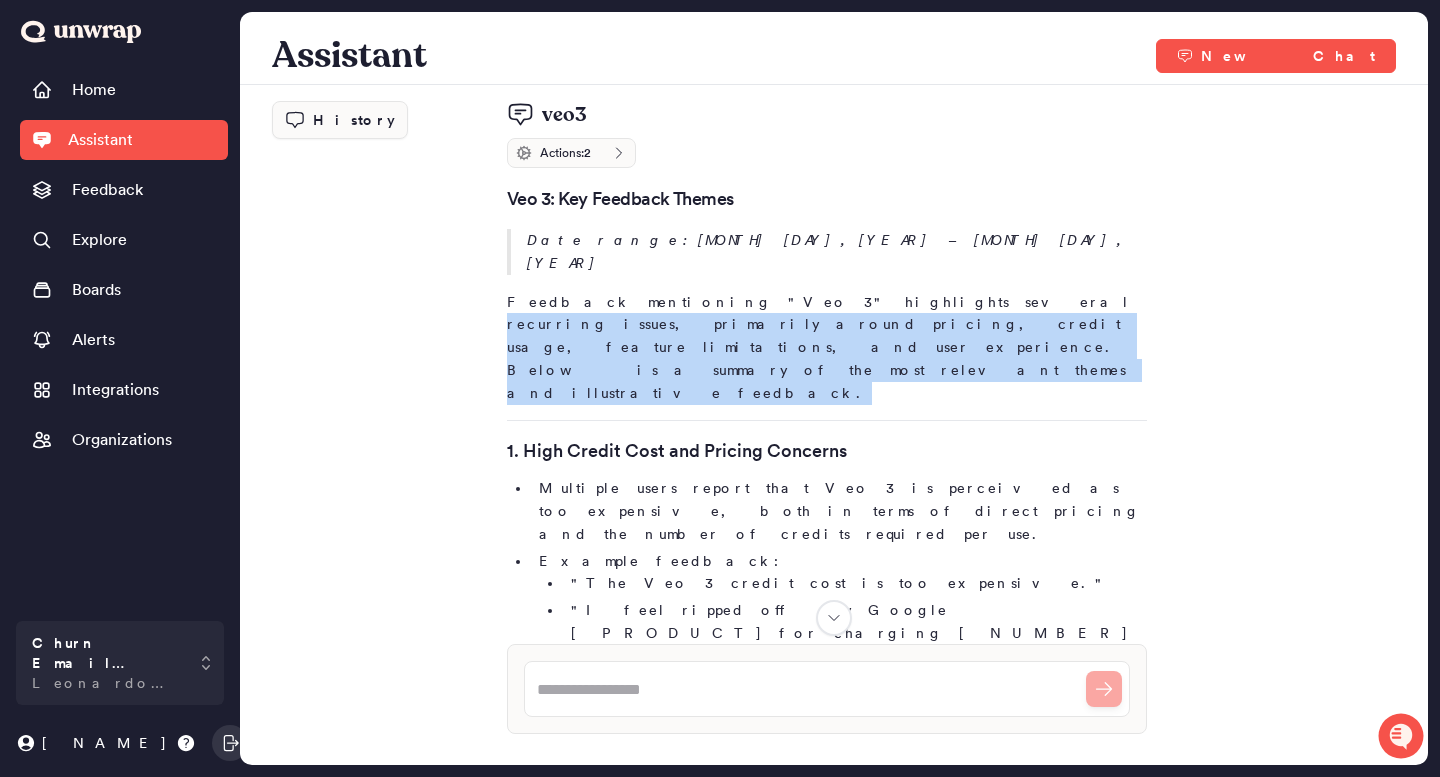 drag, startPoint x: 815, startPoint y: 282, endPoint x: 827, endPoint y: 324, distance: 43.68066 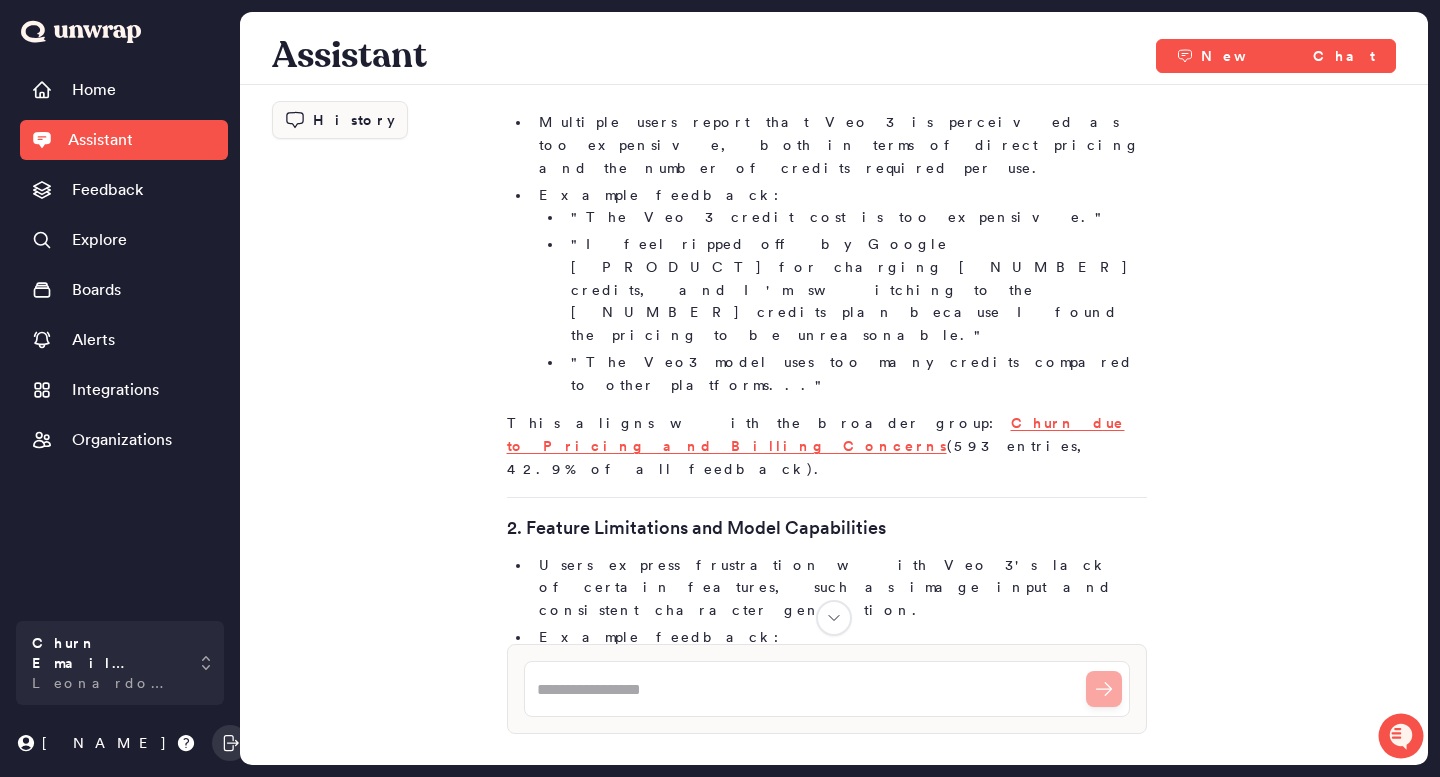 scroll, scrollTop: 368, scrollLeft: 0, axis: vertical 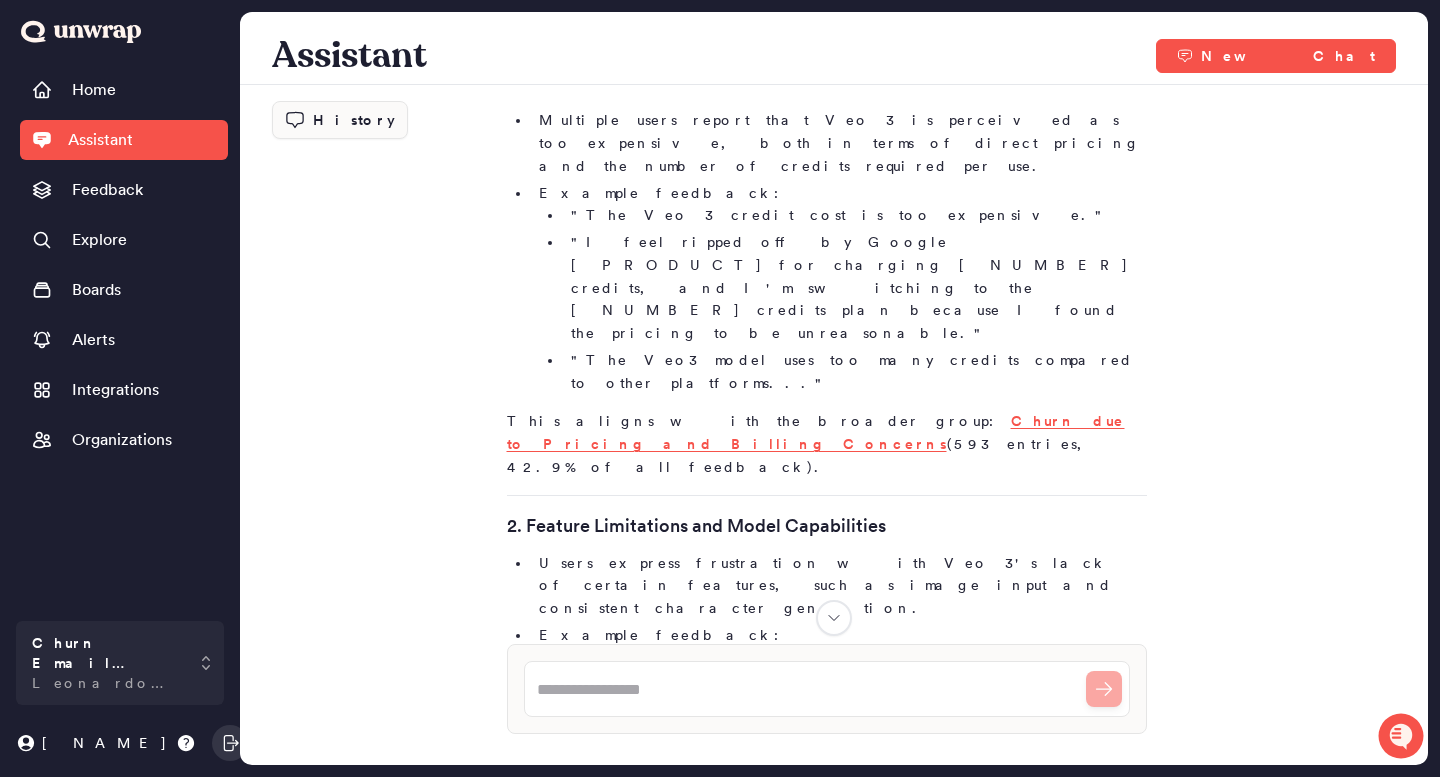 drag, startPoint x: 1083, startPoint y: 239, endPoint x: 1101, endPoint y: 253, distance: 22.803509 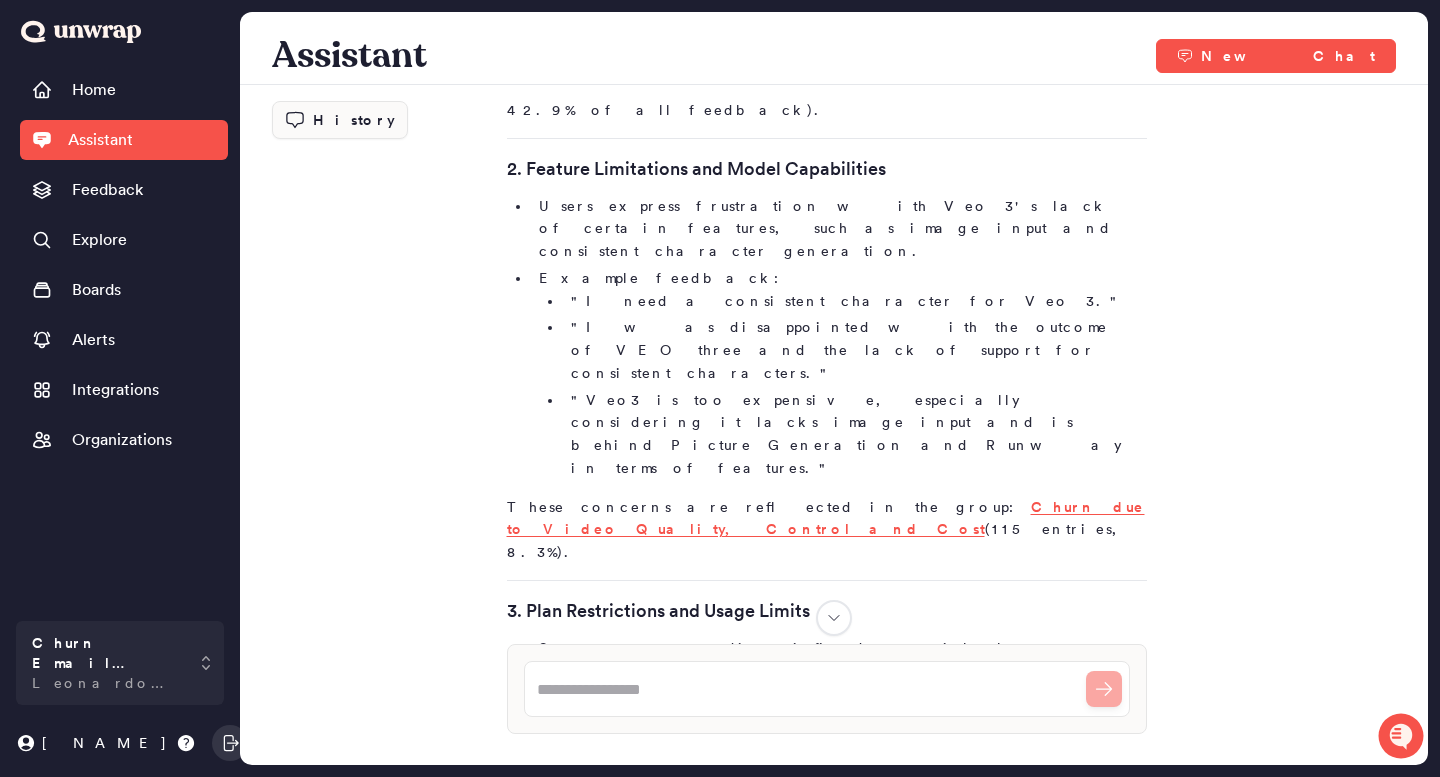 scroll, scrollTop: 780, scrollLeft: 0, axis: vertical 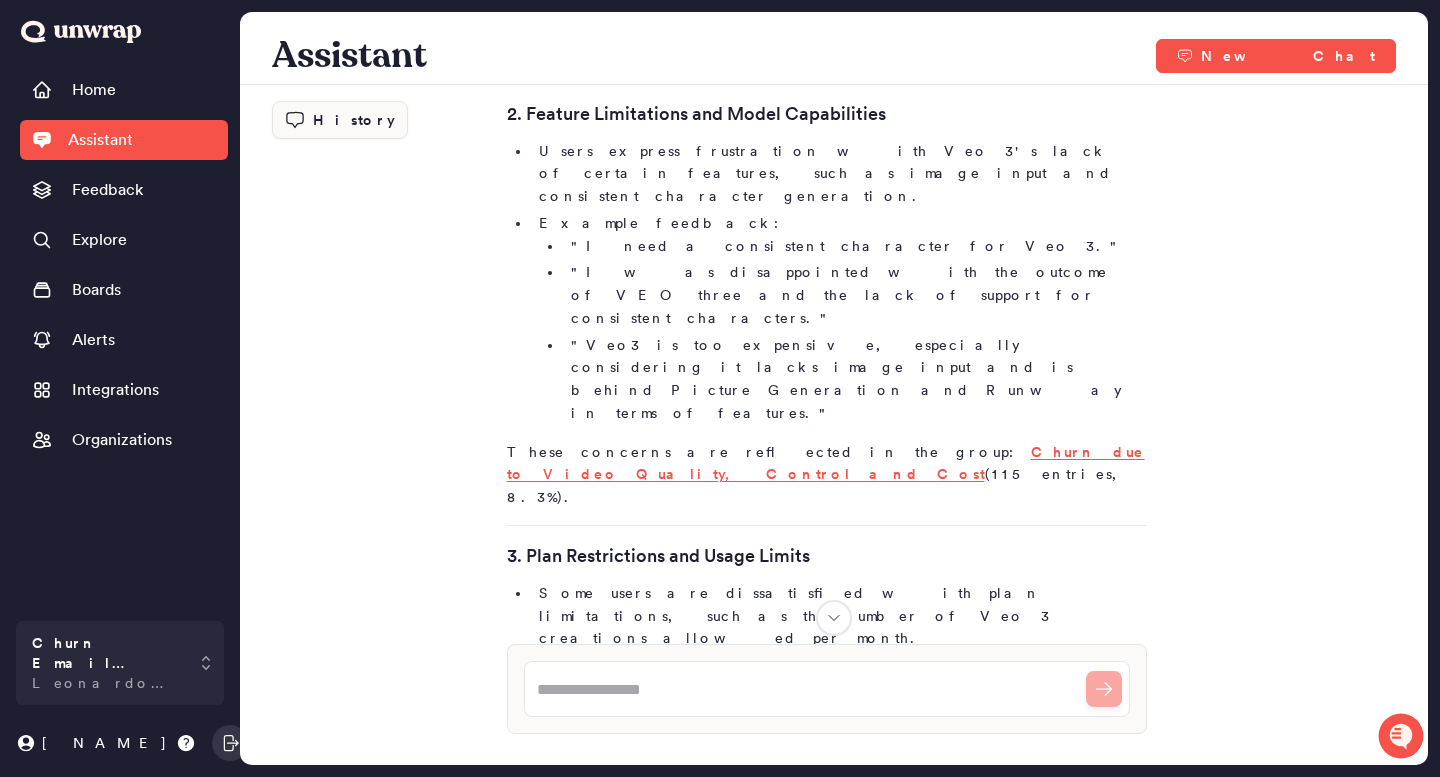 click on ""I think it's crazy that the Apprentice plan only allows for 3 monthly VEO 3 creations."" at bounding box center [855, 711] 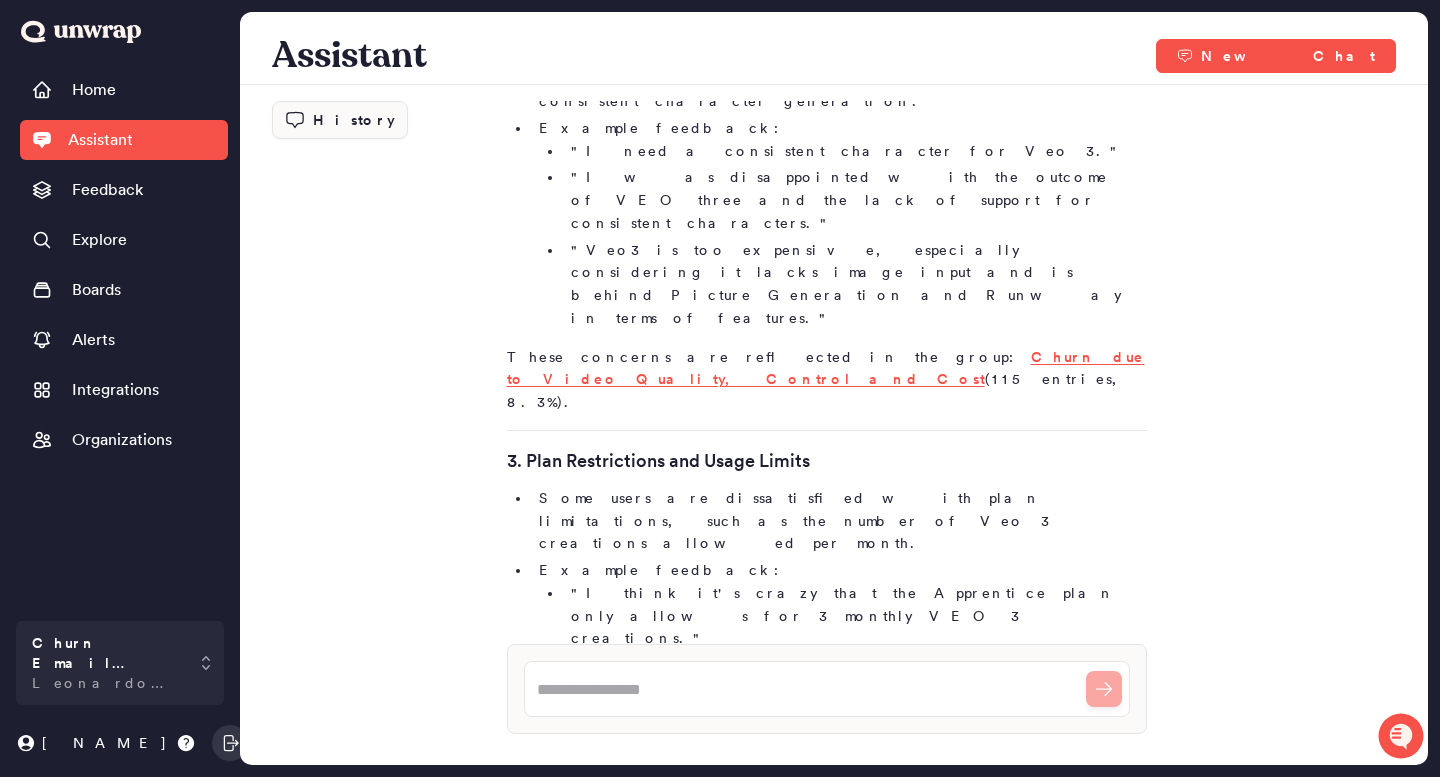 scroll, scrollTop: 877, scrollLeft: 0, axis: vertical 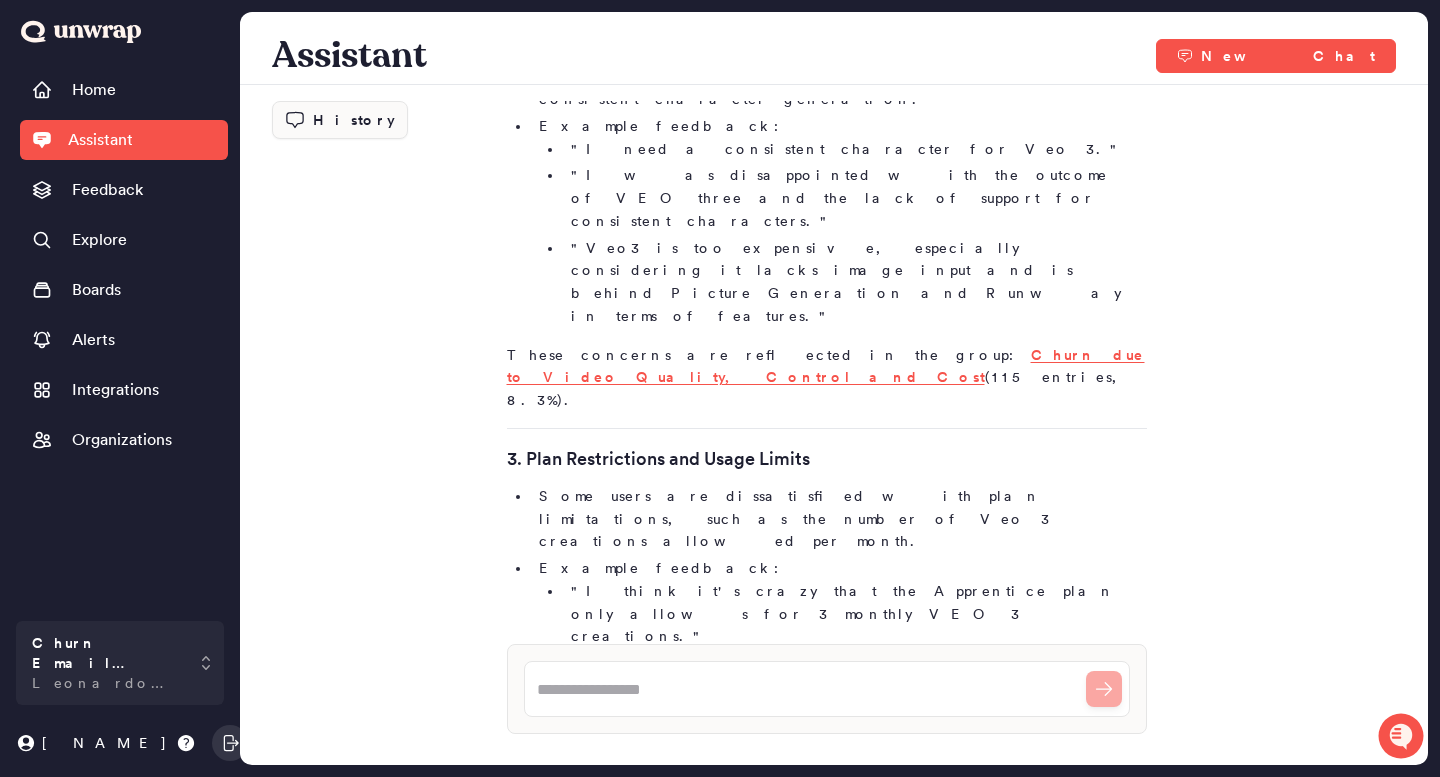 click on "4. User Experience and Interface" at bounding box center [827, 695] 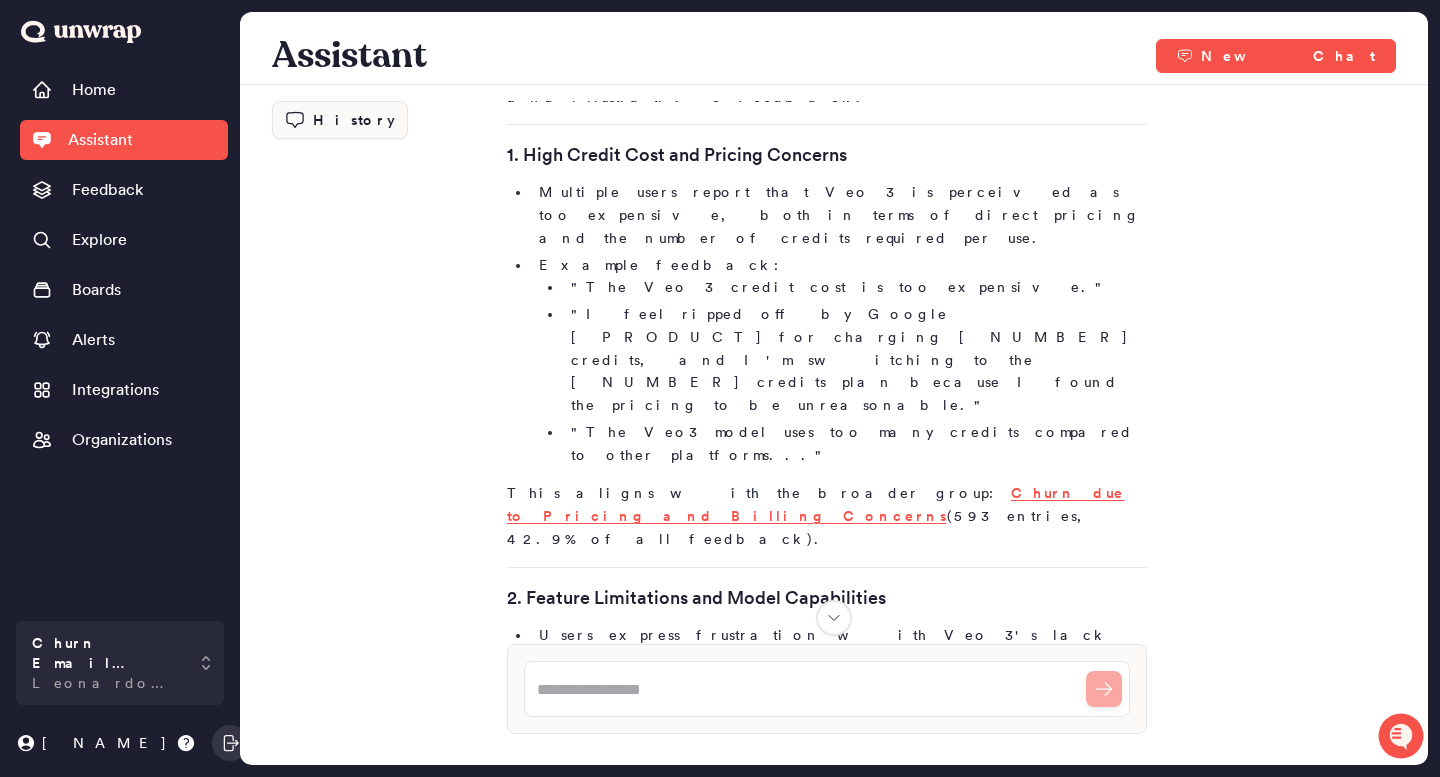 scroll, scrollTop: 0, scrollLeft: 0, axis: both 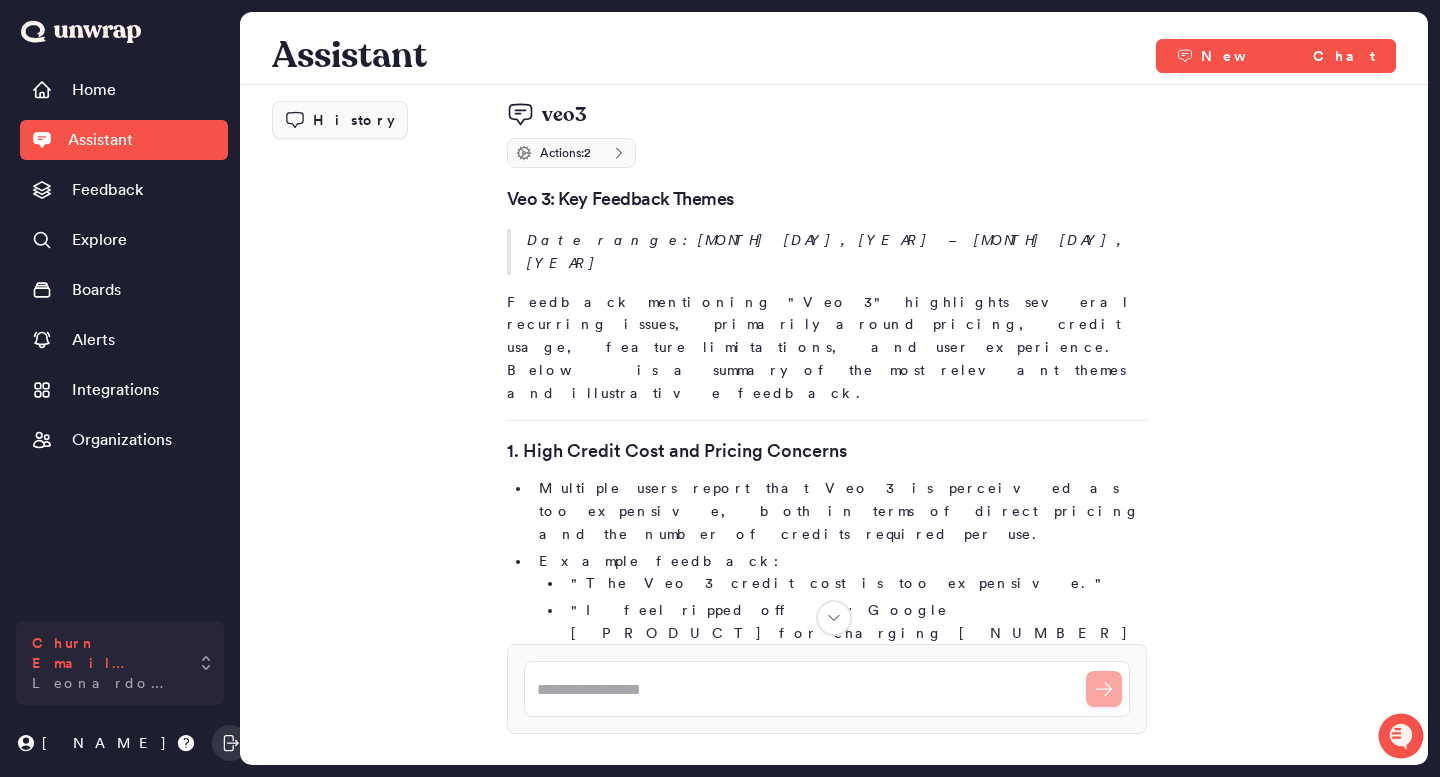 click on "Churn Email Survey Leonardo Ai" at bounding box center (106, 663) 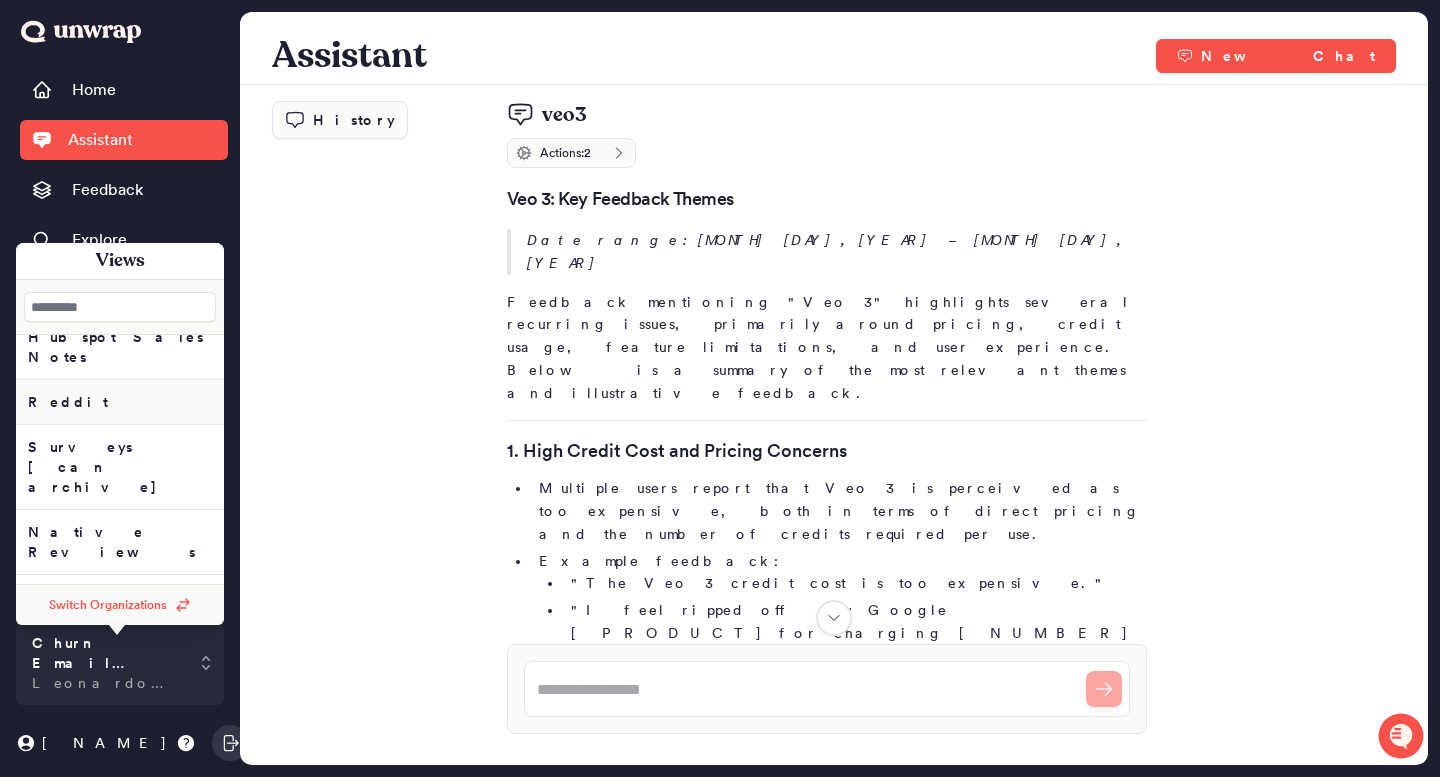 scroll, scrollTop: 0, scrollLeft: 0, axis: both 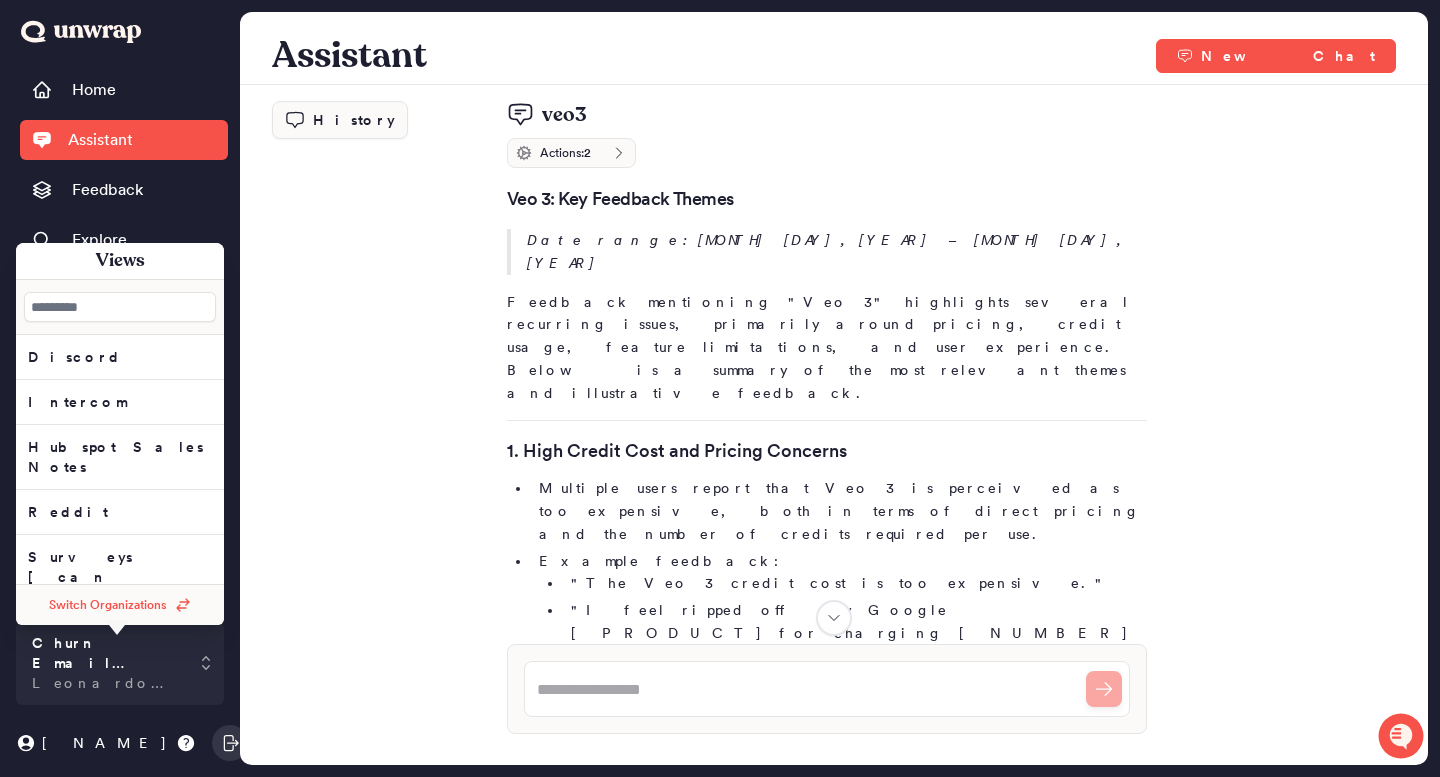 click on "veo3 Unwrapping... Actions:  2 Searching Feedback Searching for groups related to veo3 to identify relevant feedback themes. Search Feedback Entries Searching for feedback entries that mention 'veo3' to determine if there is any relevant feedback. Veo 3: Key Feedback Themes
Date range: August 7, 2024 – August 7, 2025
Feedback mentioning "Veo 3" highlights several recurring issues, primarily around pricing, credit usage, feature limitations, and user experience. Below is a summary of the most relevant themes and illustrative feedback.
1. High Credit Cost and Pricing Concerns
Multiple users report that Veo 3 is perceived as too expensive, both in terms of direct pricing and the number of credits required per use.
Example feedback:
"The Veo 3 credit cost is too expensive."
"I feel ripped off by Google Veo 3 for charging 2500 credits, and I'm switching to the 1000 credits plan because I found the pricing to be unreasonable."
This aligns with the broader group:" at bounding box center [834, 372] 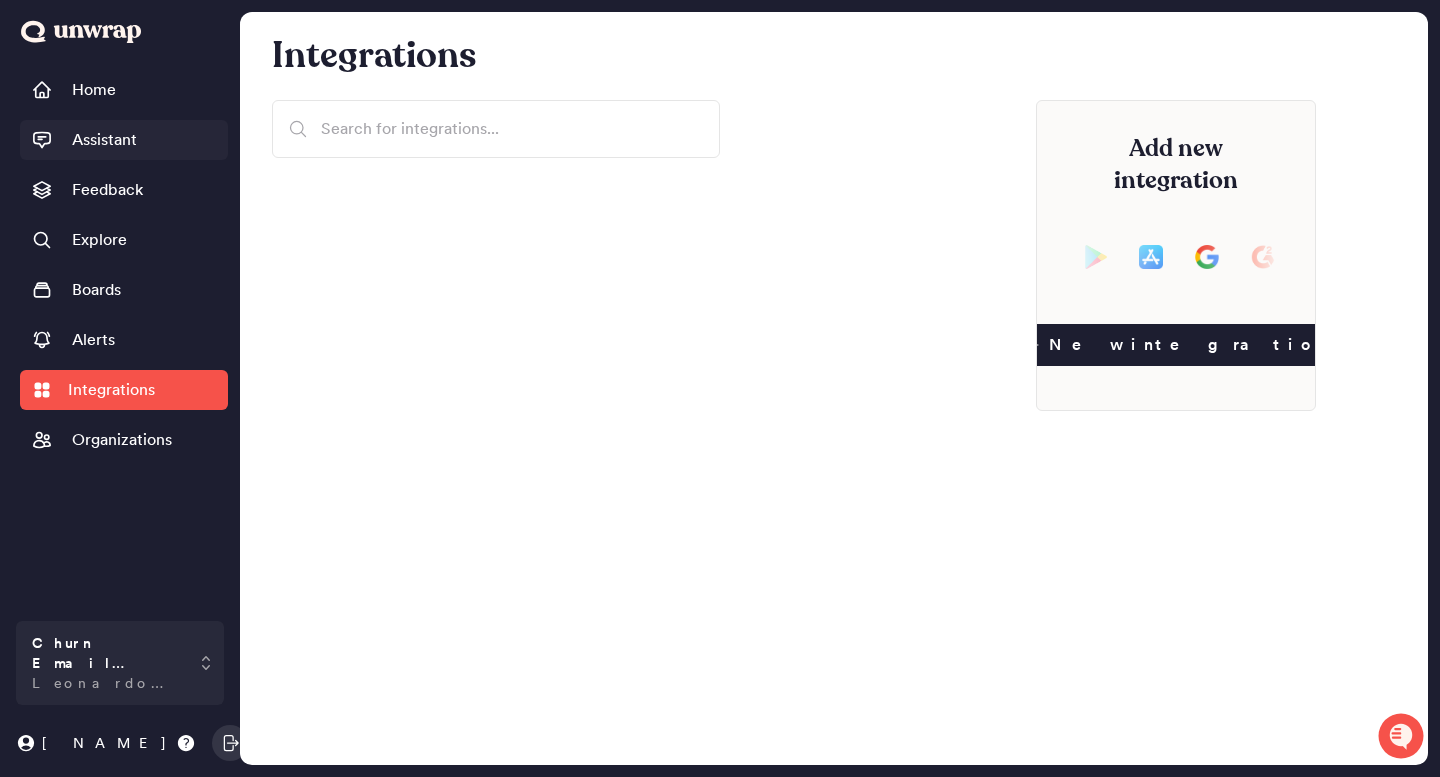 click on "Assistant" at bounding box center (124, 140) 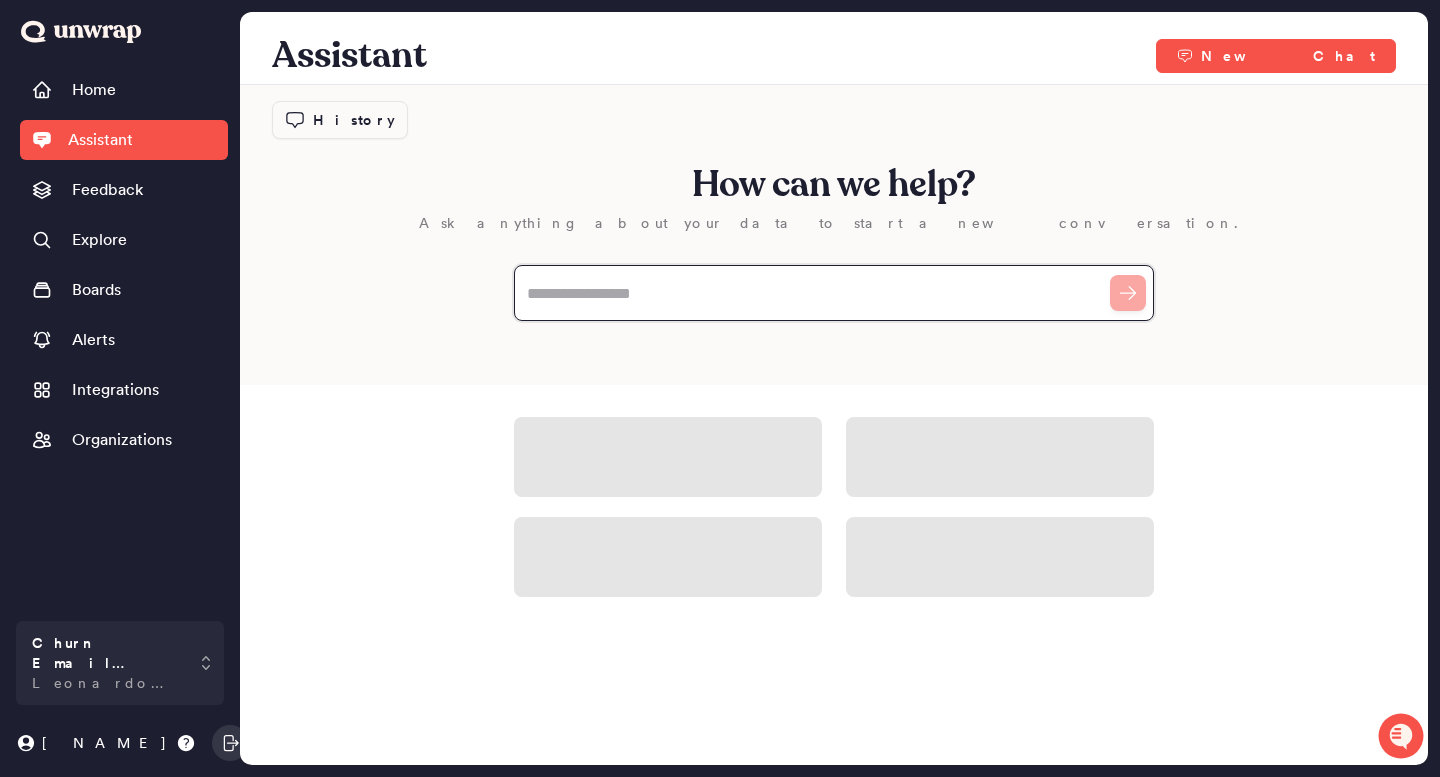 click at bounding box center [834, 293] 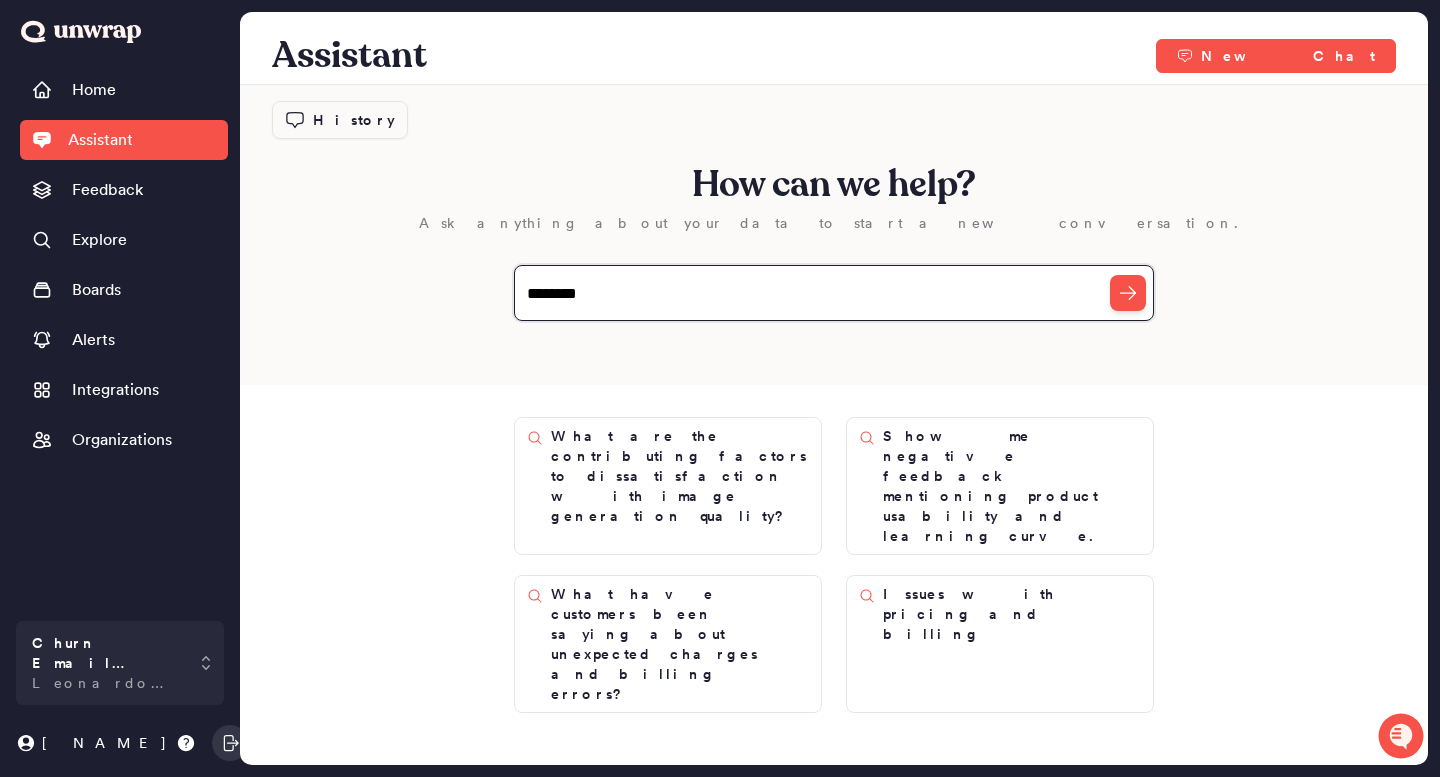 type on "*********" 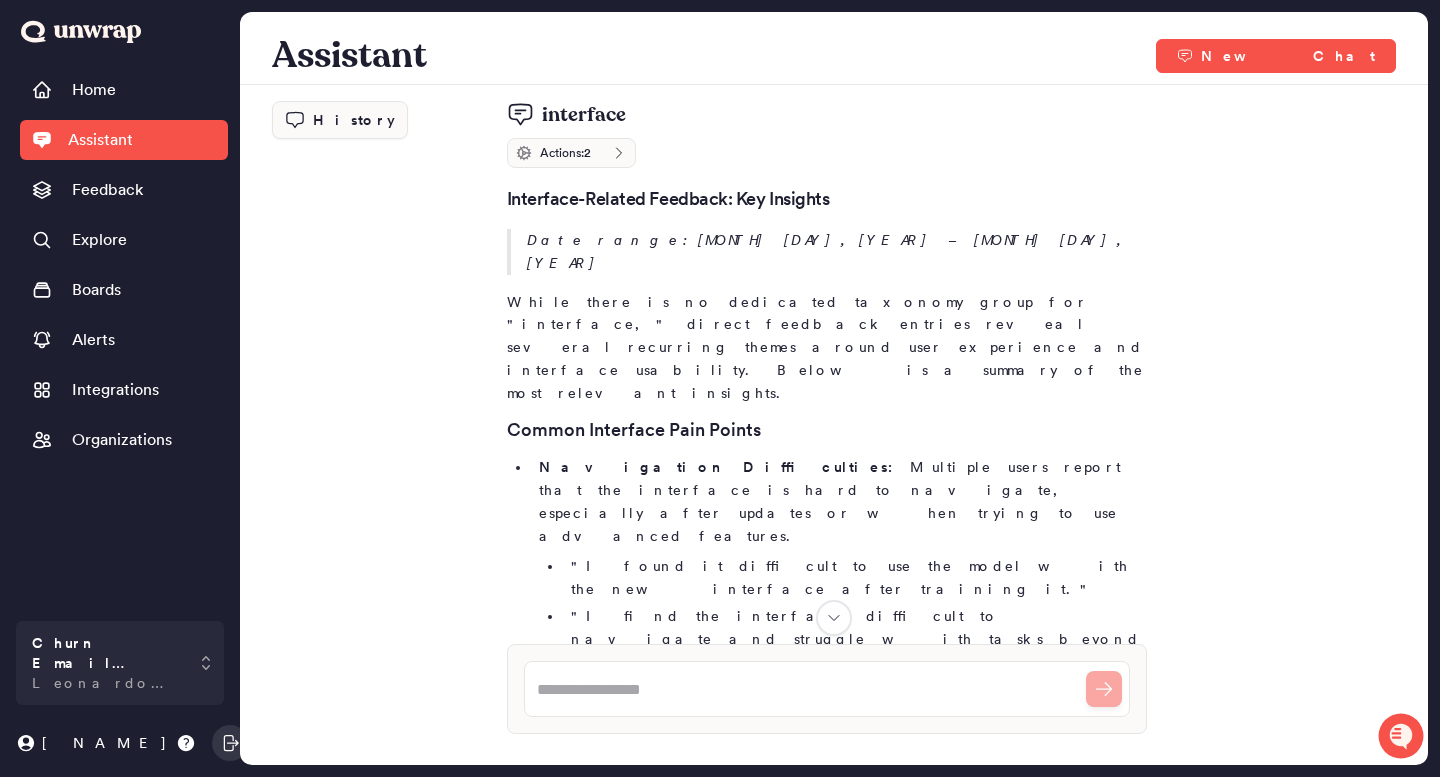 click on "Navigation Difficulties:  Multiple users report that the interface is hard to navigate, especially after updates or when trying to use advanced features." at bounding box center [843, 501] 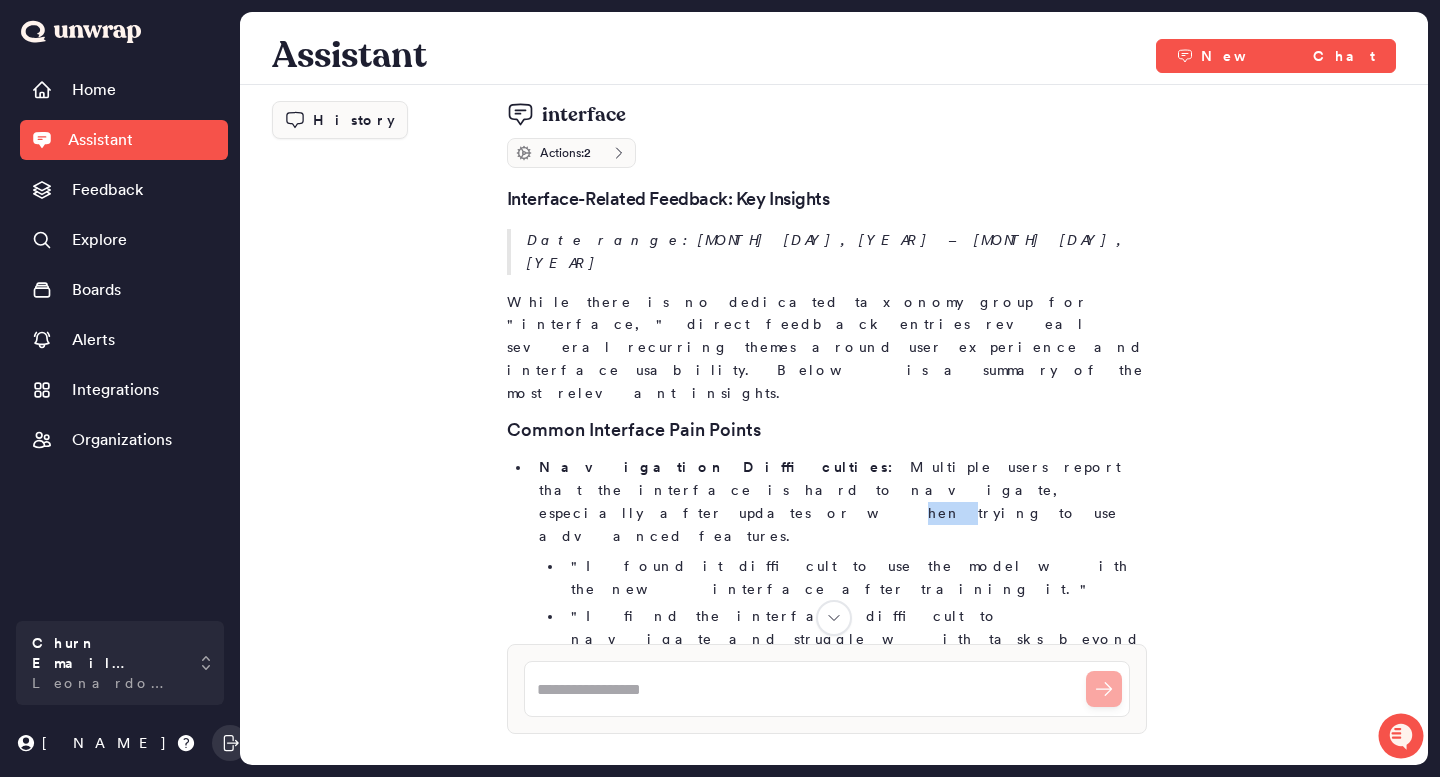 click on "Navigation Difficulties:  Multiple users report that the interface is hard to navigate, especially after updates or when trying to use advanced features." at bounding box center (843, 501) 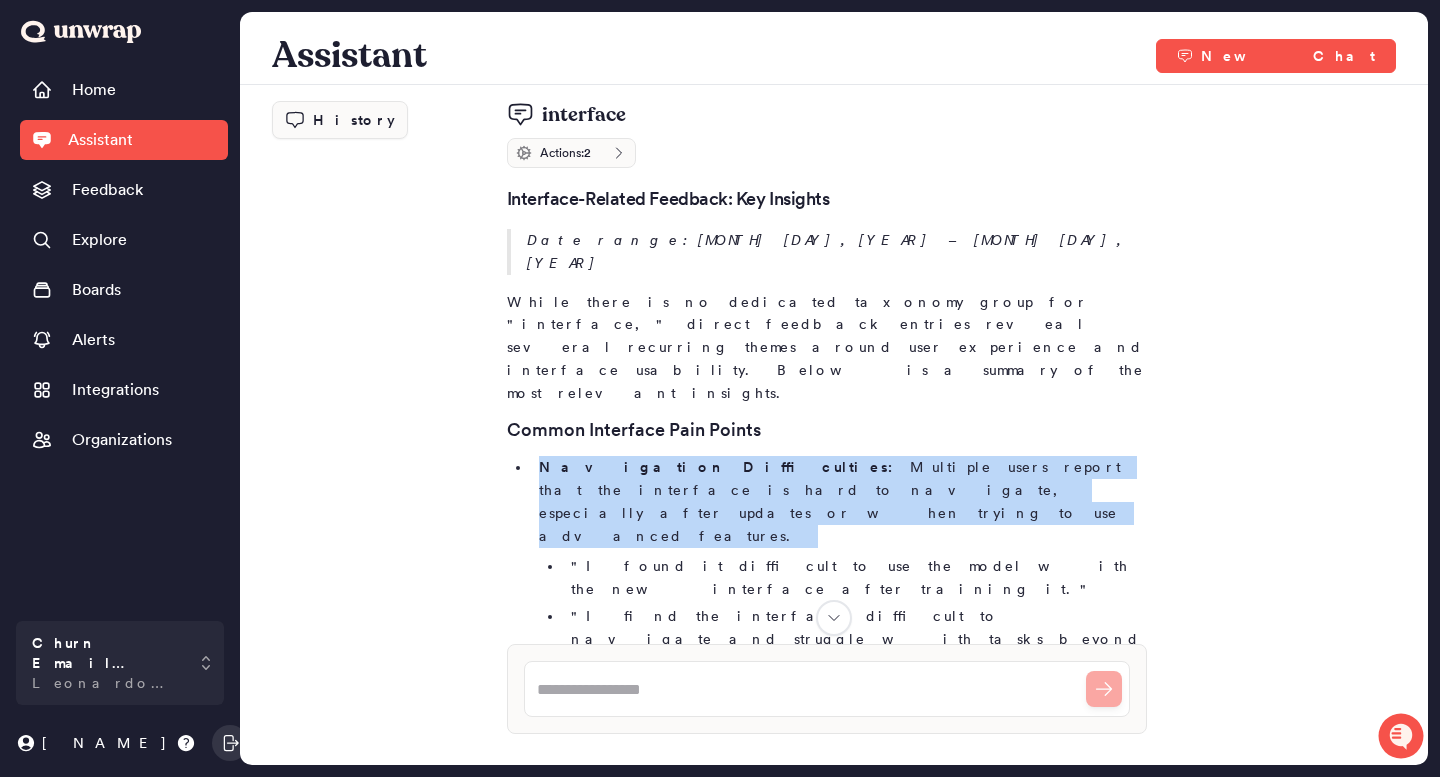 click on "Navigation Difficulties:  Multiple users report that the interface is hard to navigate, especially after updates or when trying to use advanced features." at bounding box center [843, 501] 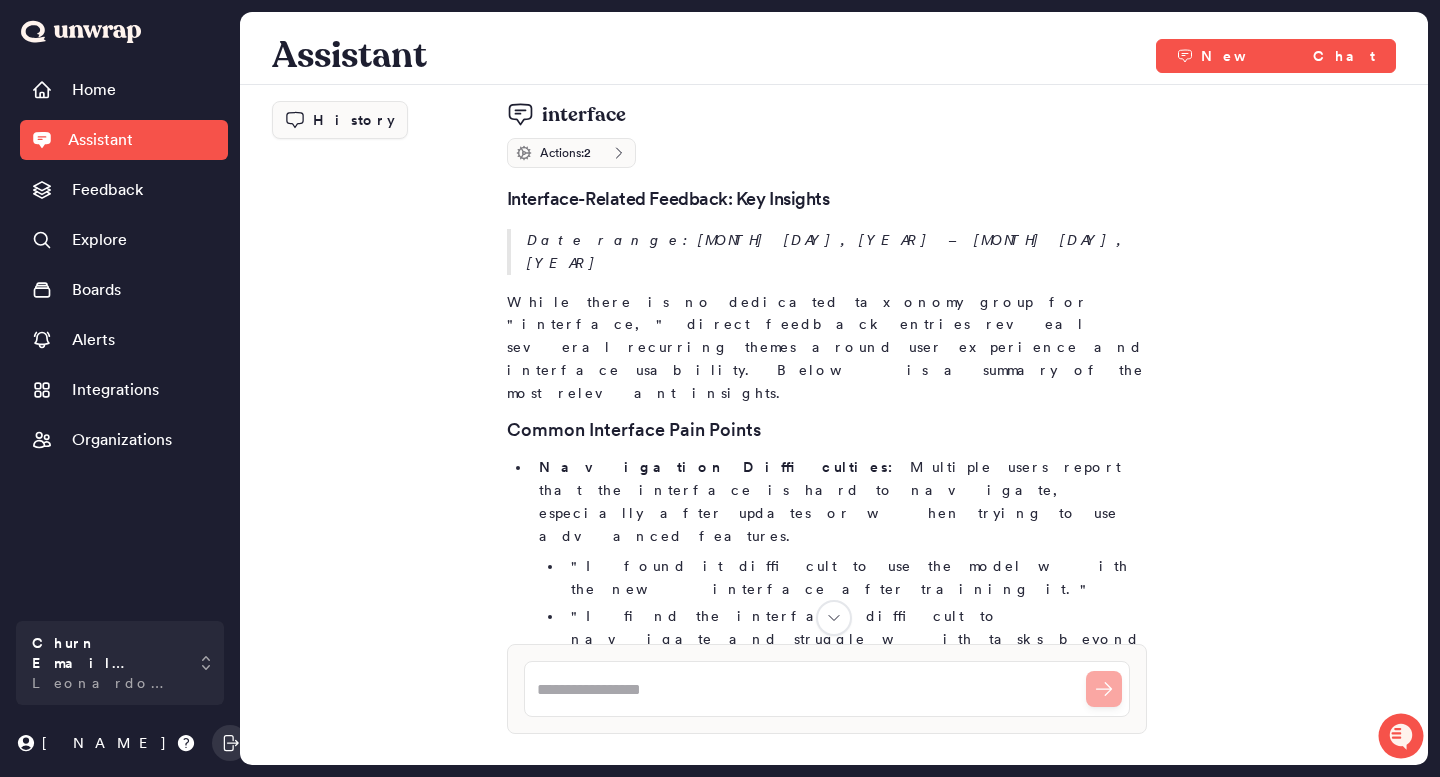 click on "While there is no dedicated taxonomy group for "interface," direct feedback entries reveal several recurring themes around user experience and interface usability. Below is a summary of the most relevant insights." at bounding box center [827, 348] 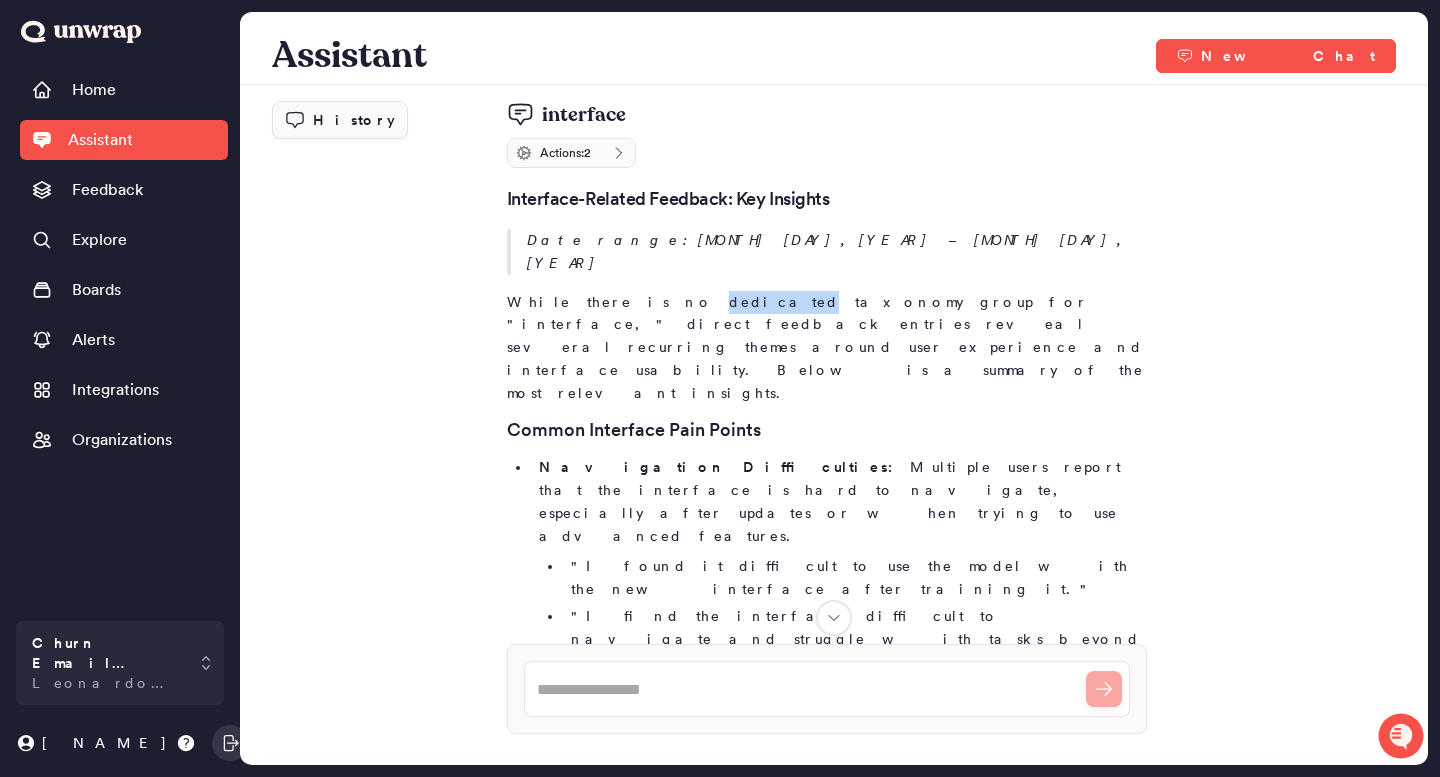click on "While there is no dedicated taxonomy group for "interface," direct feedback entries reveal several recurring themes around user experience and interface usability. Below is a summary of the most relevant insights." at bounding box center [827, 348] 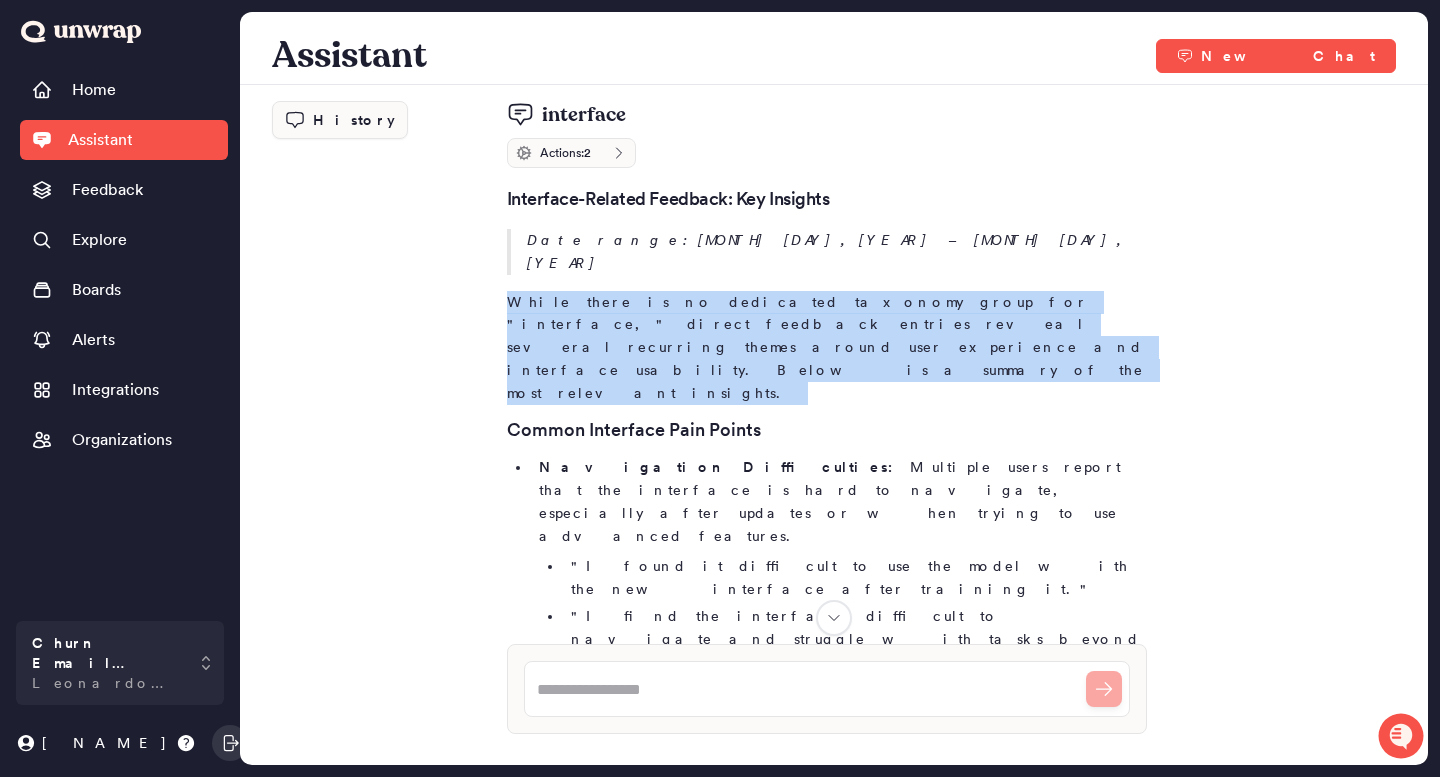 click on "While there is no dedicated taxonomy group for "interface," direct feedback entries reveal several recurring themes around user experience and interface usability. Below is a summary of the most relevant insights." at bounding box center [827, 348] 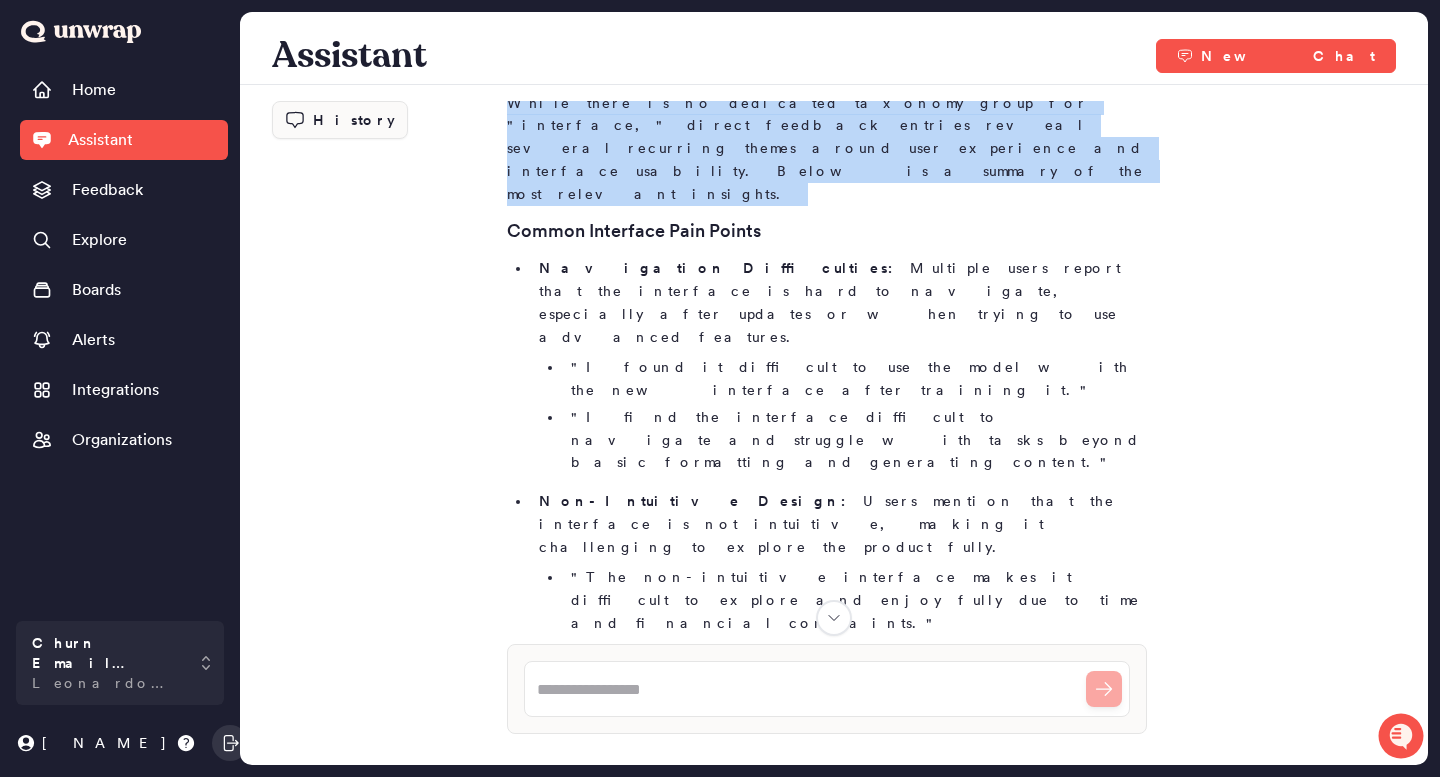 scroll, scrollTop: 0, scrollLeft: 0, axis: both 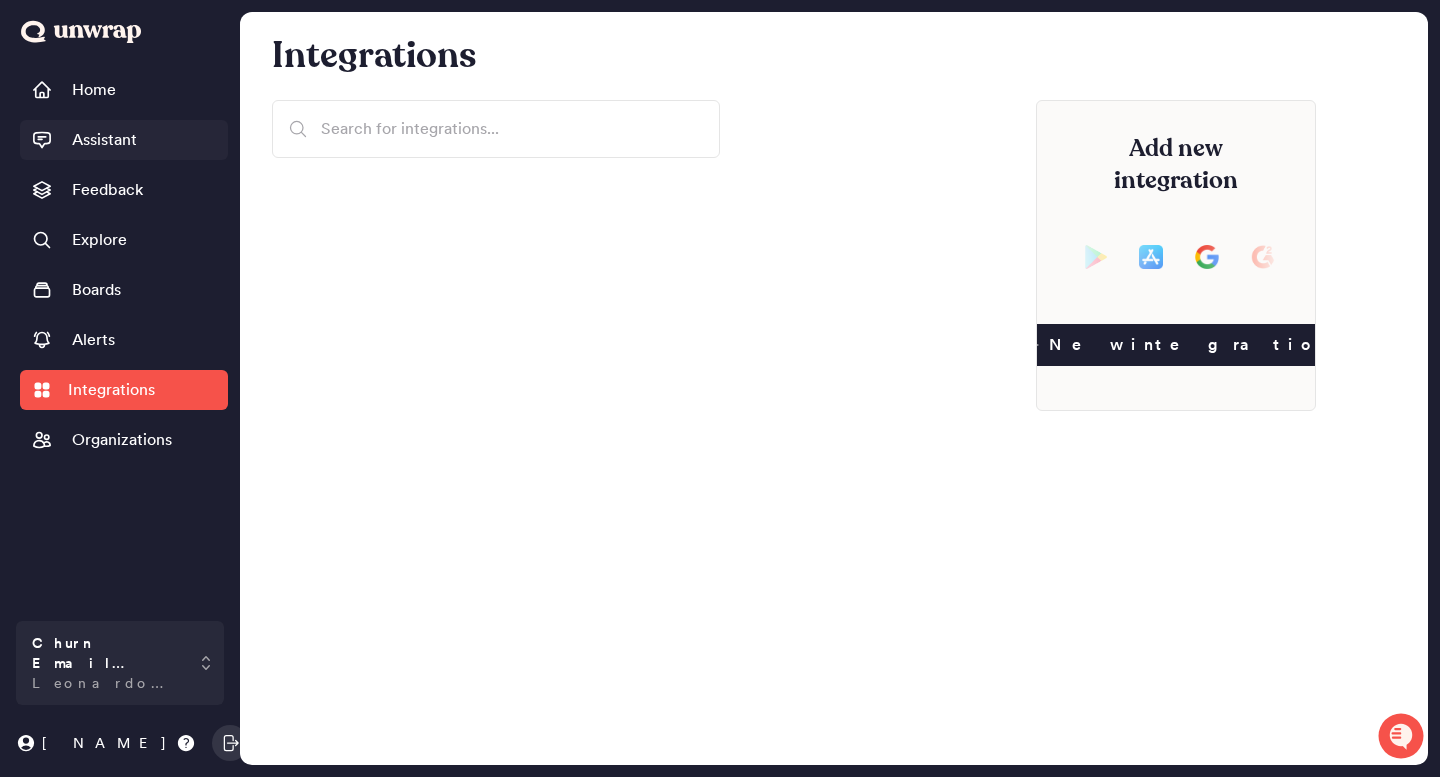 click on "Assistant" at bounding box center (104, 140) 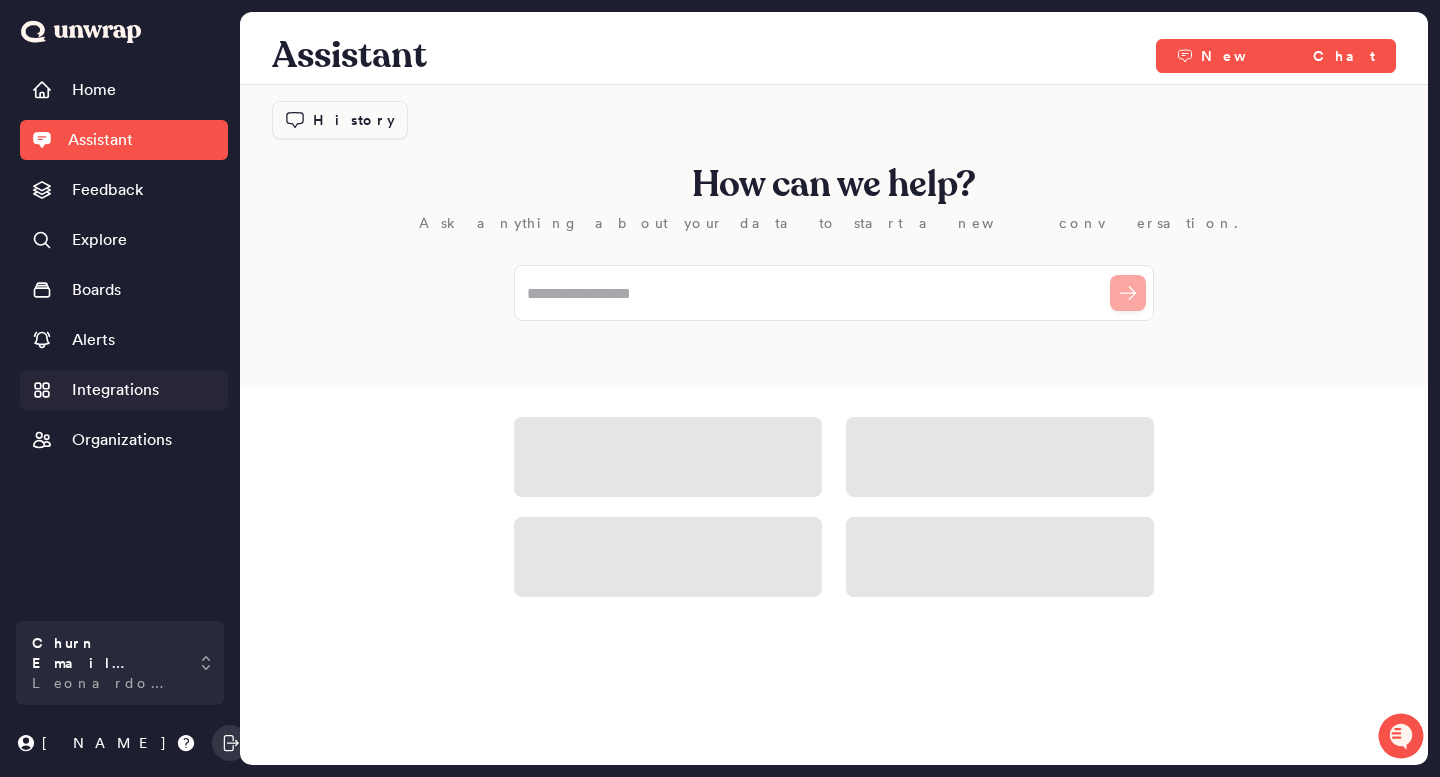 click on "Integrations" at bounding box center (115, 390) 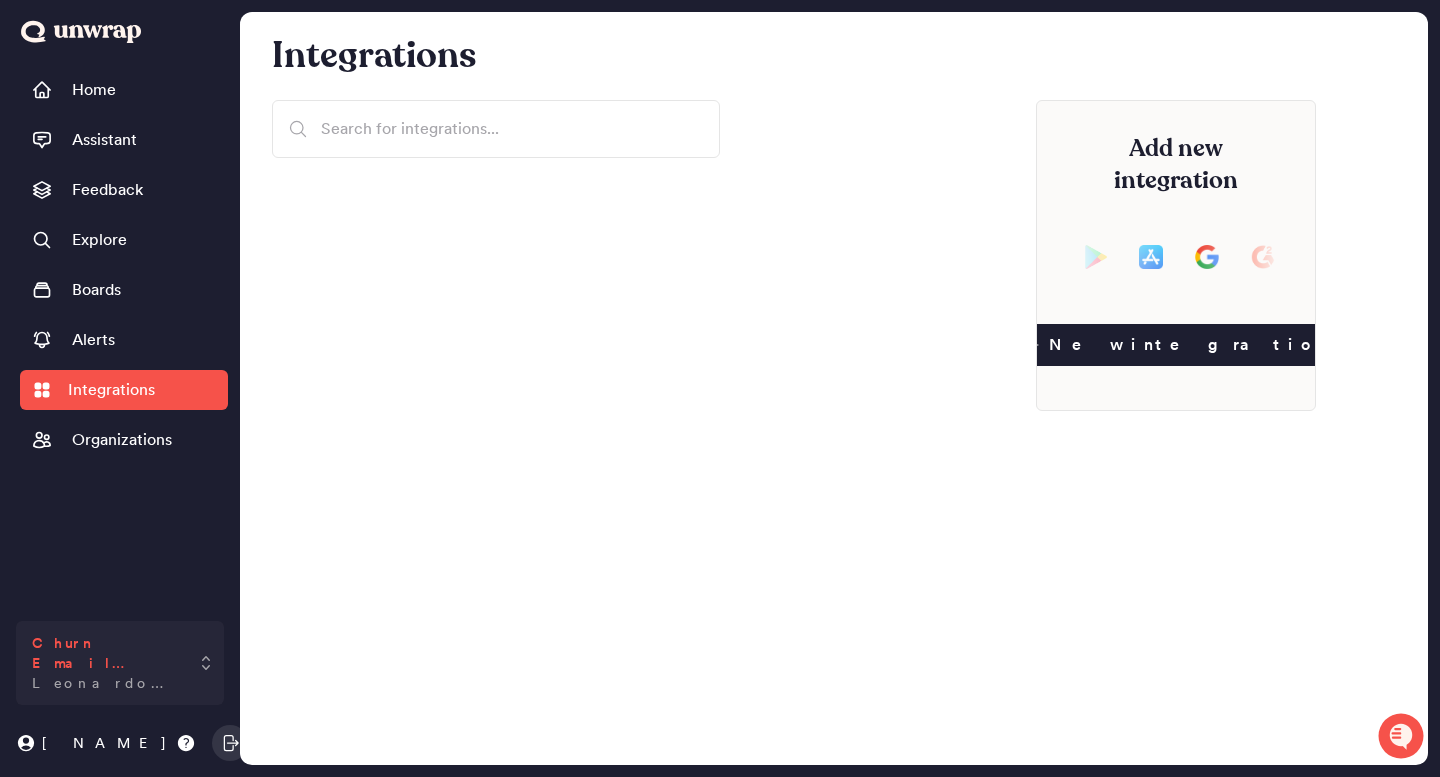 click on "Leonardo Ai" at bounding box center (106, 683) 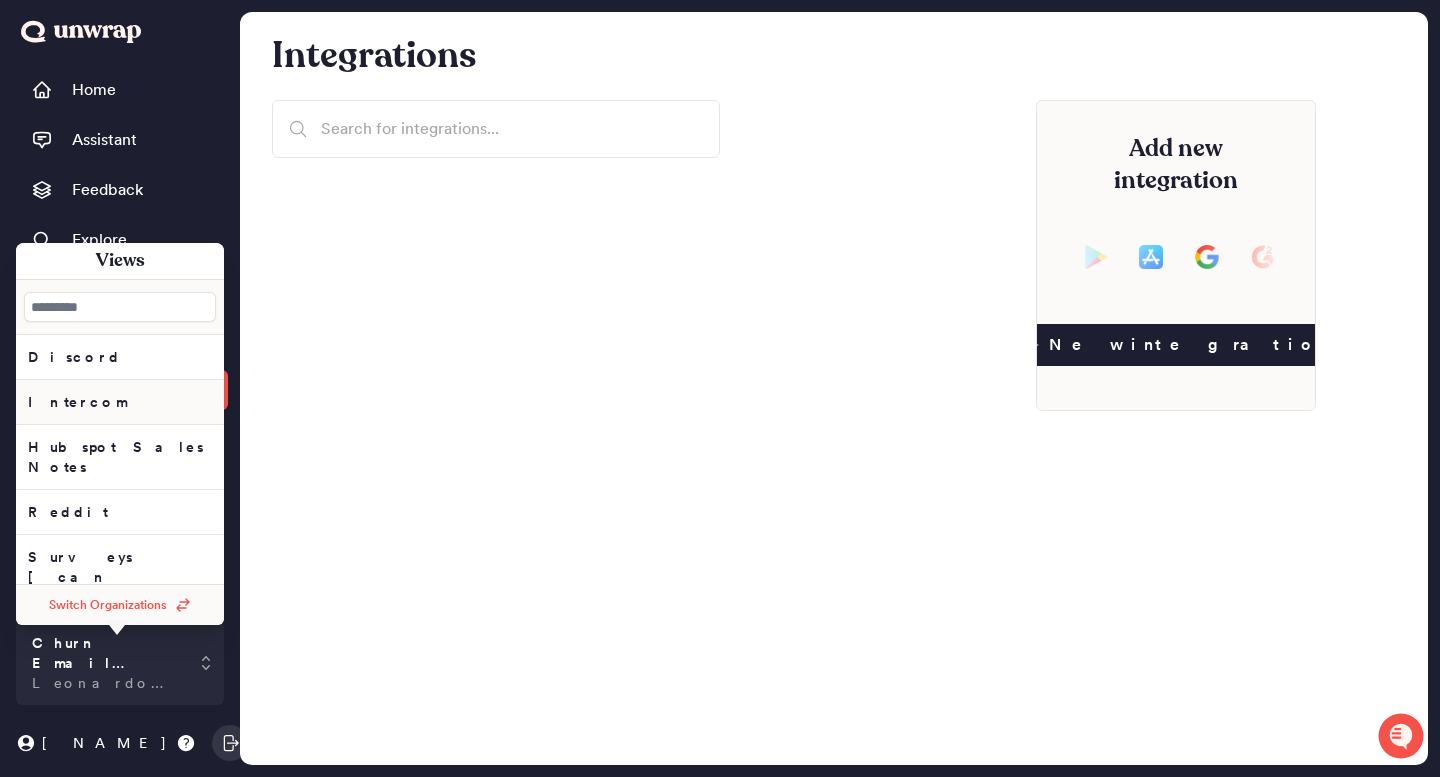 click on "Intercom" at bounding box center (120, 357) 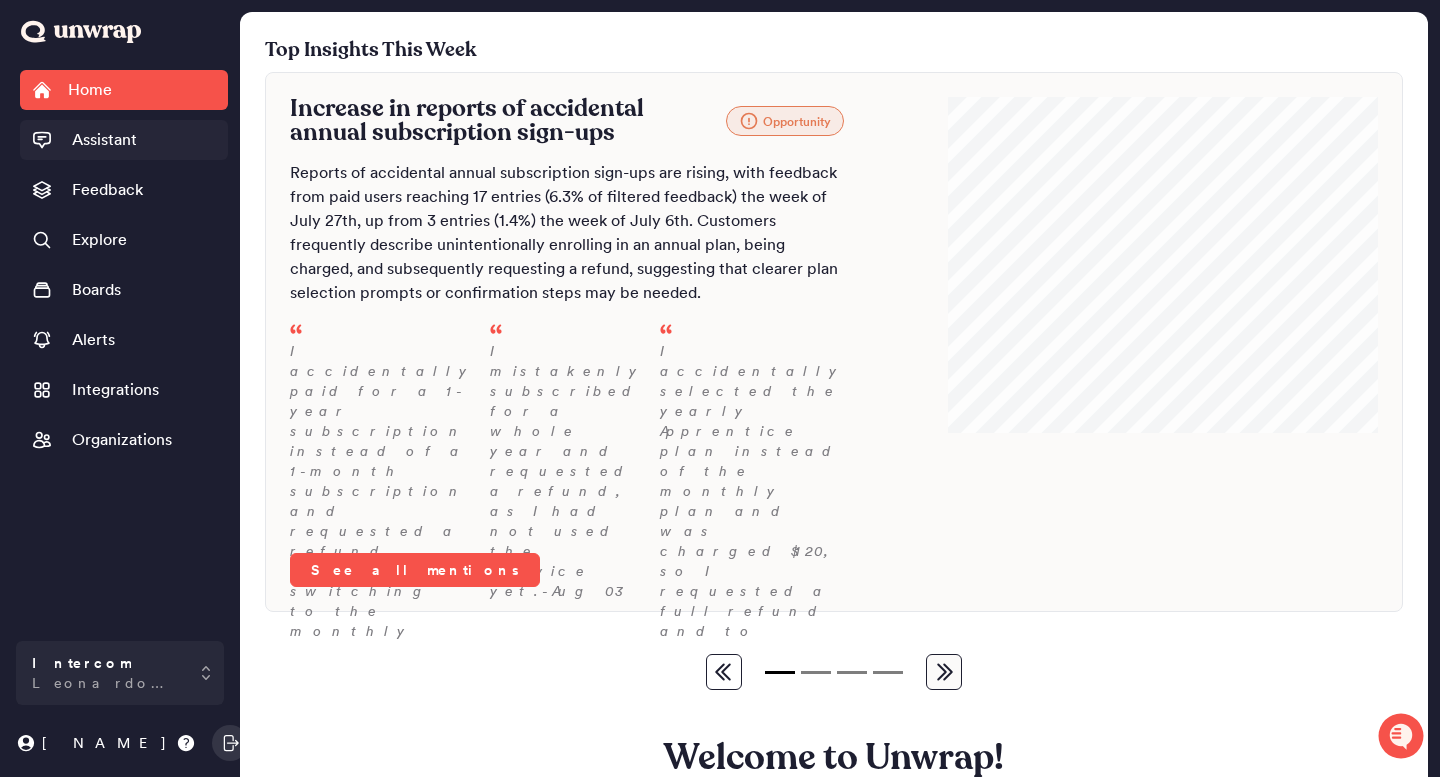 click on "Assistant" at bounding box center [124, 140] 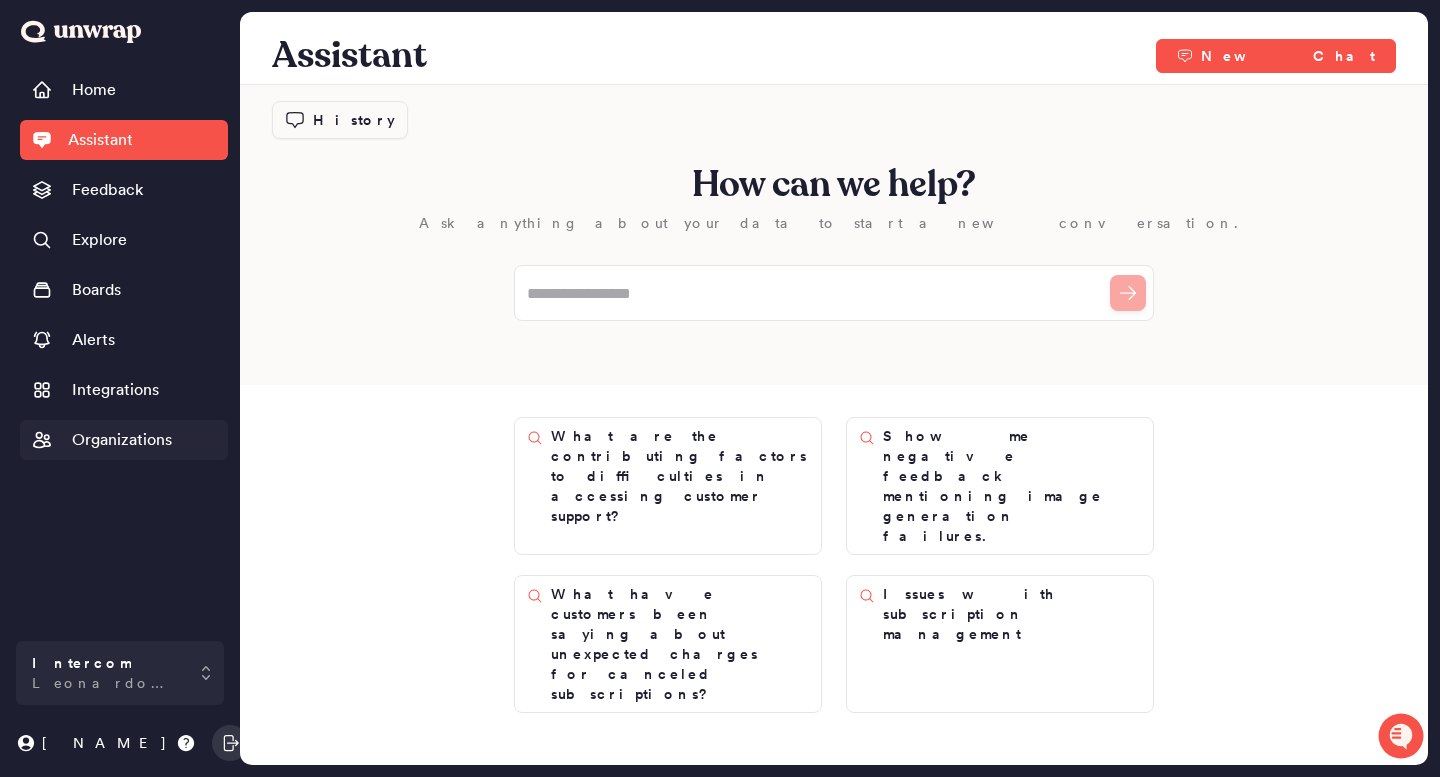 click on "Organizations" at bounding box center [122, 440] 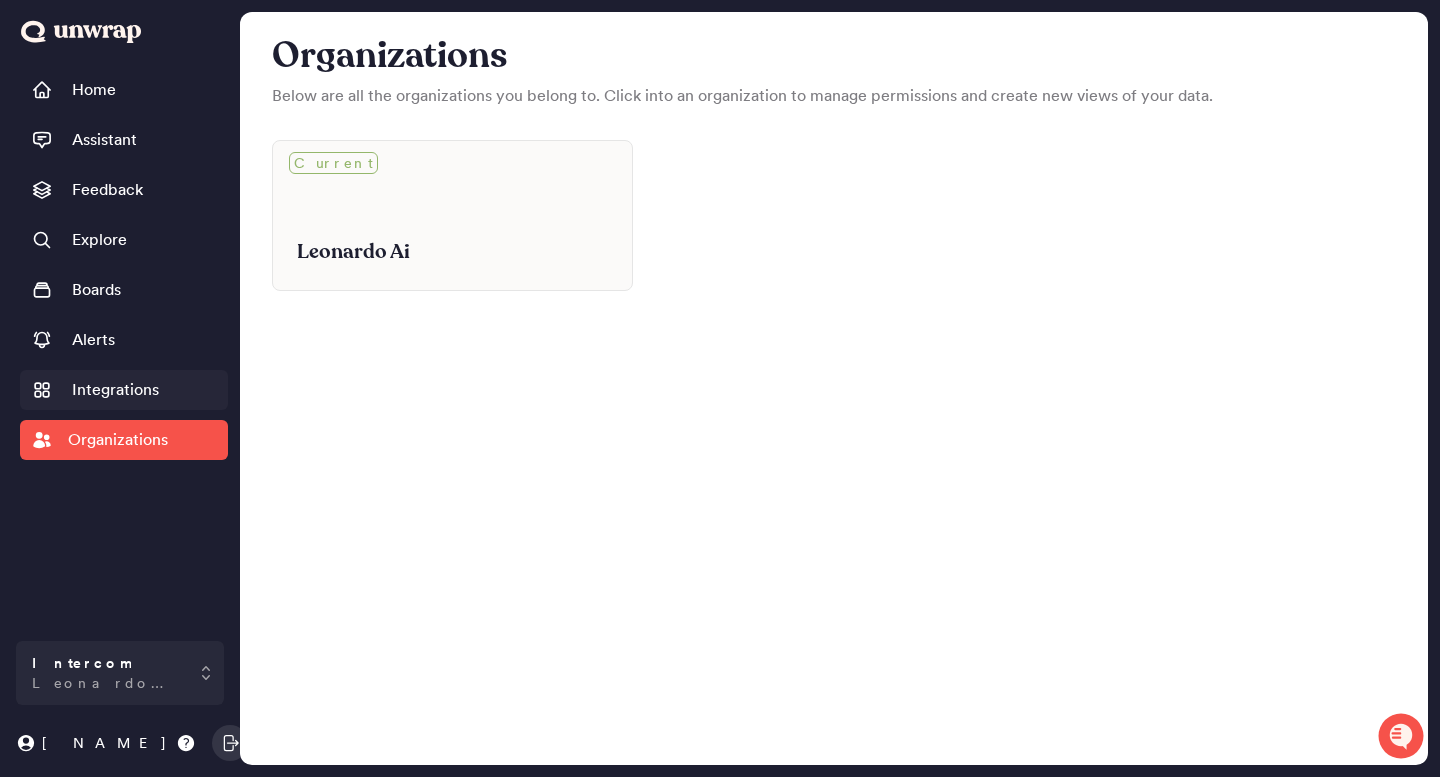 click on "Integrations" at bounding box center (115, 390) 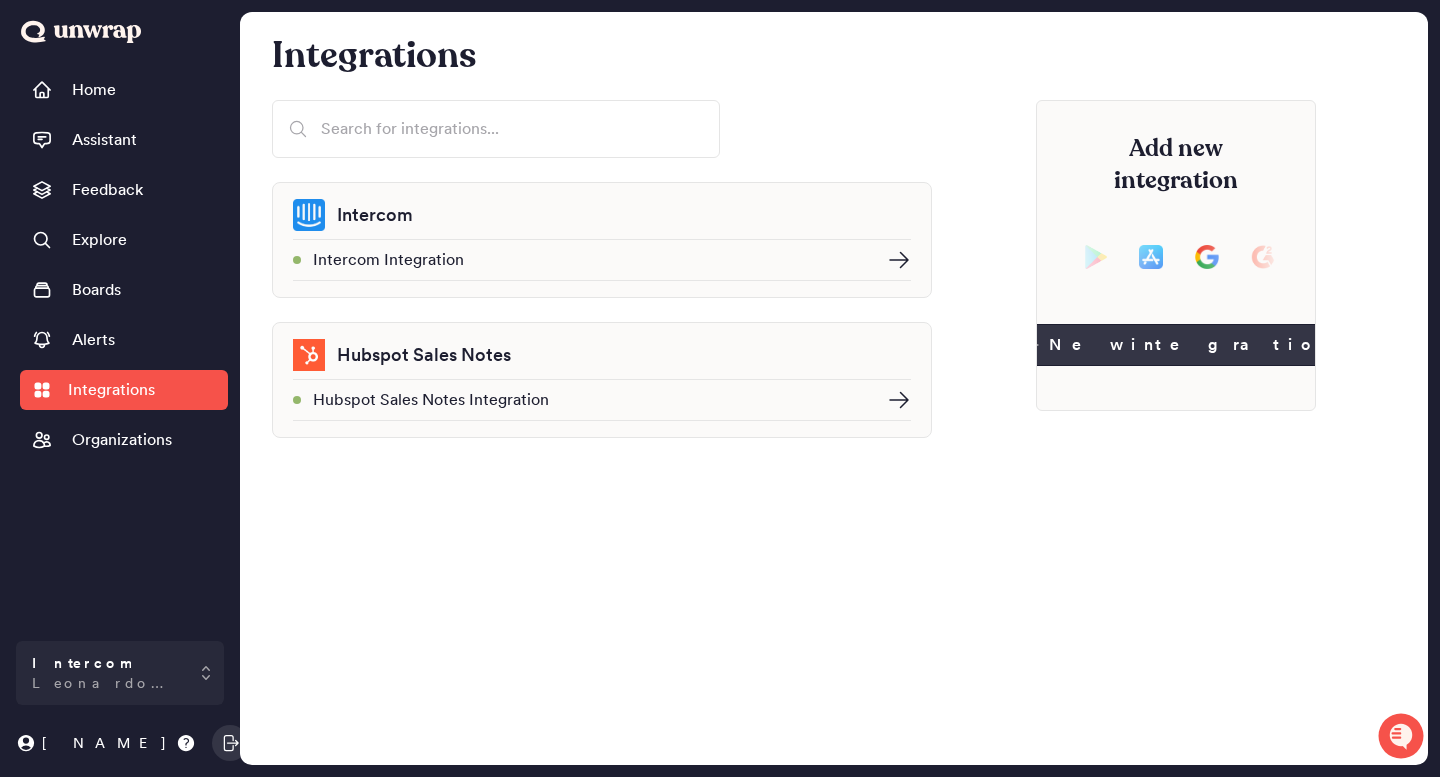 click on "New integration" at bounding box center (1176, 345) 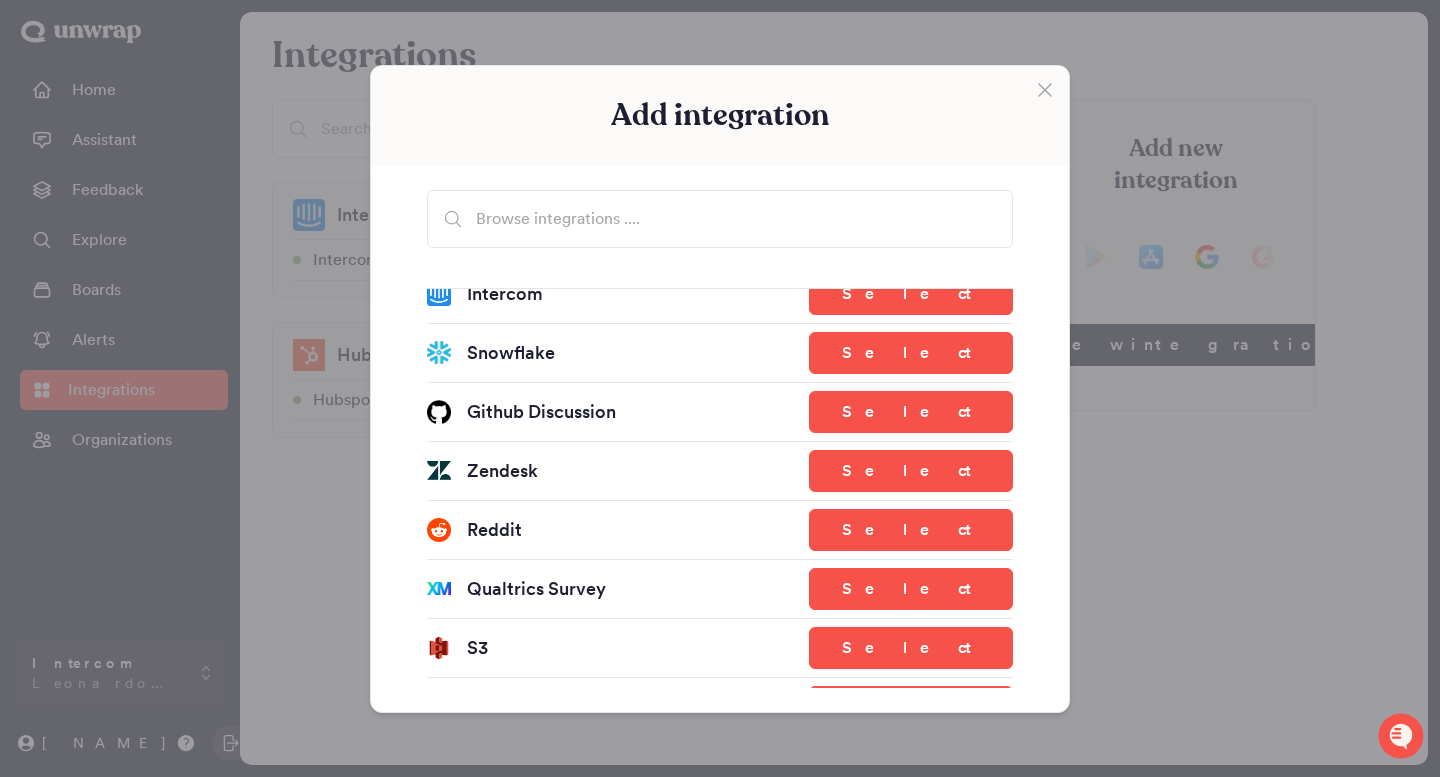 scroll, scrollTop: 623, scrollLeft: 0, axis: vertical 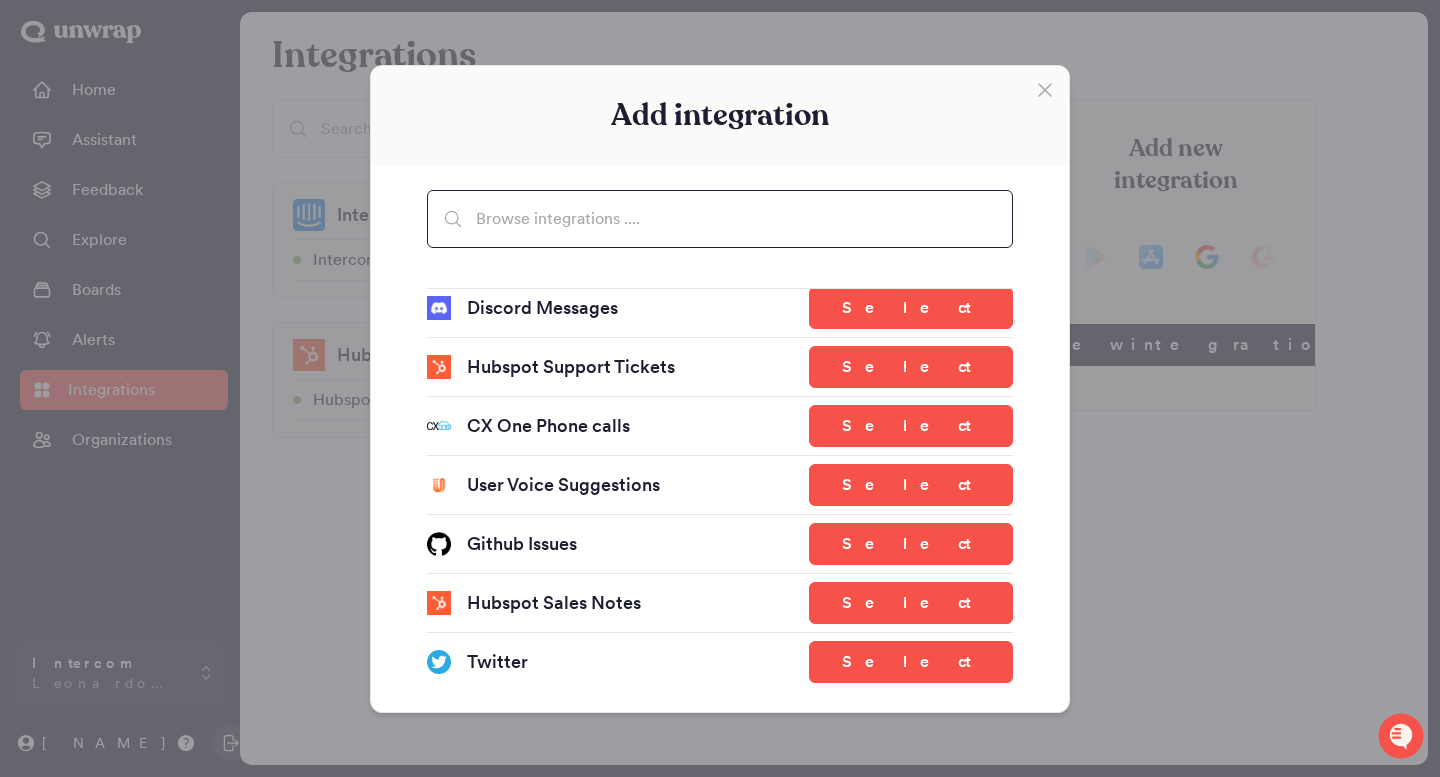 click at bounding box center [720, 219] 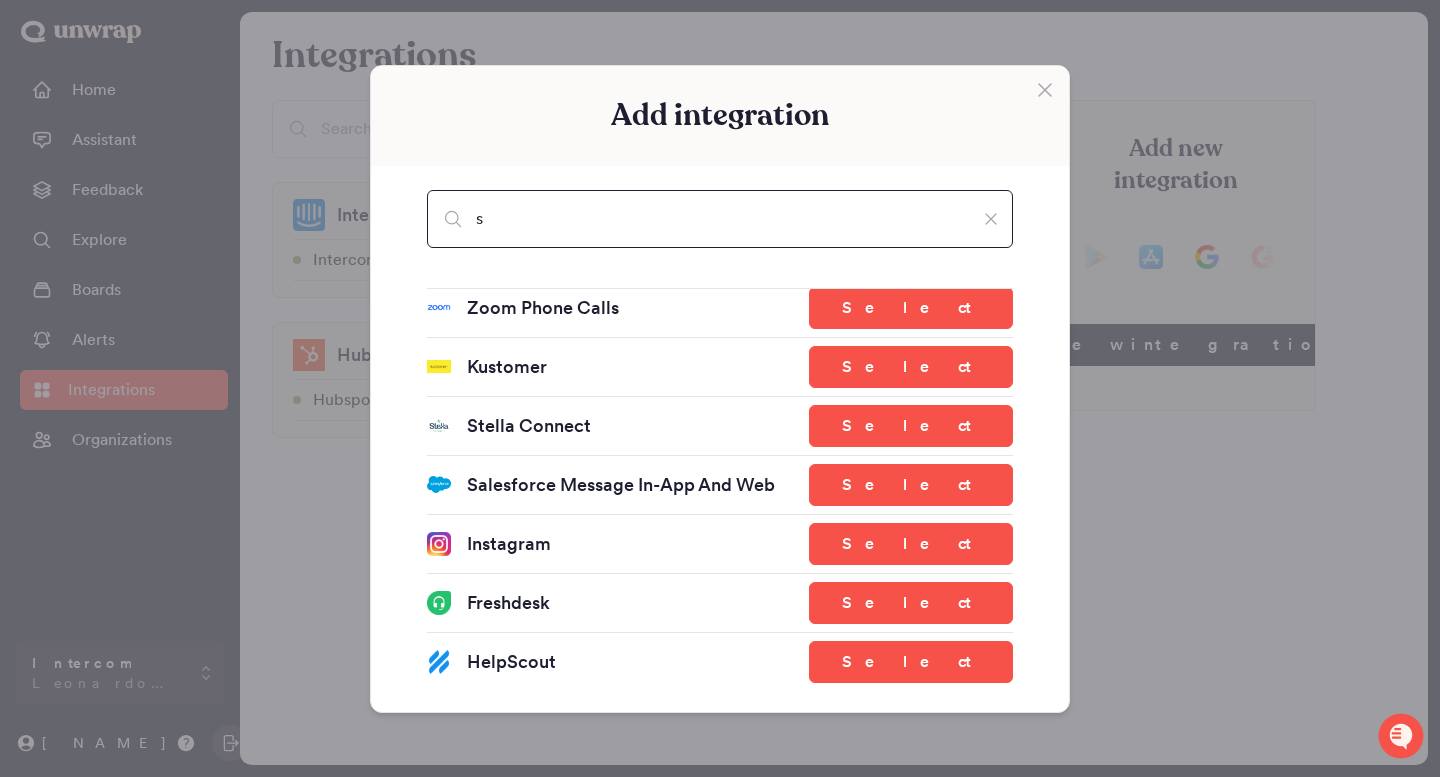 scroll, scrollTop: 0, scrollLeft: 0, axis: both 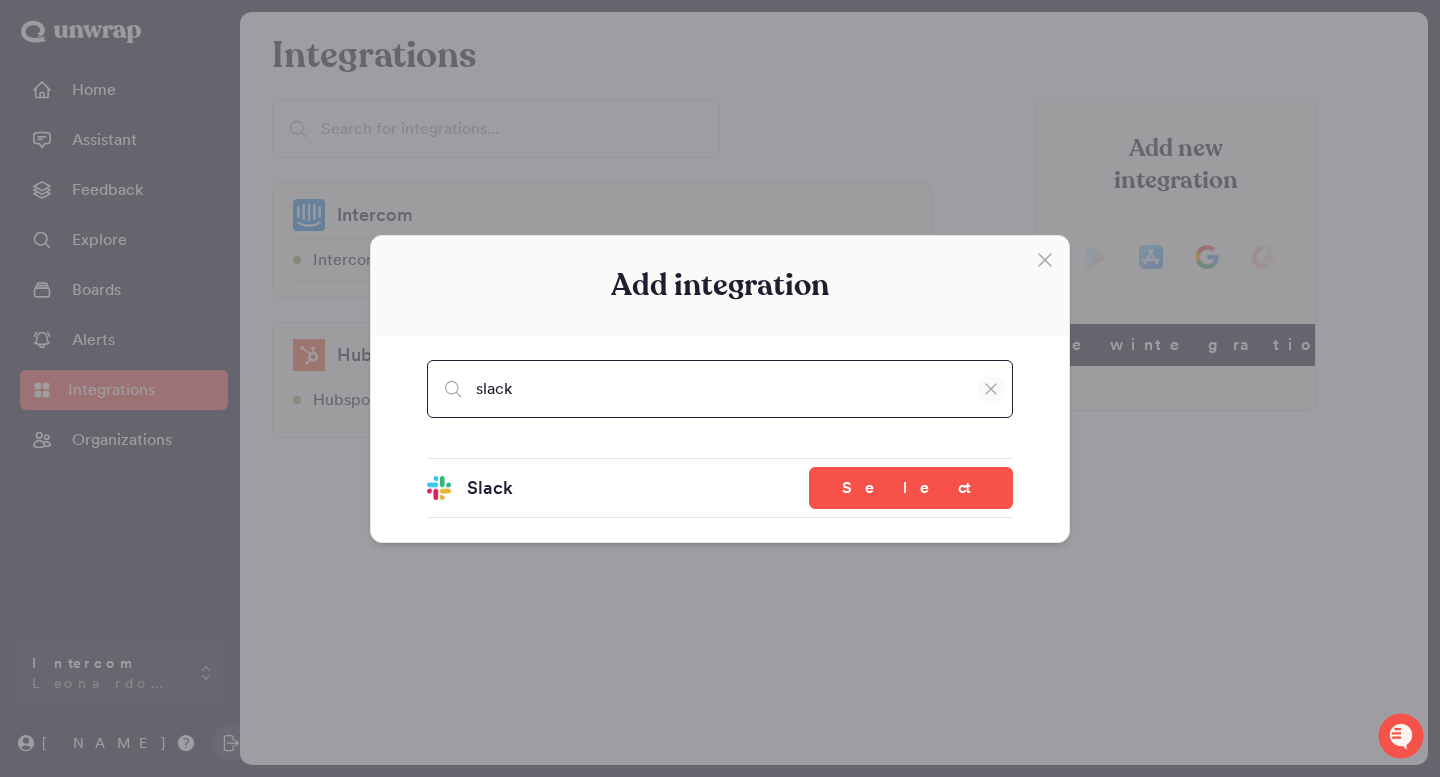 type on "slack" 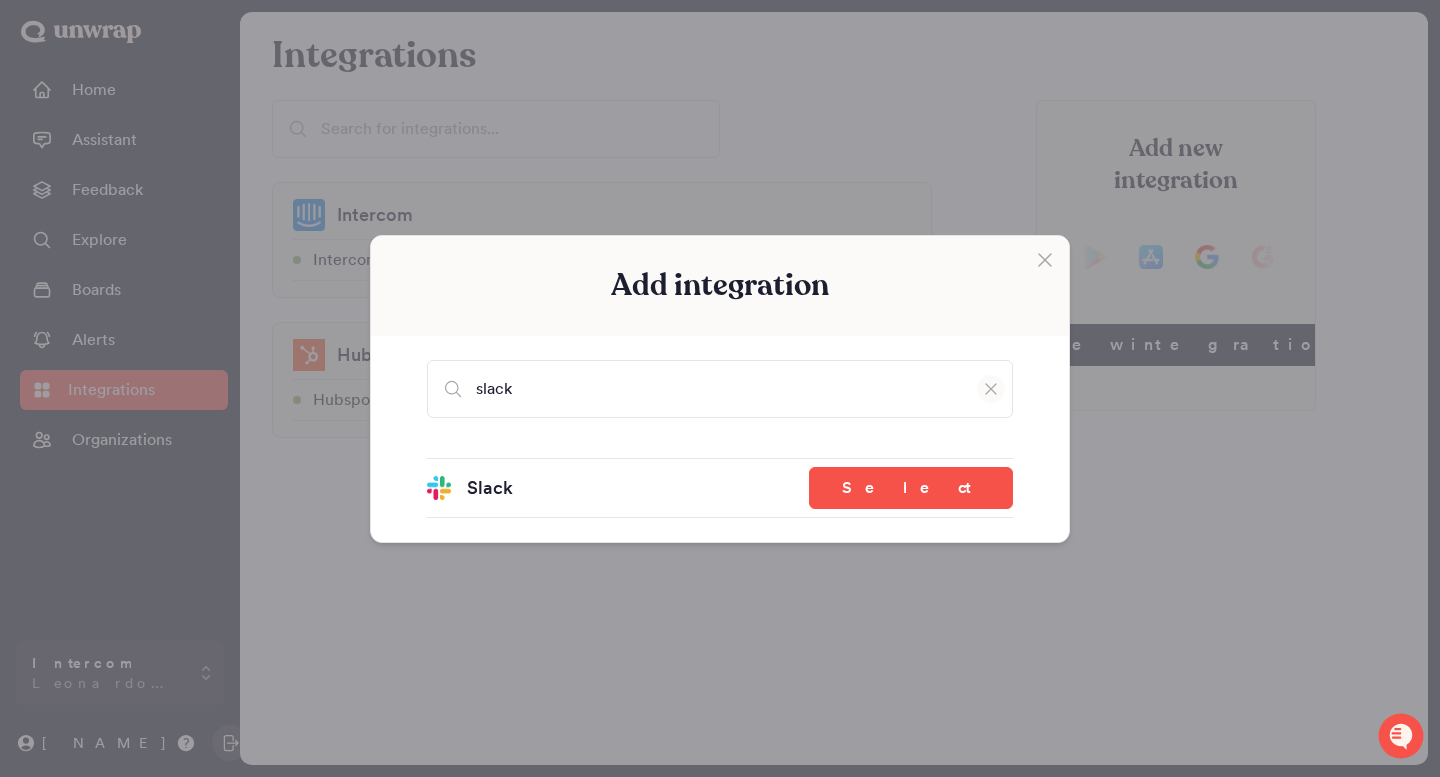 click at bounding box center (991, 389) 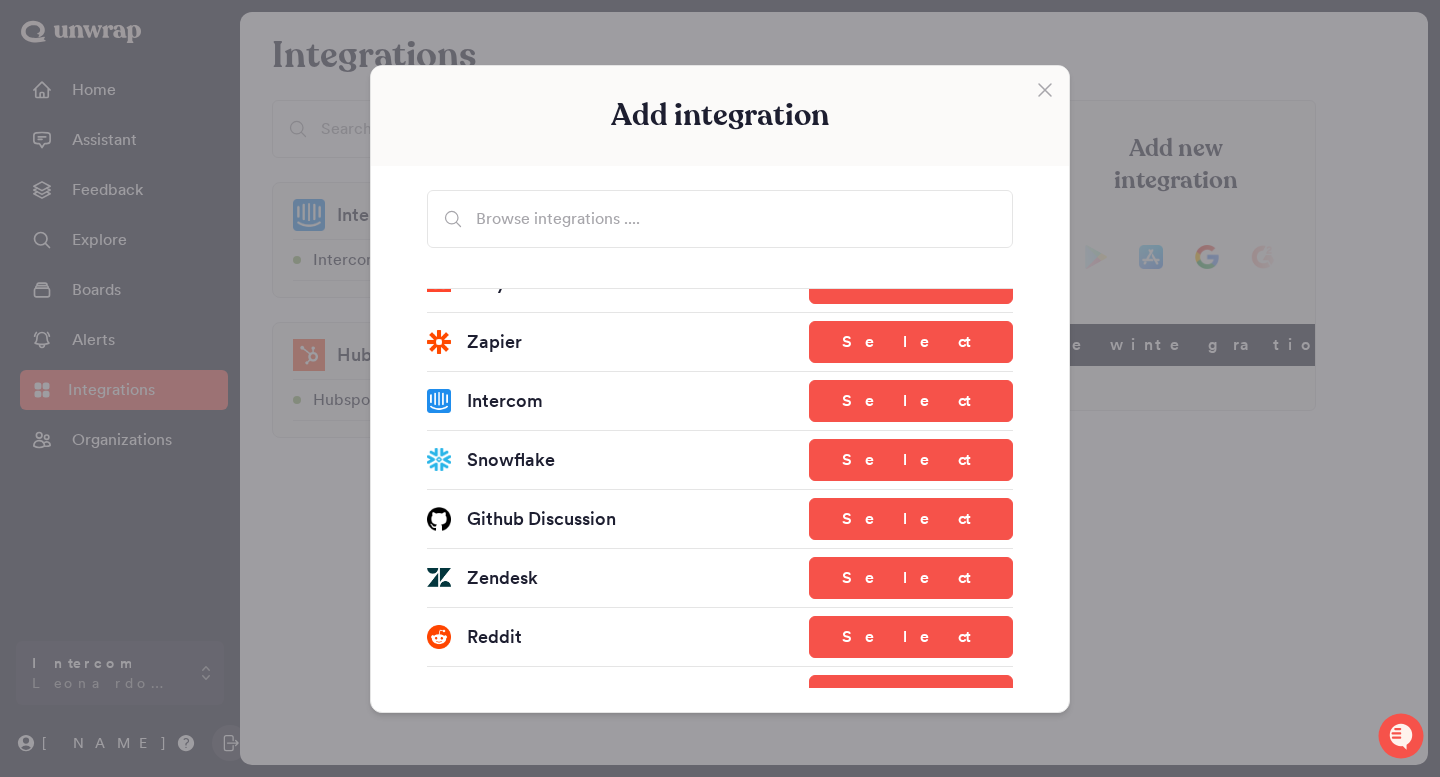 scroll, scrollTop: 508, scrollLeft: 0, axis: vertical 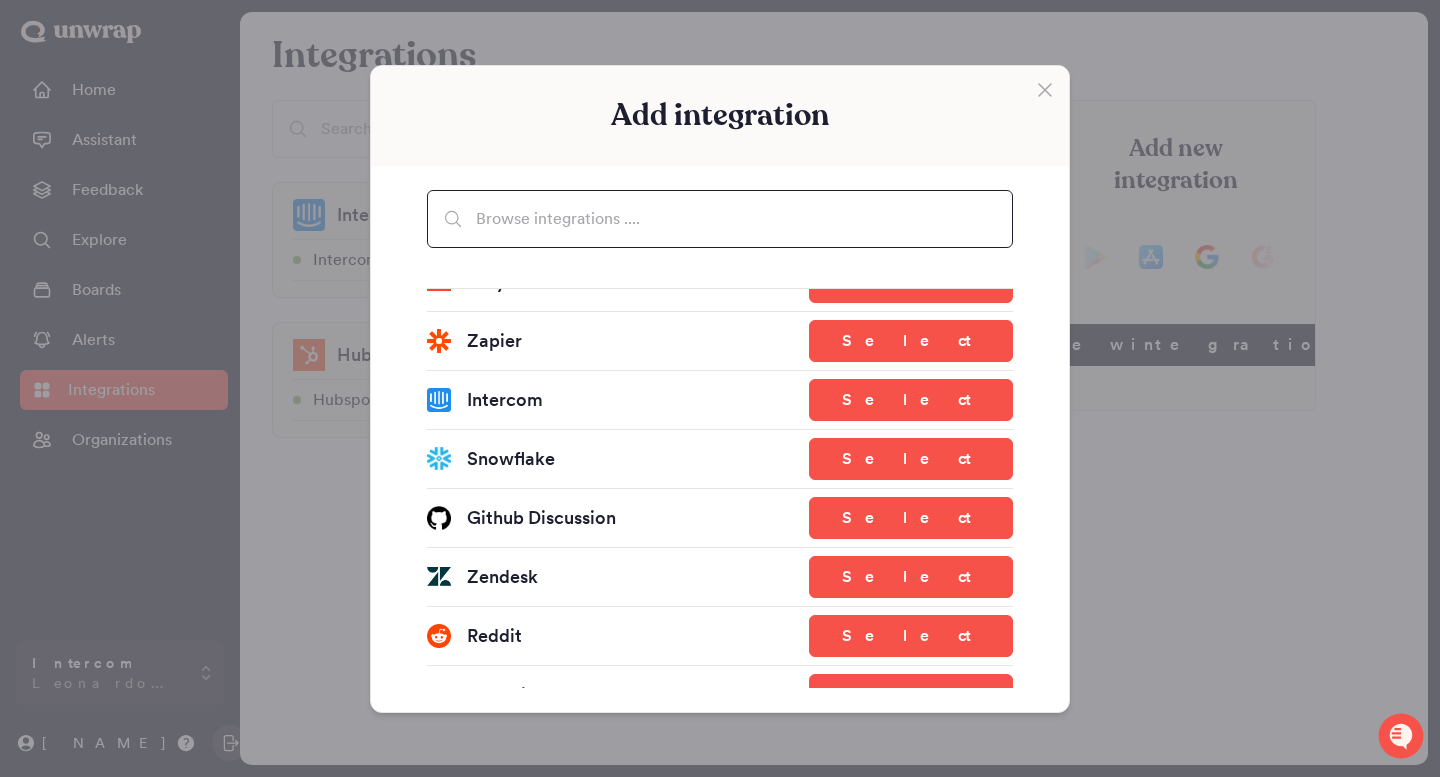 click at bounding box center (720, 219) 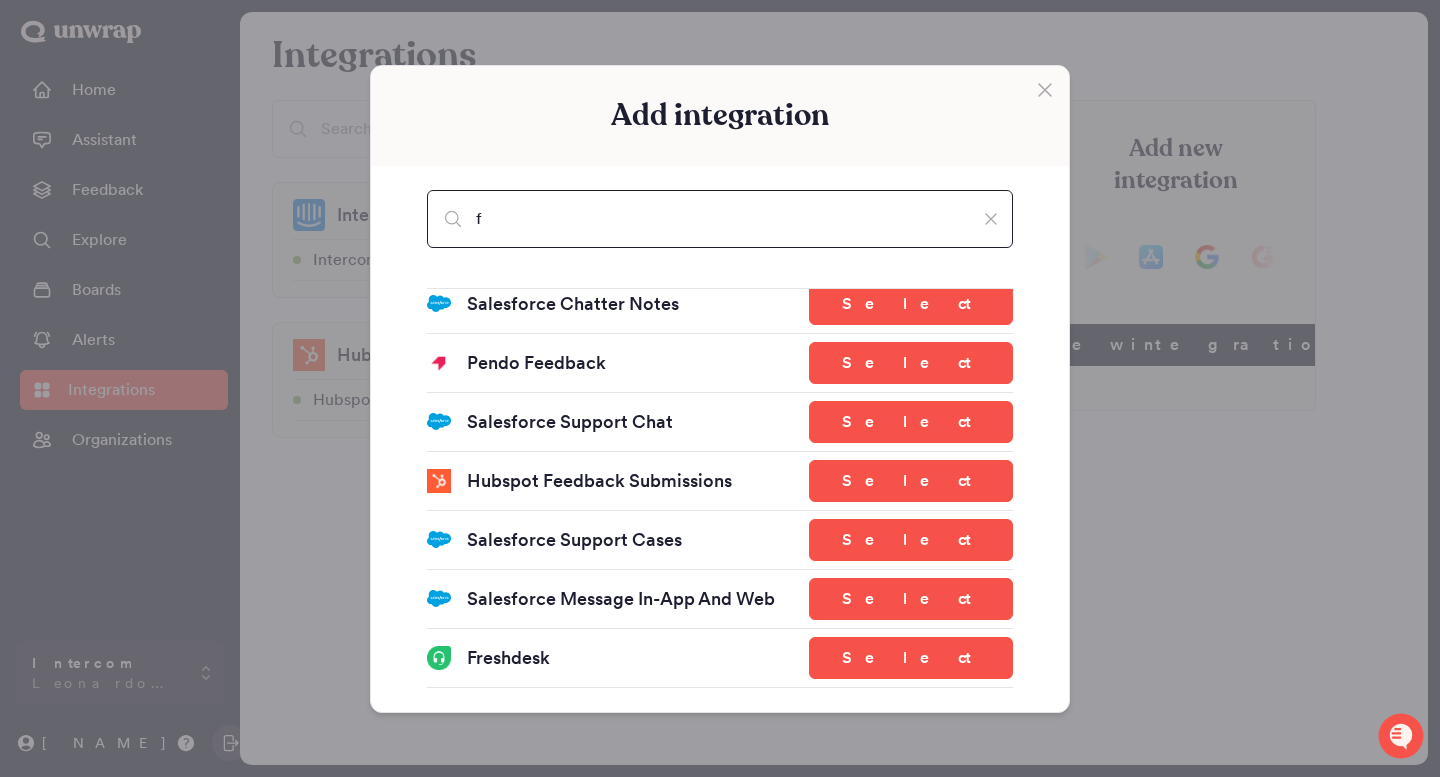 scroll, scrollTop: 0, scrollLeft: 0, axis: both 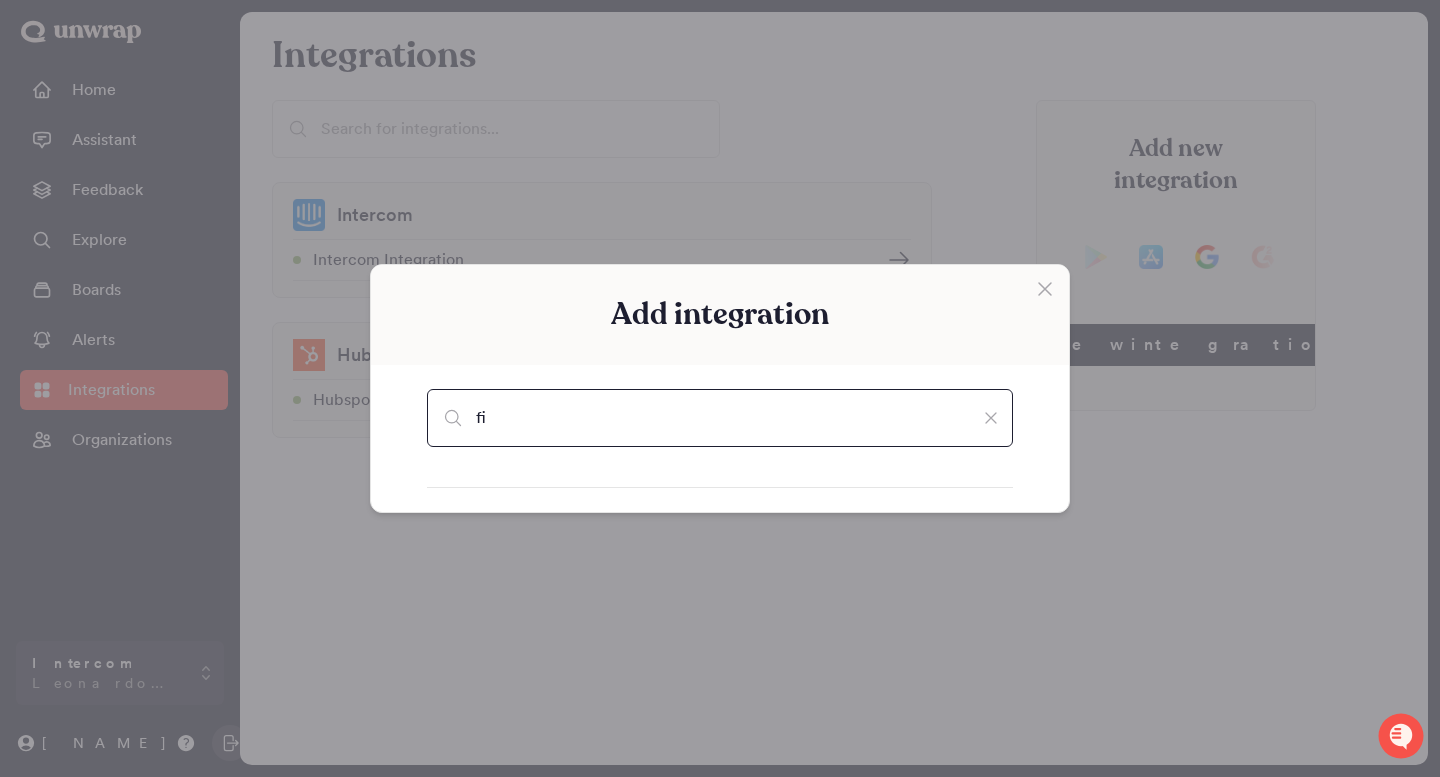 type on "f" 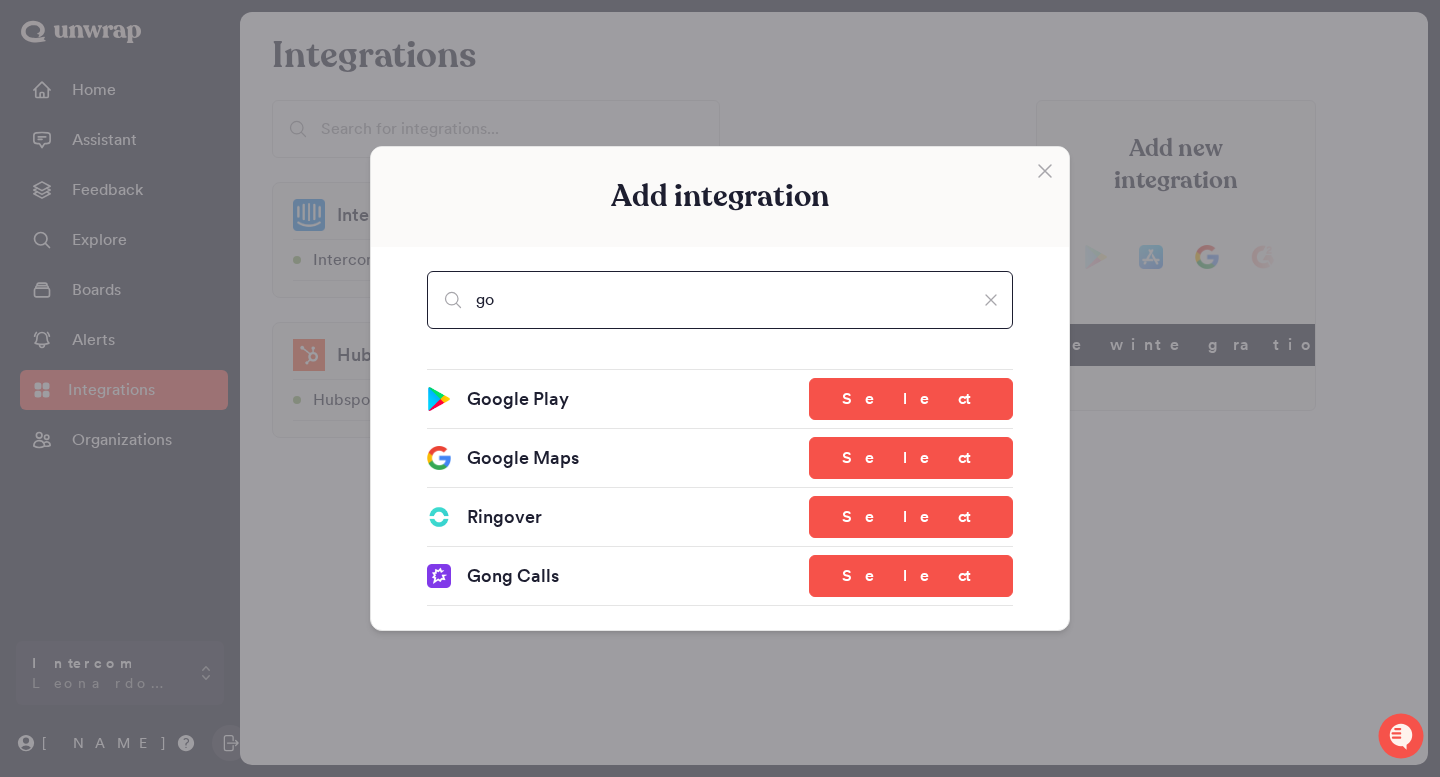 type on "g" 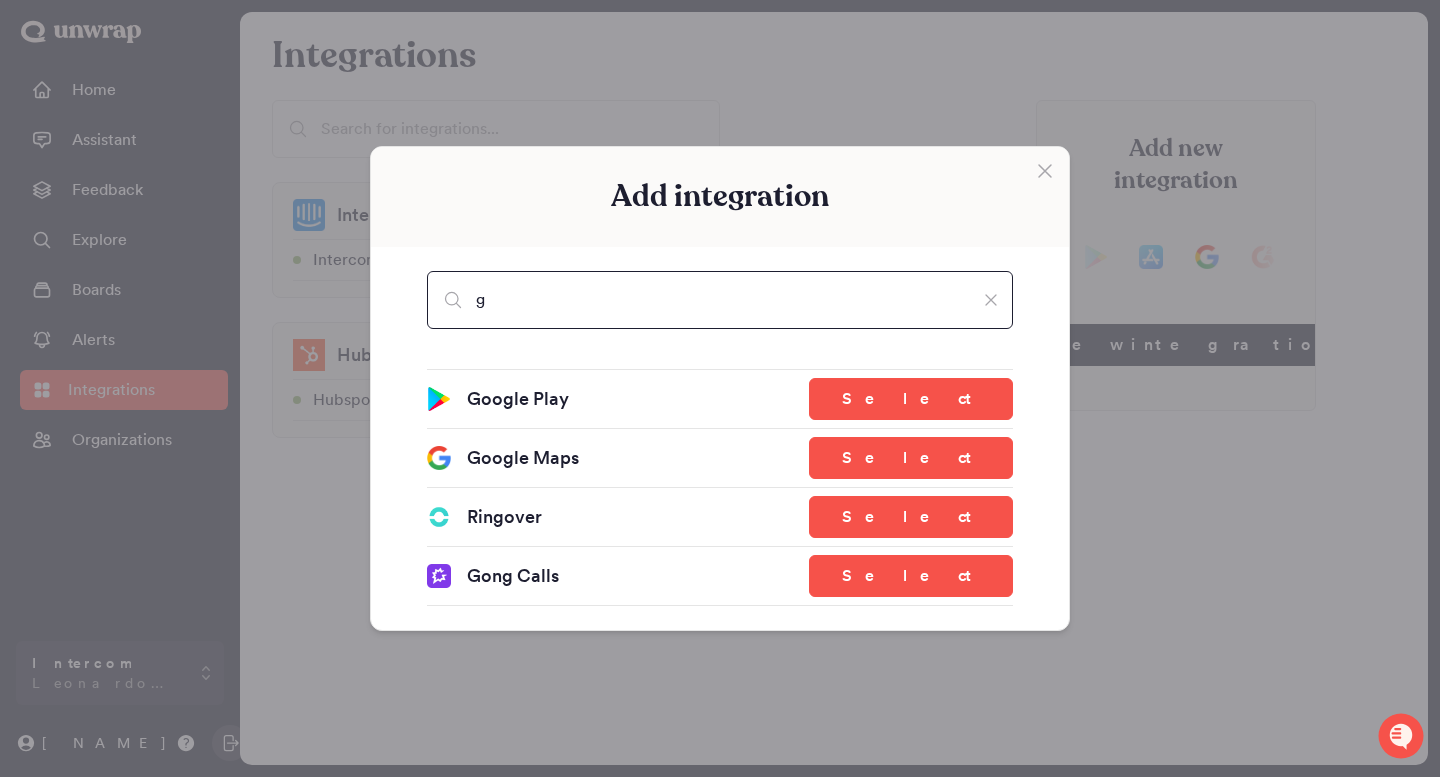 type 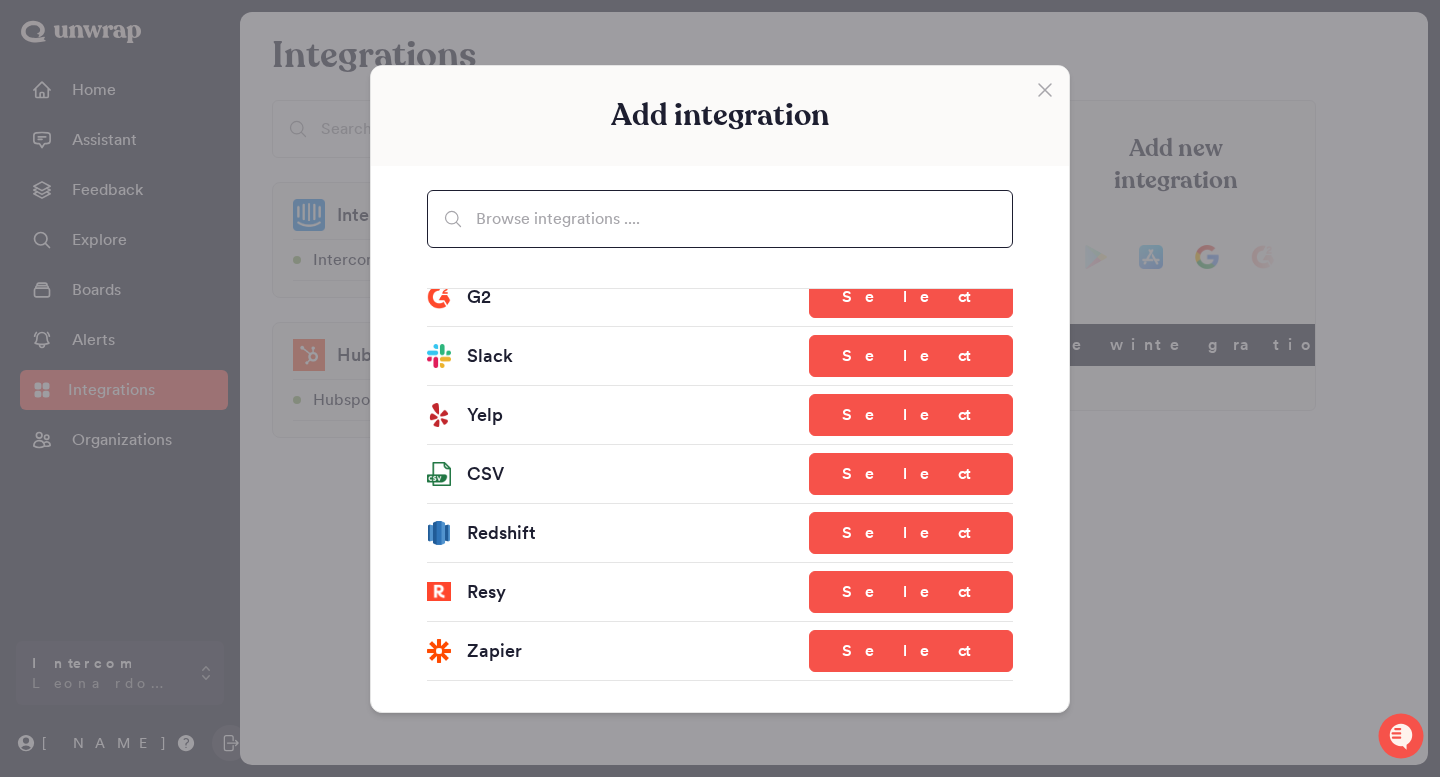 scroll, scrollTop: 0, scrollLeft: 0, axis: both 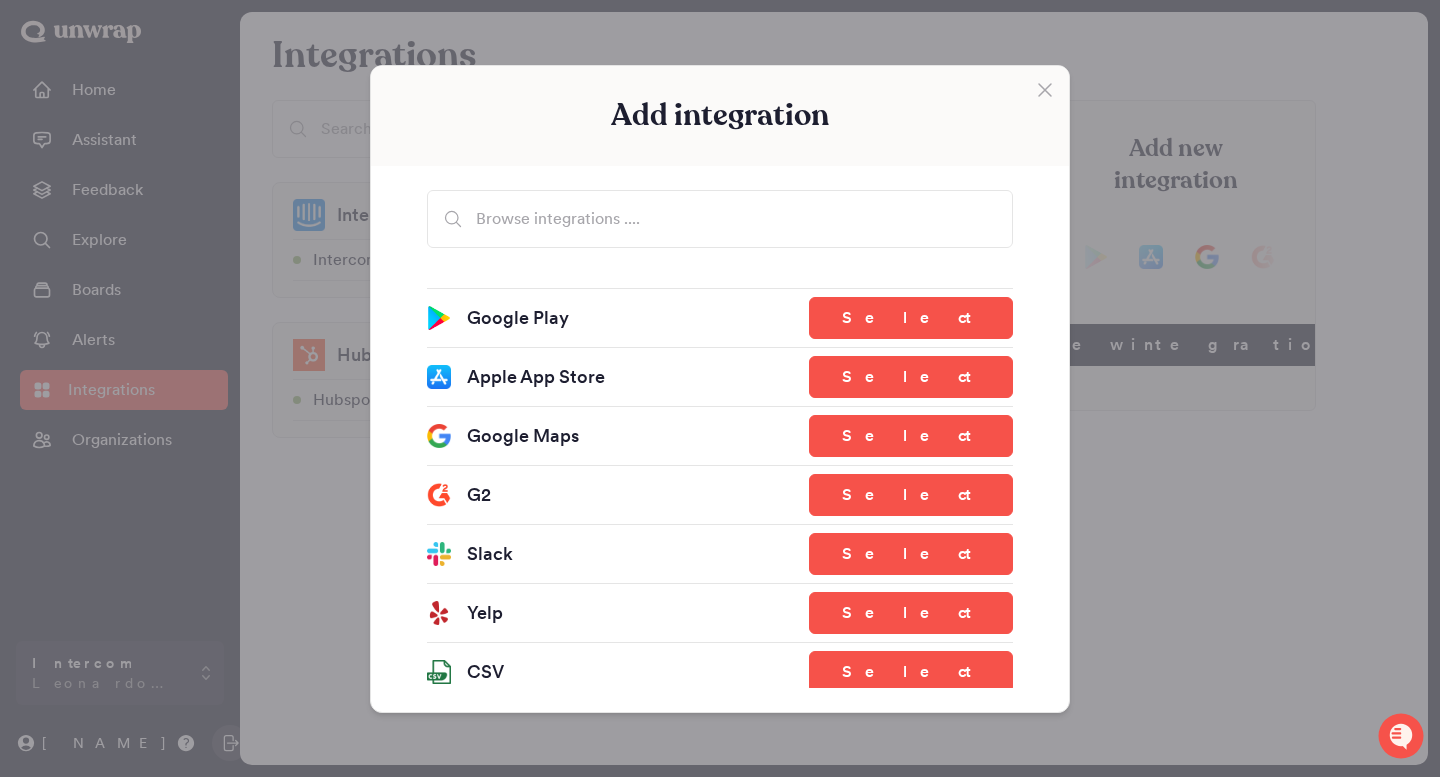 click 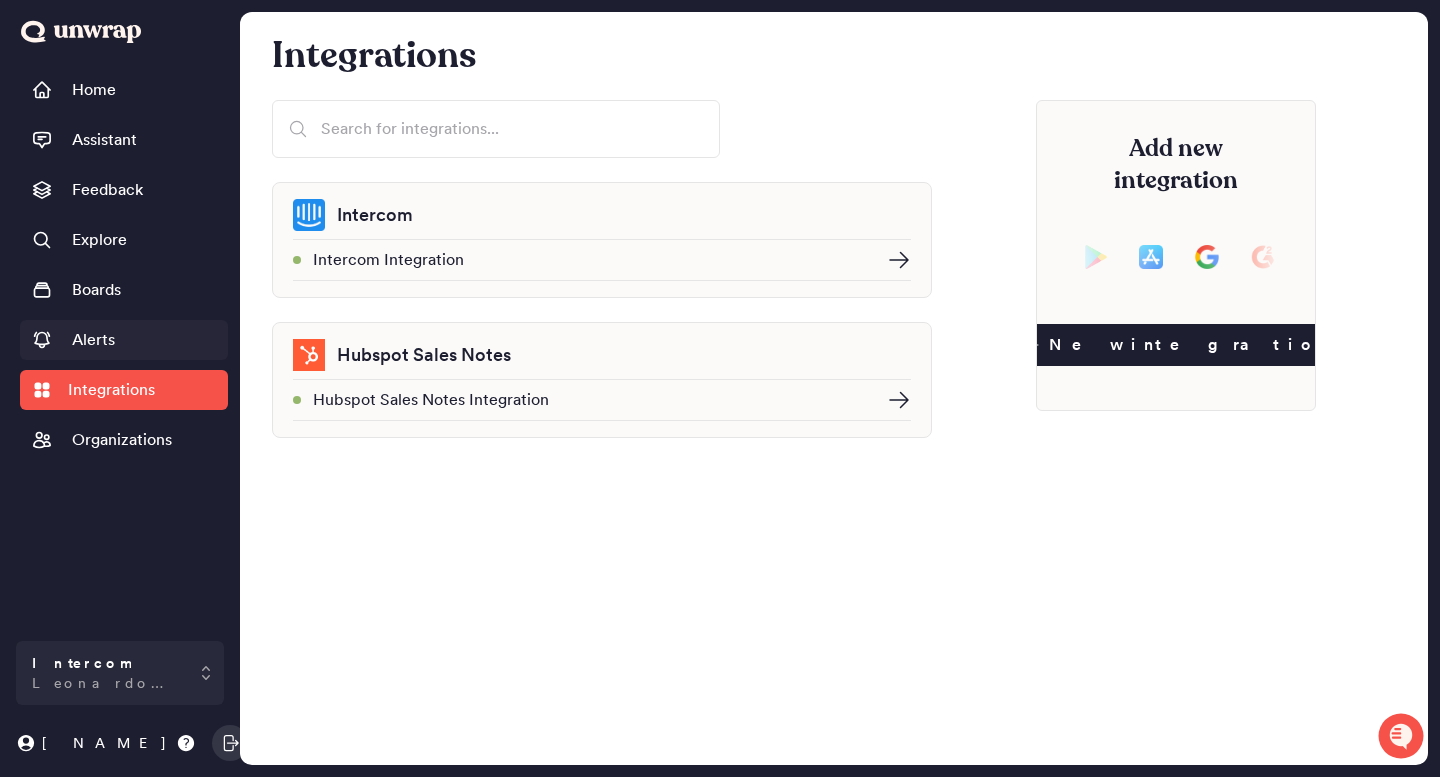 click on "Alerts" at bounding box center (124, 340) 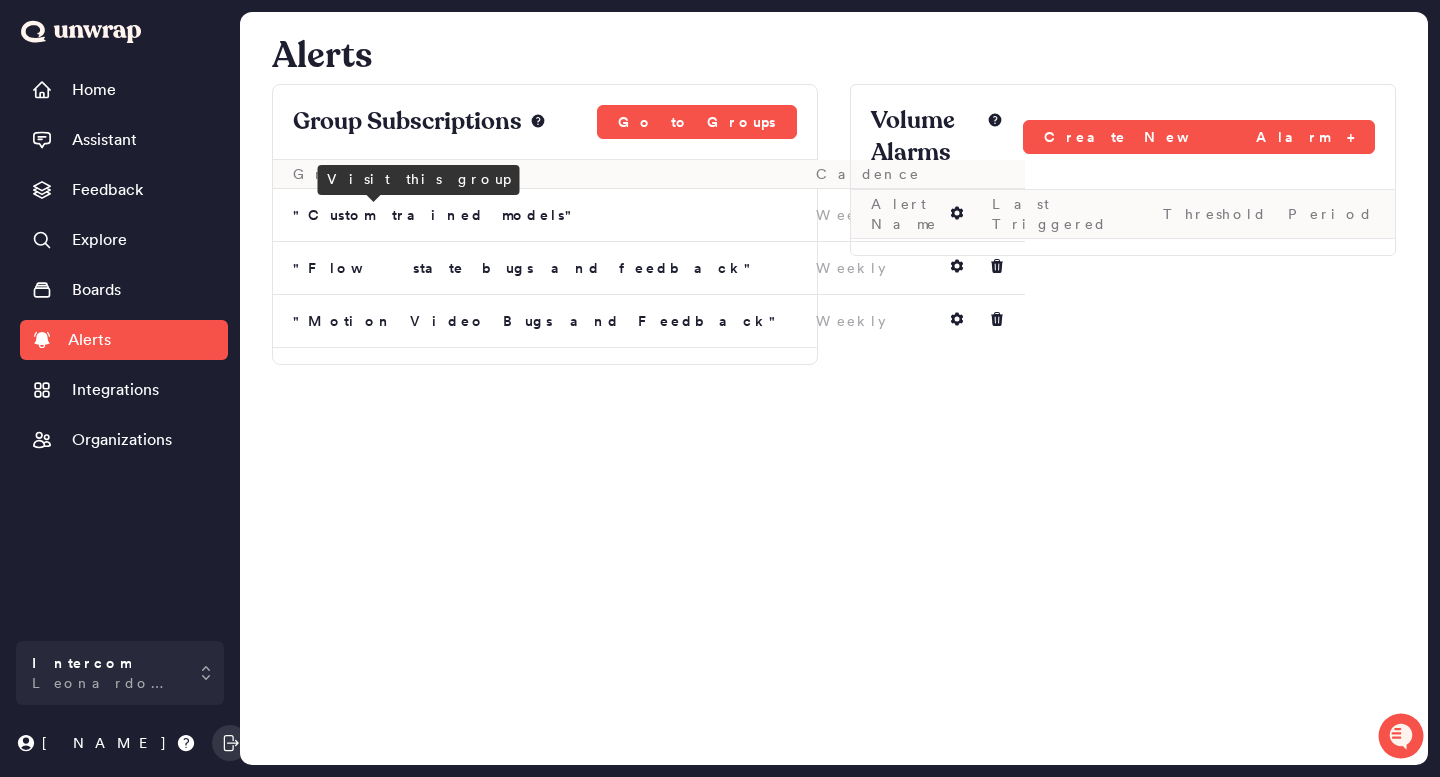 click on "" Custom trained models "" at bounding box center (436, 215) 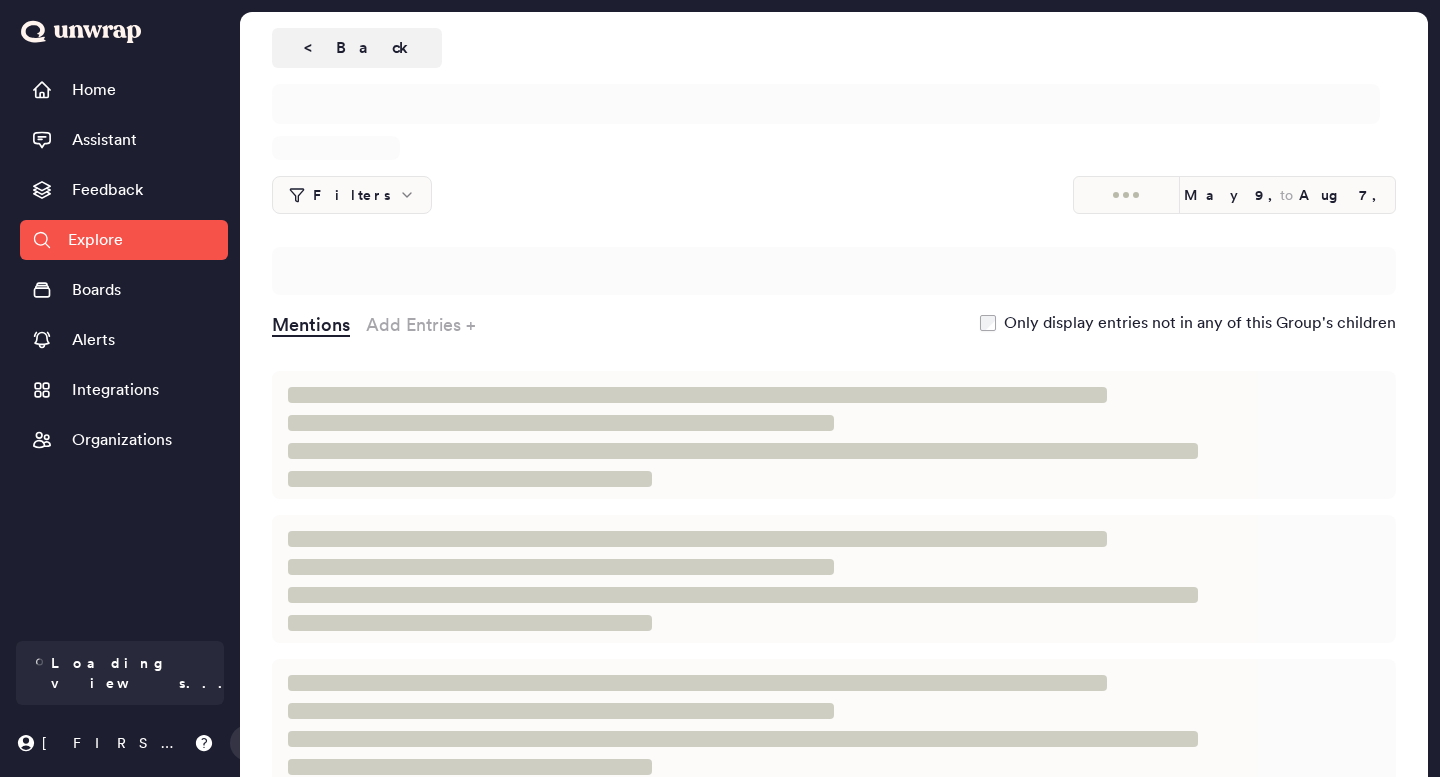 scroll, scrollTop: 0, scrollLeft: 0, axis: both 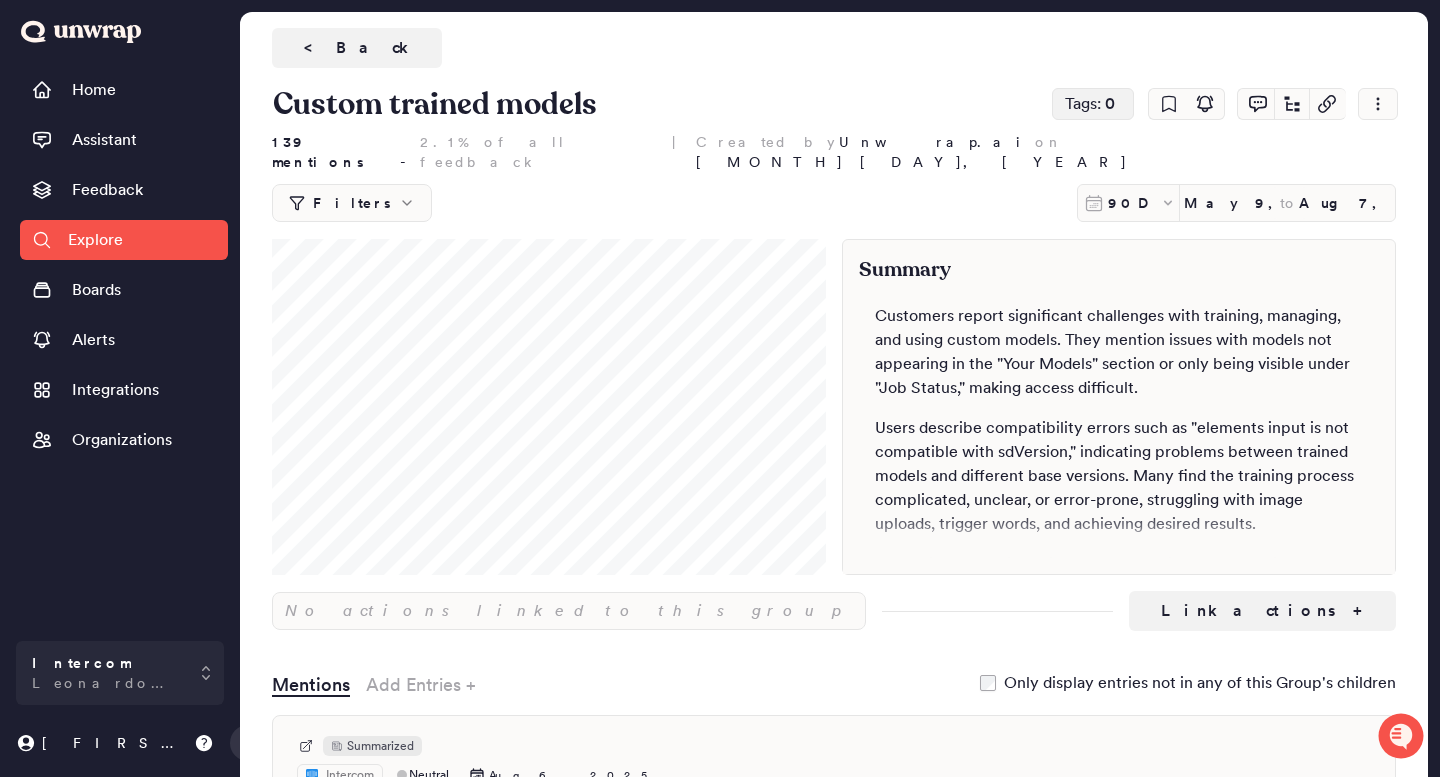click on "Tags:  0" at bounding box center [1093, 104] 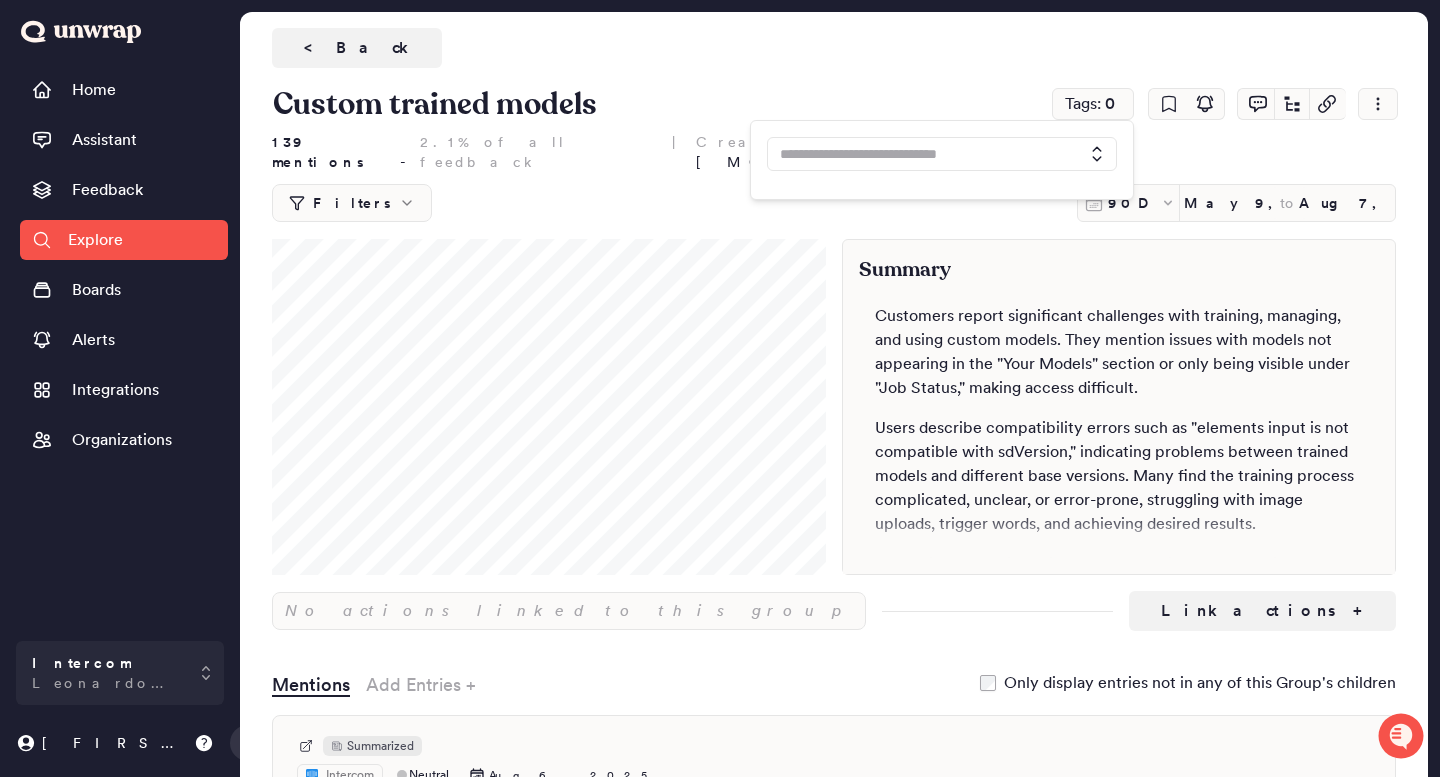 click at bounding box center (926, 154) 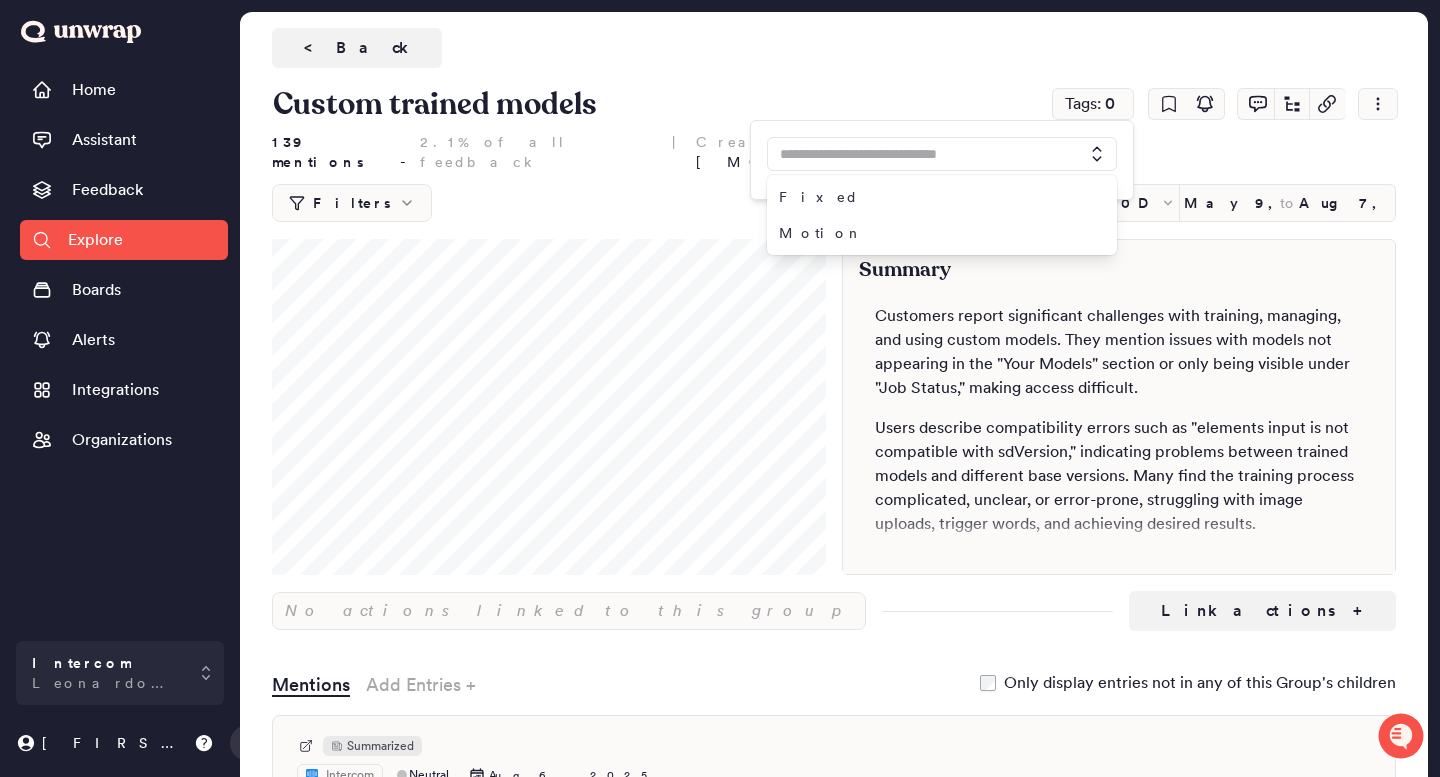 click on "< Back" at bounding box center (834, 48) 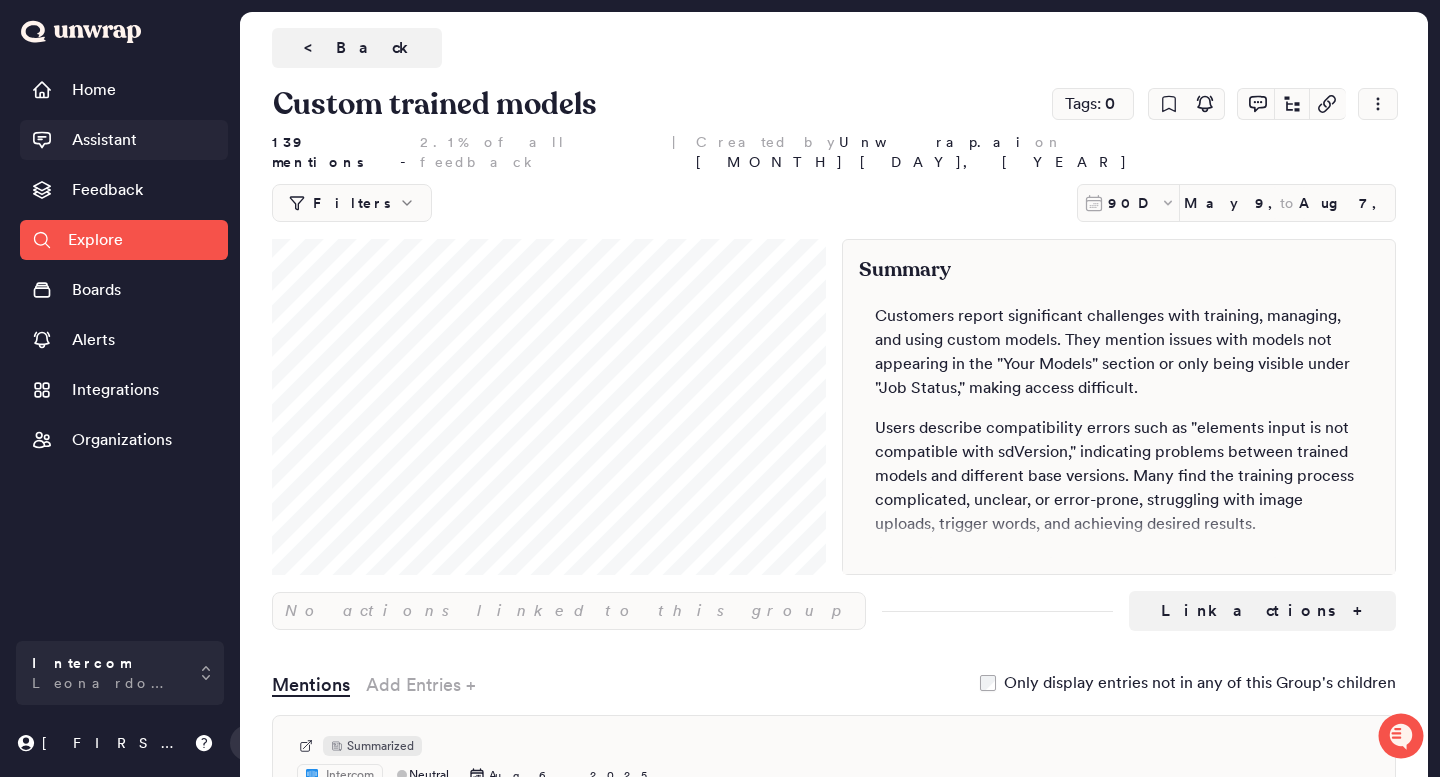 click on "Assistant" at bounding box center (124, 140) 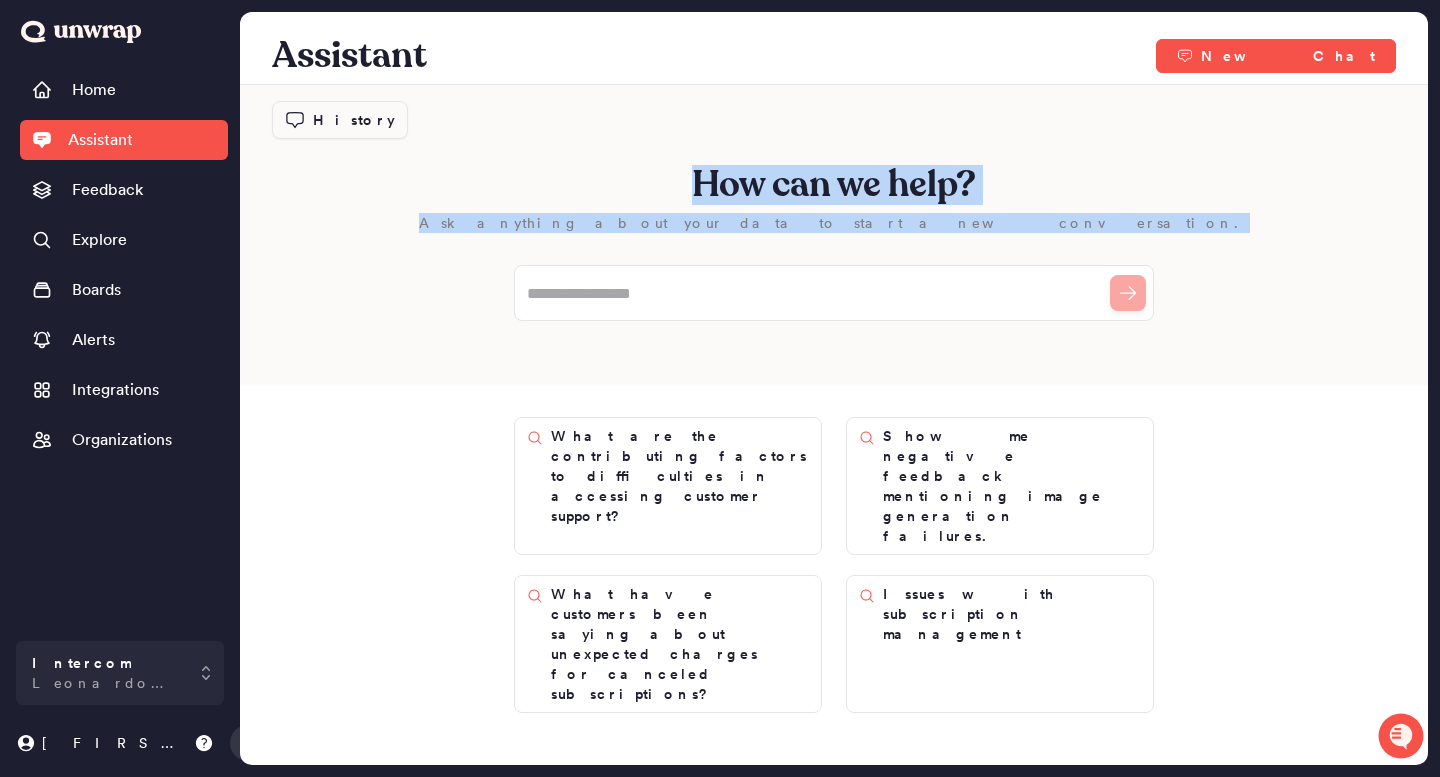 drag, startPoint x: 691, startPoint y: 175, endPoint x: 1033, endPoint y: 228, distance: 346.08237 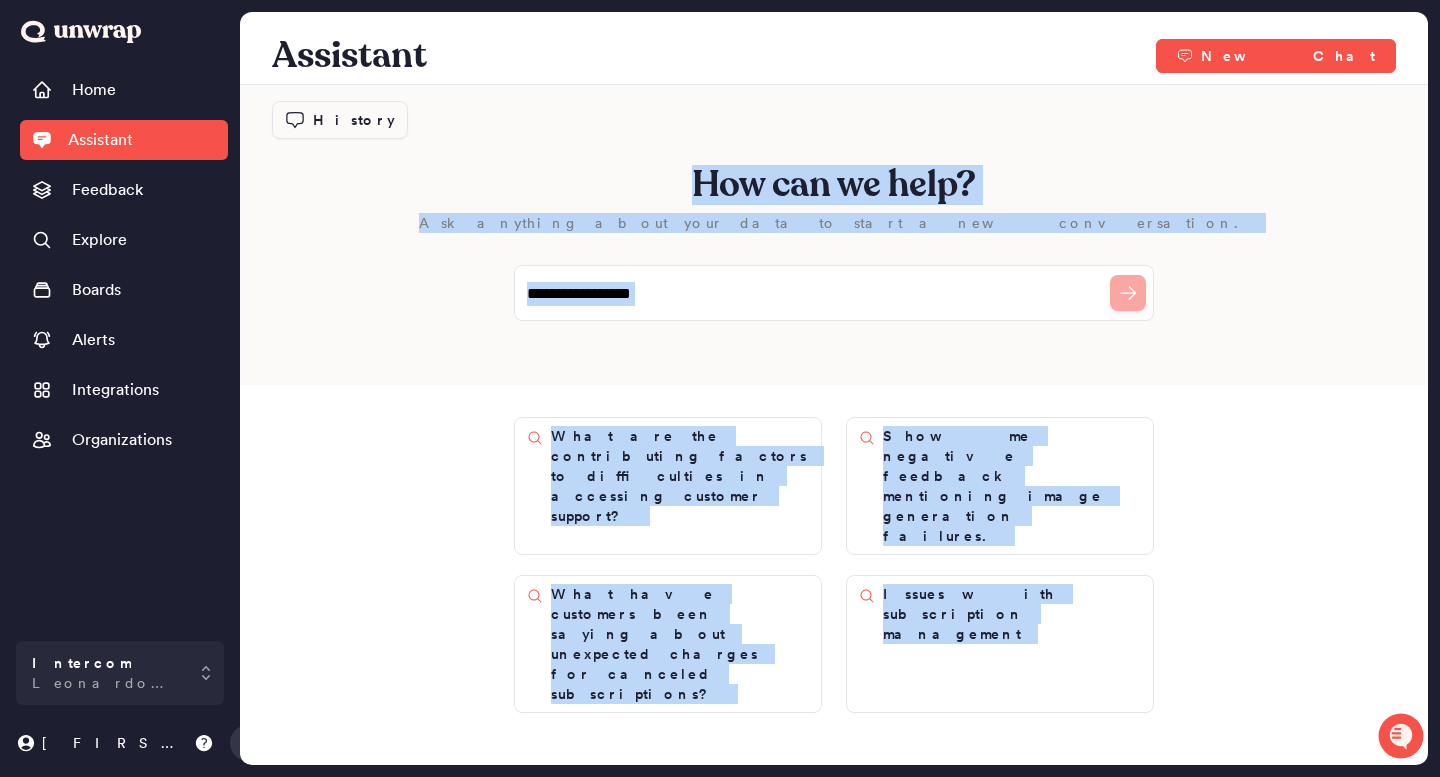 drag, startPoint x: 688, startPoint y: 178, endPoint x: 900, endPoint y: 673, distance: 538.4877 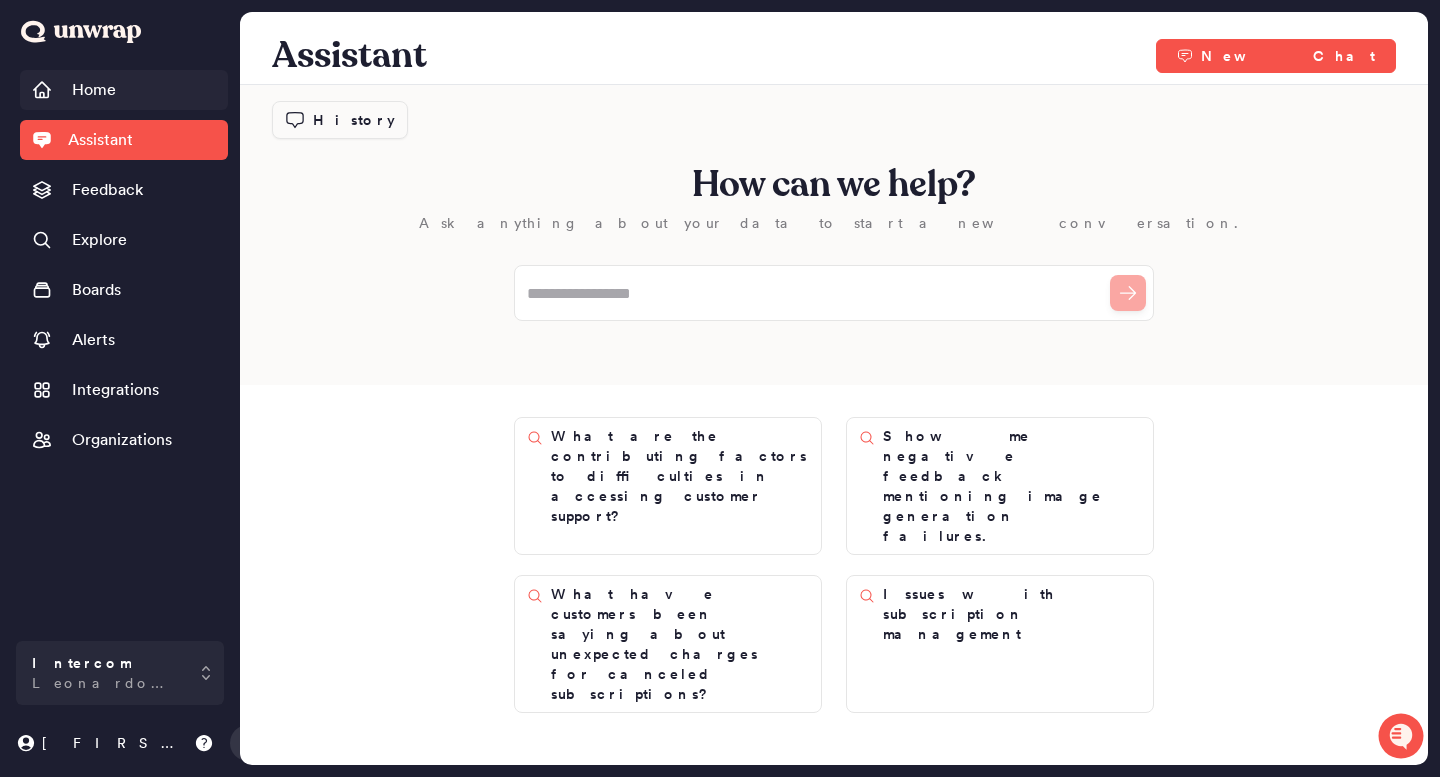 click on "Home" at bounding box center [94, 90] 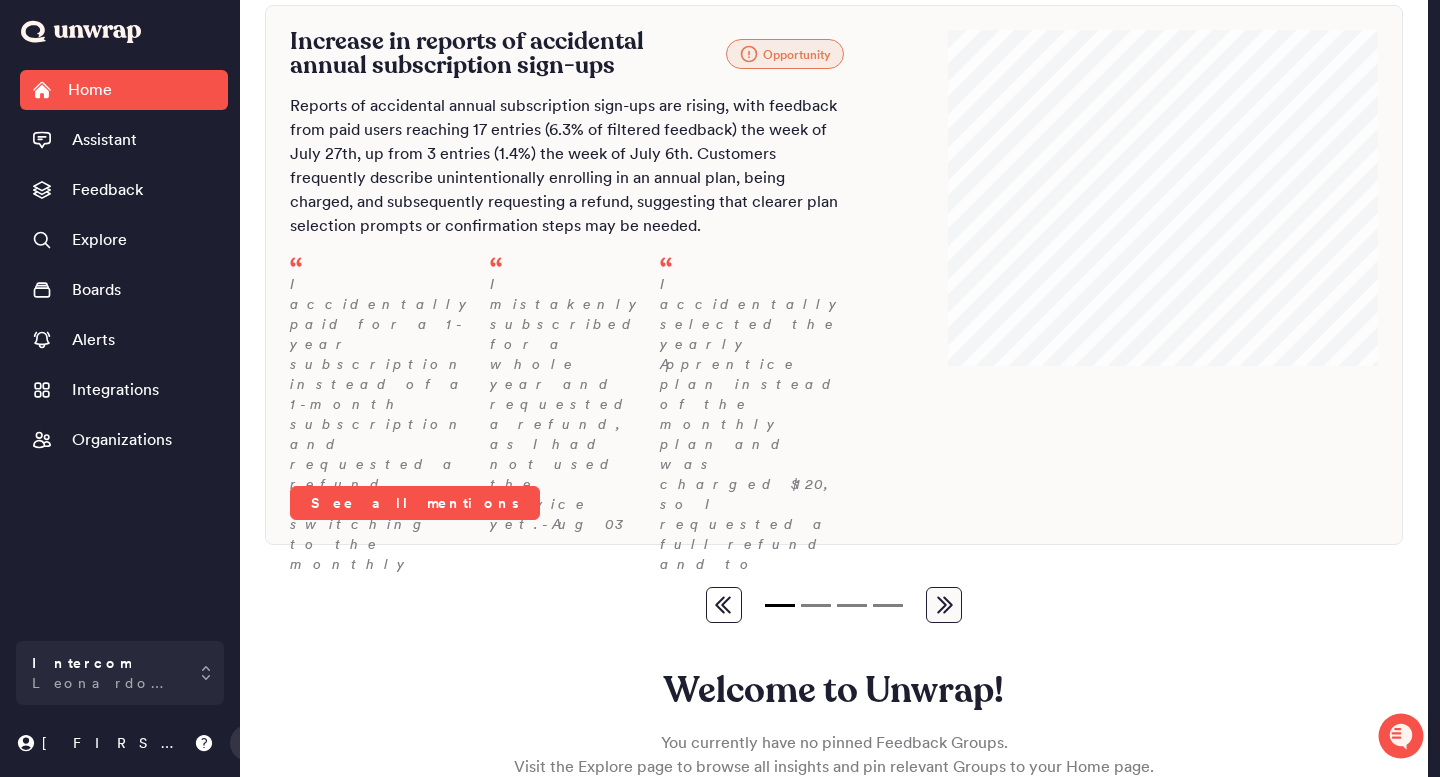 scroll, scrollTop: 289, scrollLeft: 0, axis: vertical 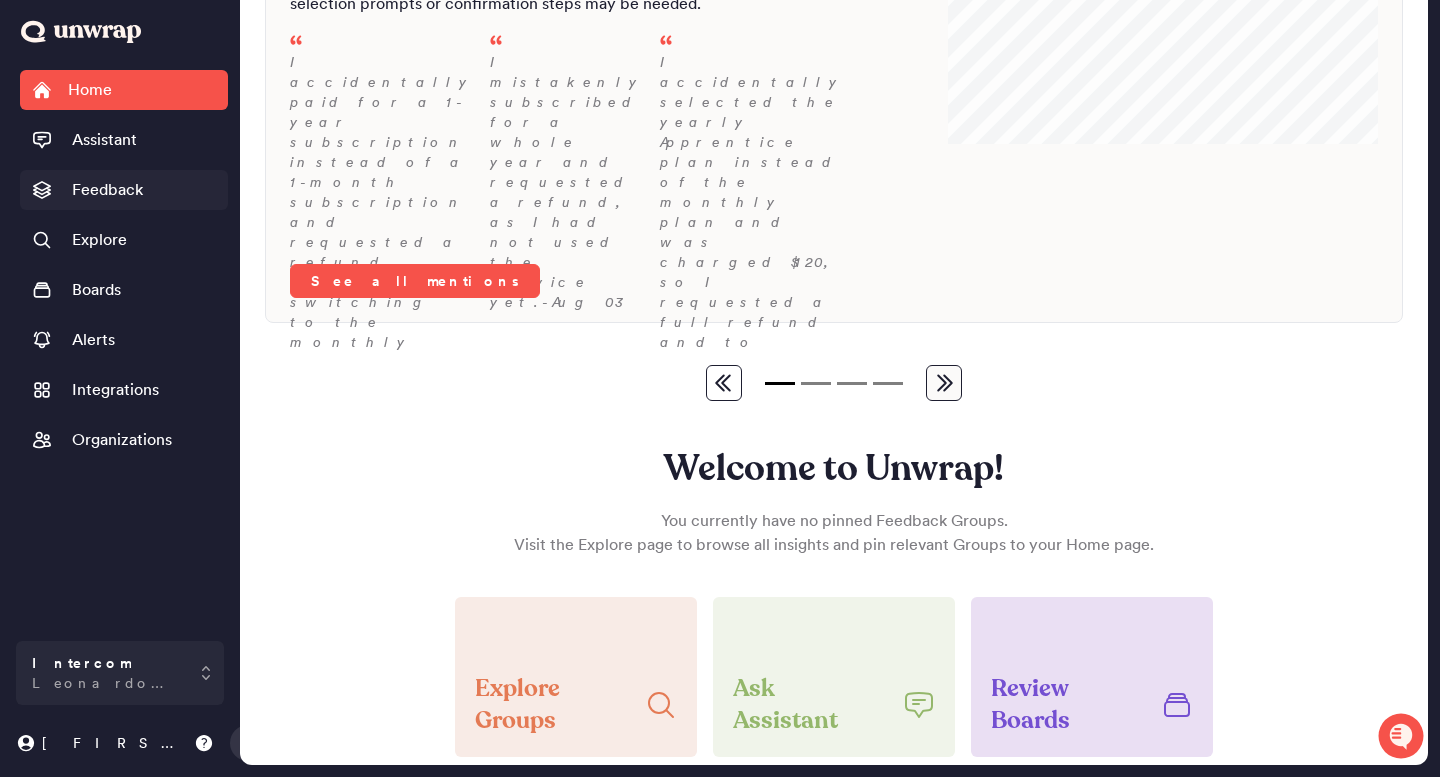 click on "Feedback" at bounding box center (107, 190) 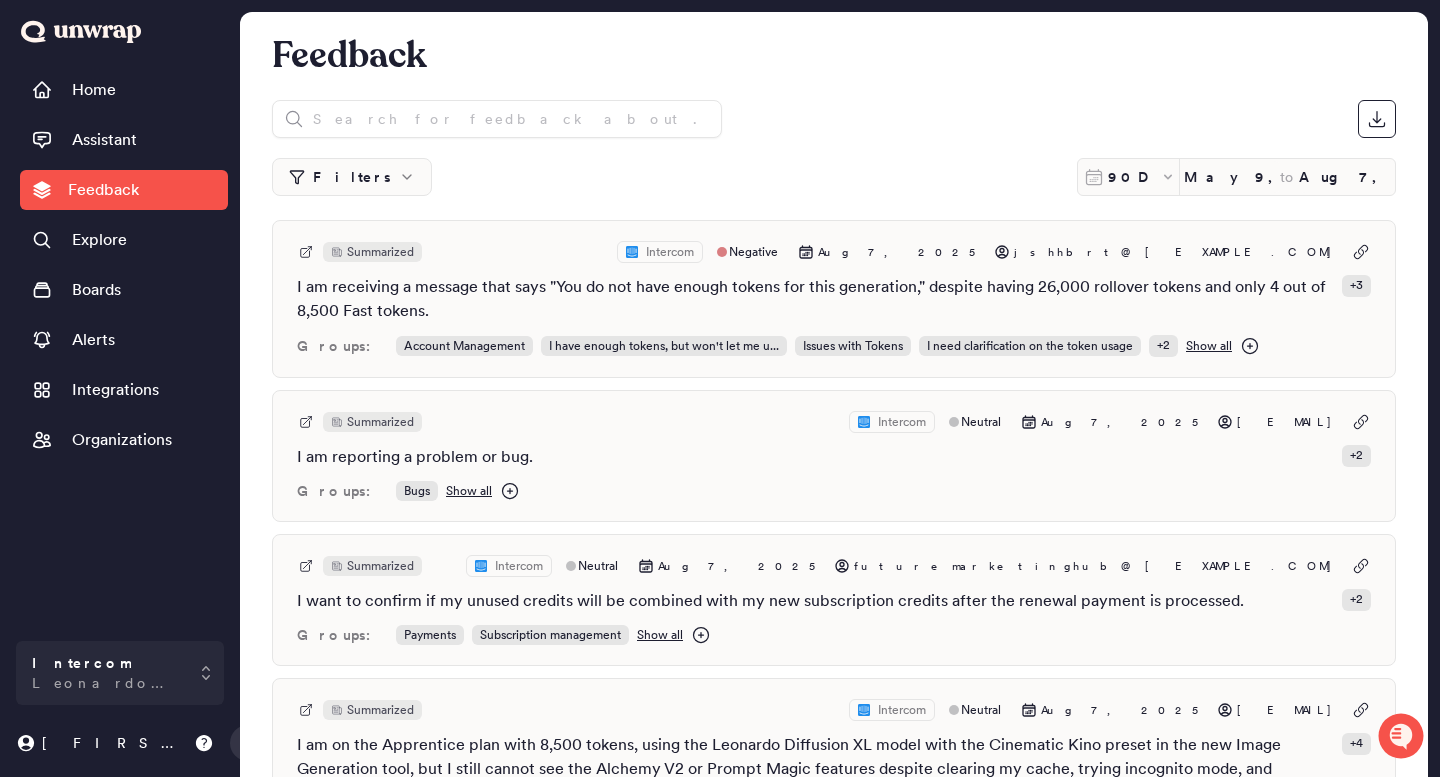 click on "Feedback" at bounding box center (124, 190) 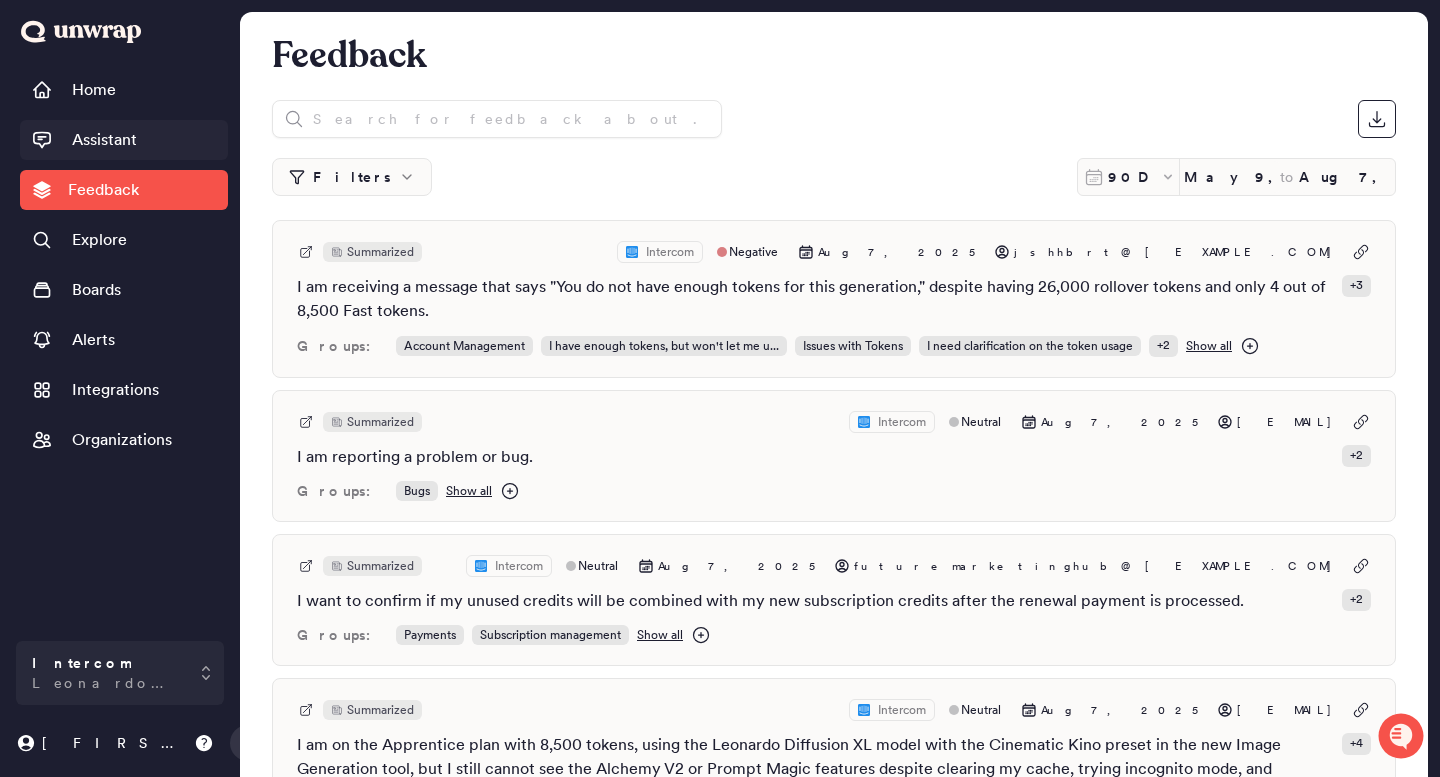 click on "Assistant" at bounding box center (104, 140) 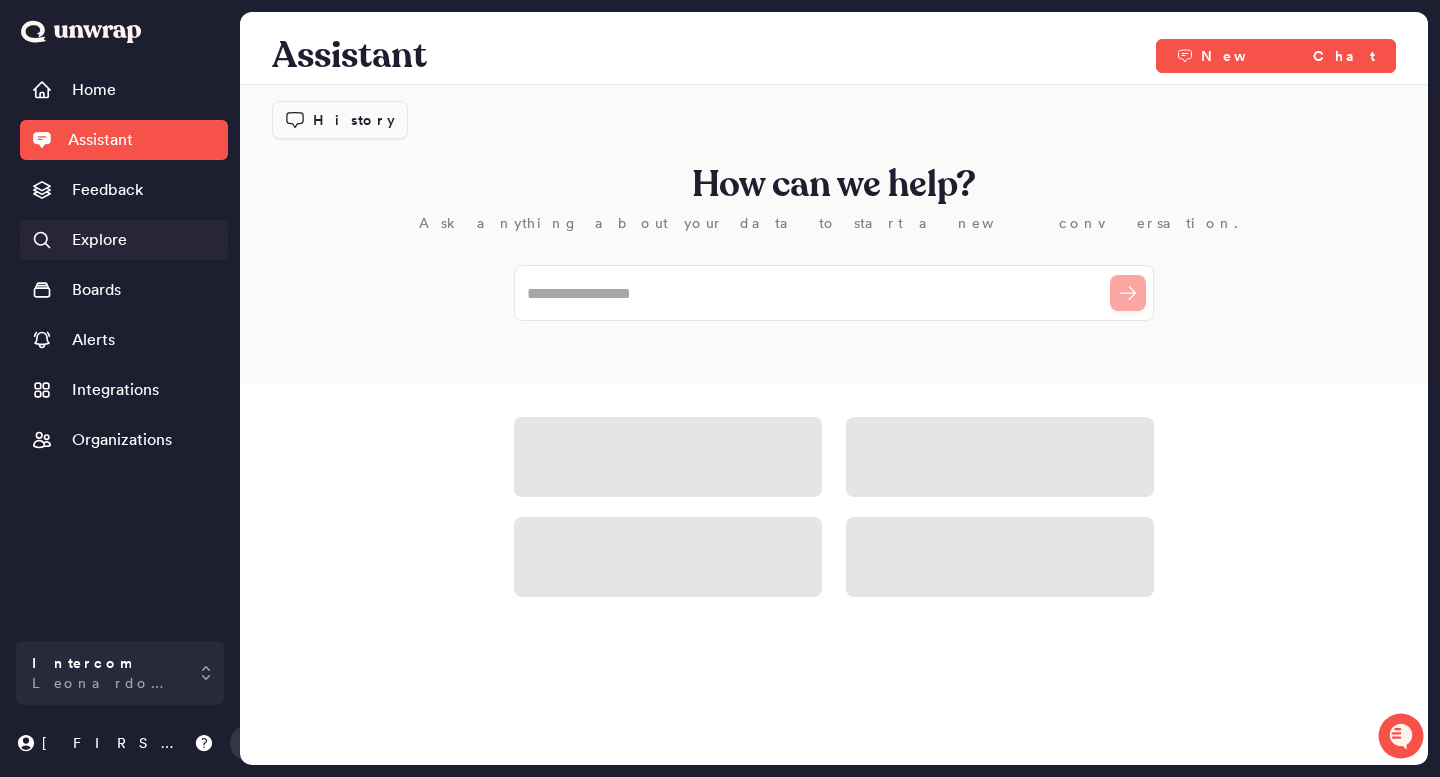 click on "Explore" at bounding box center [99, 240] 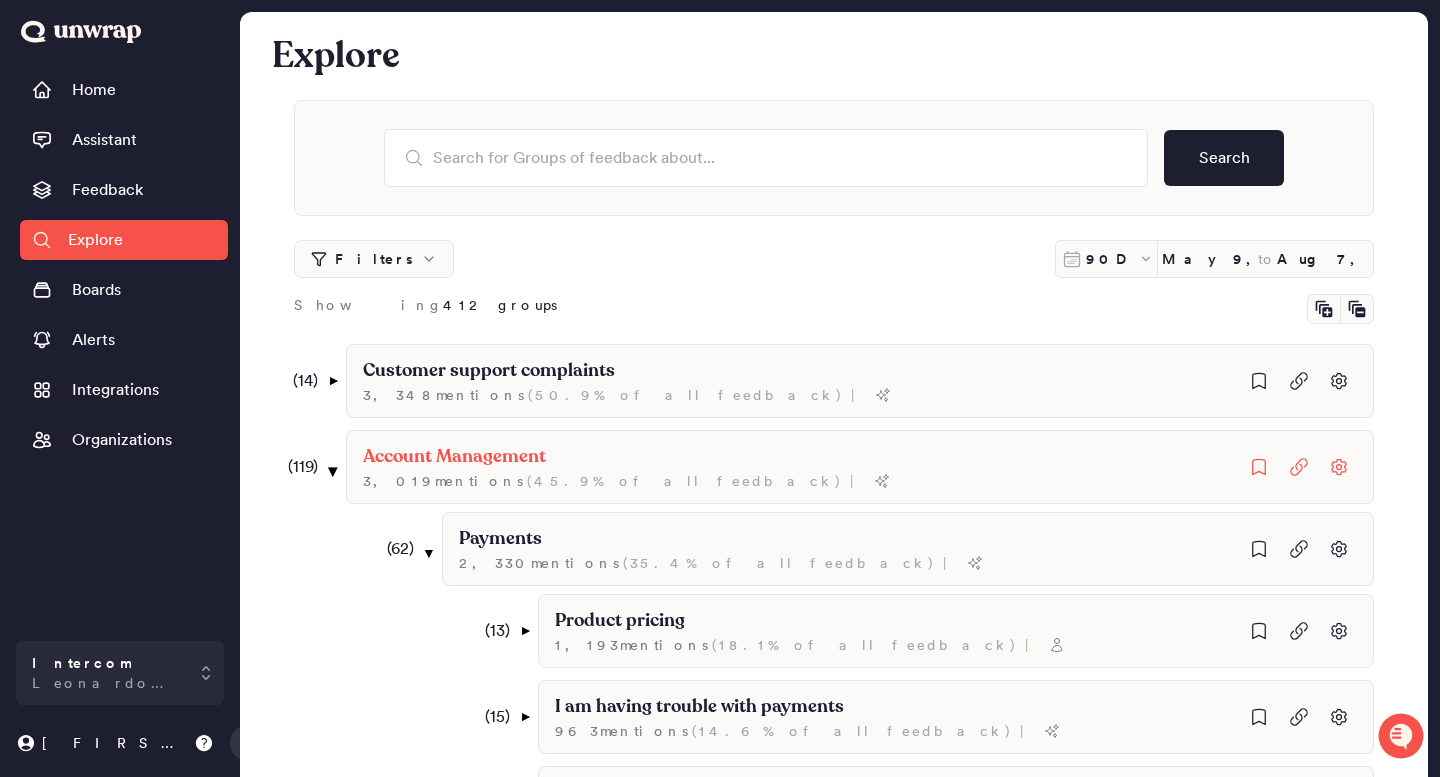 click on "▼" at bounding box center [333, 471] 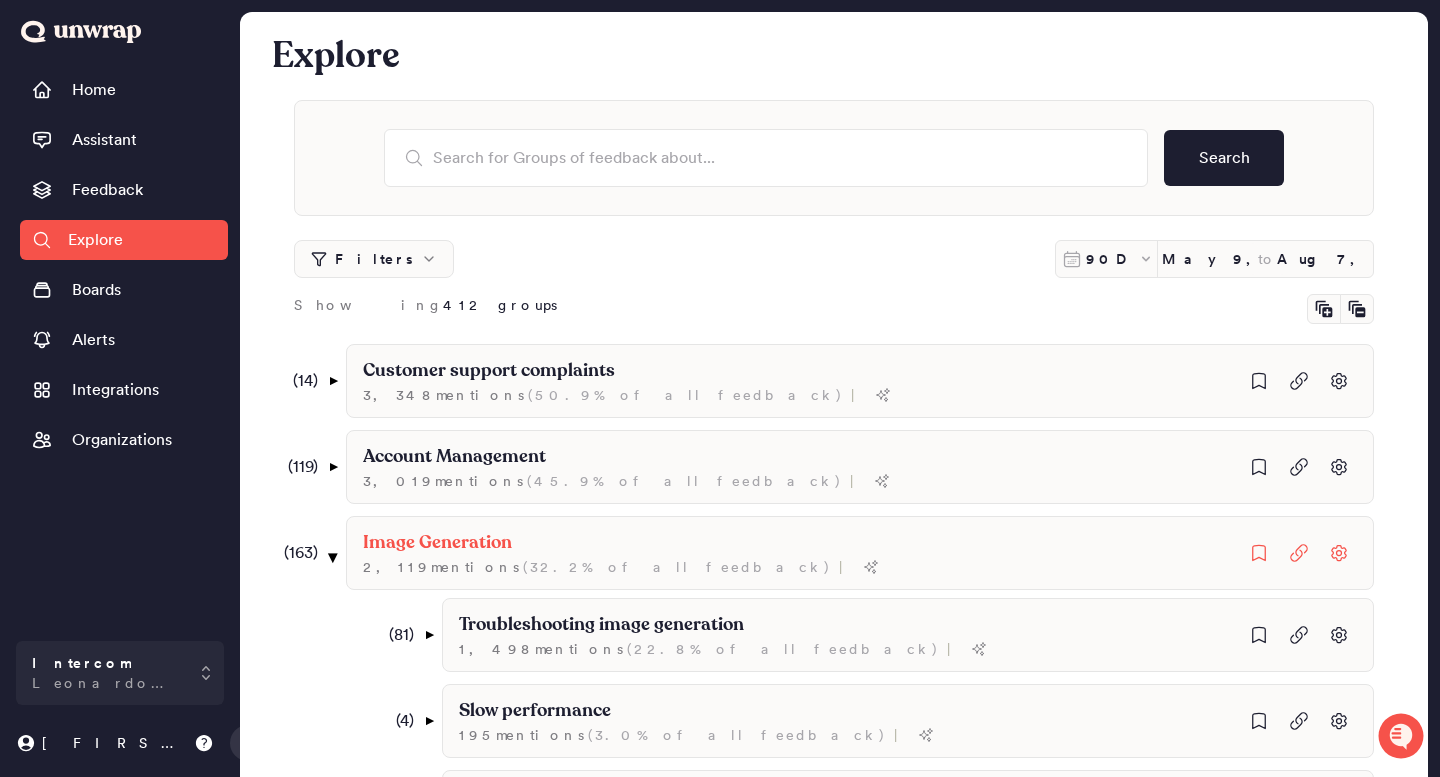 click on "▼" at bounding box center (333, 557) 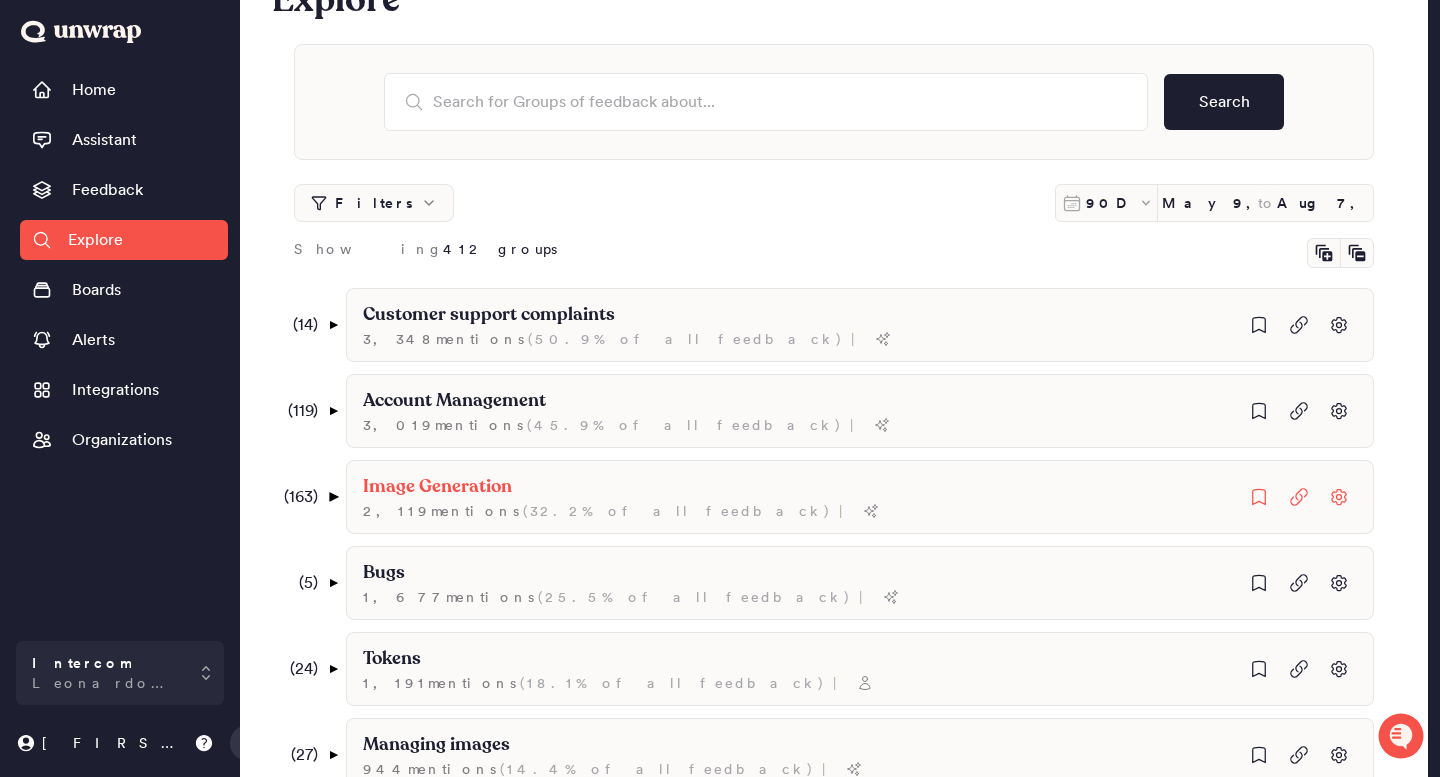 scroll, scrollTop: 235, scrollLeft: 0, axis: vertical 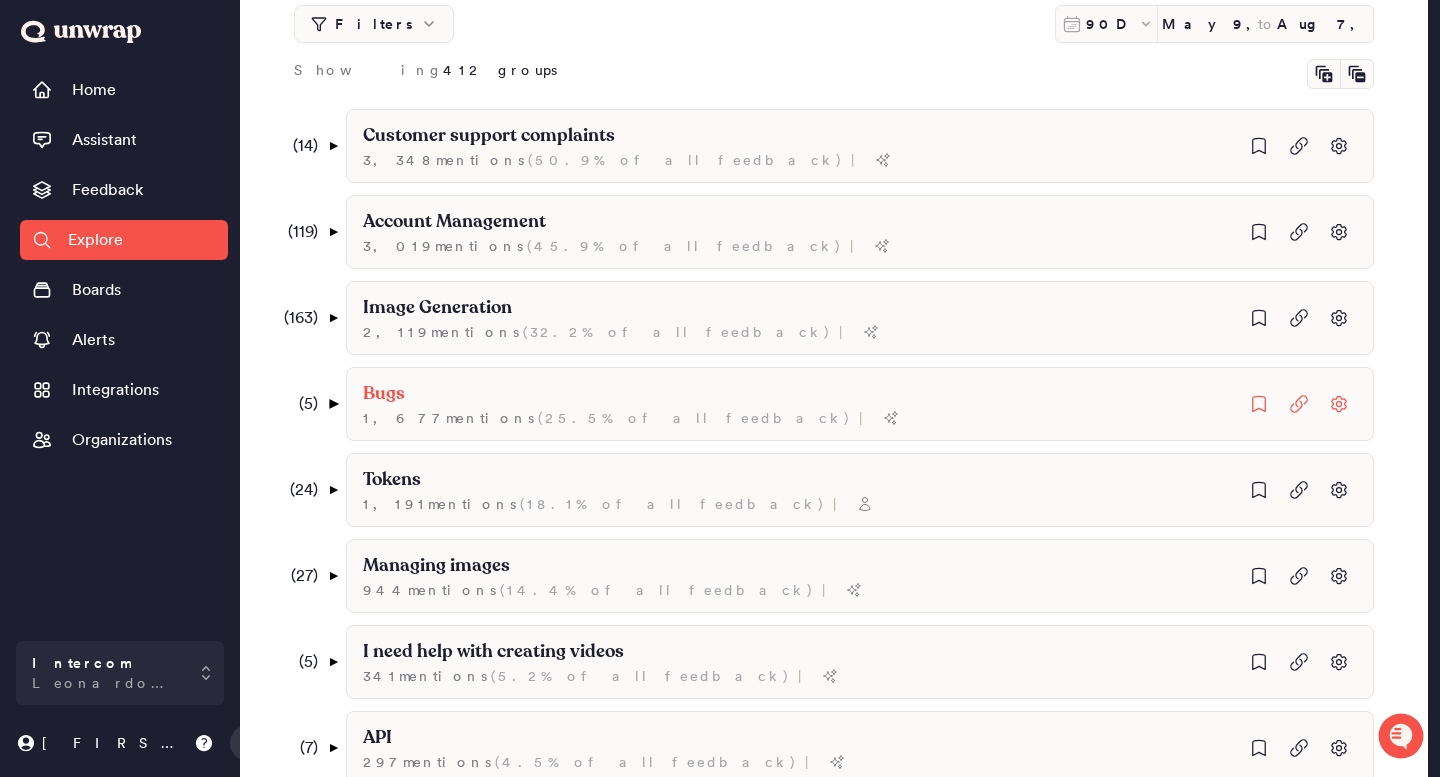 click on "▼" at bounding box center [333, 404] 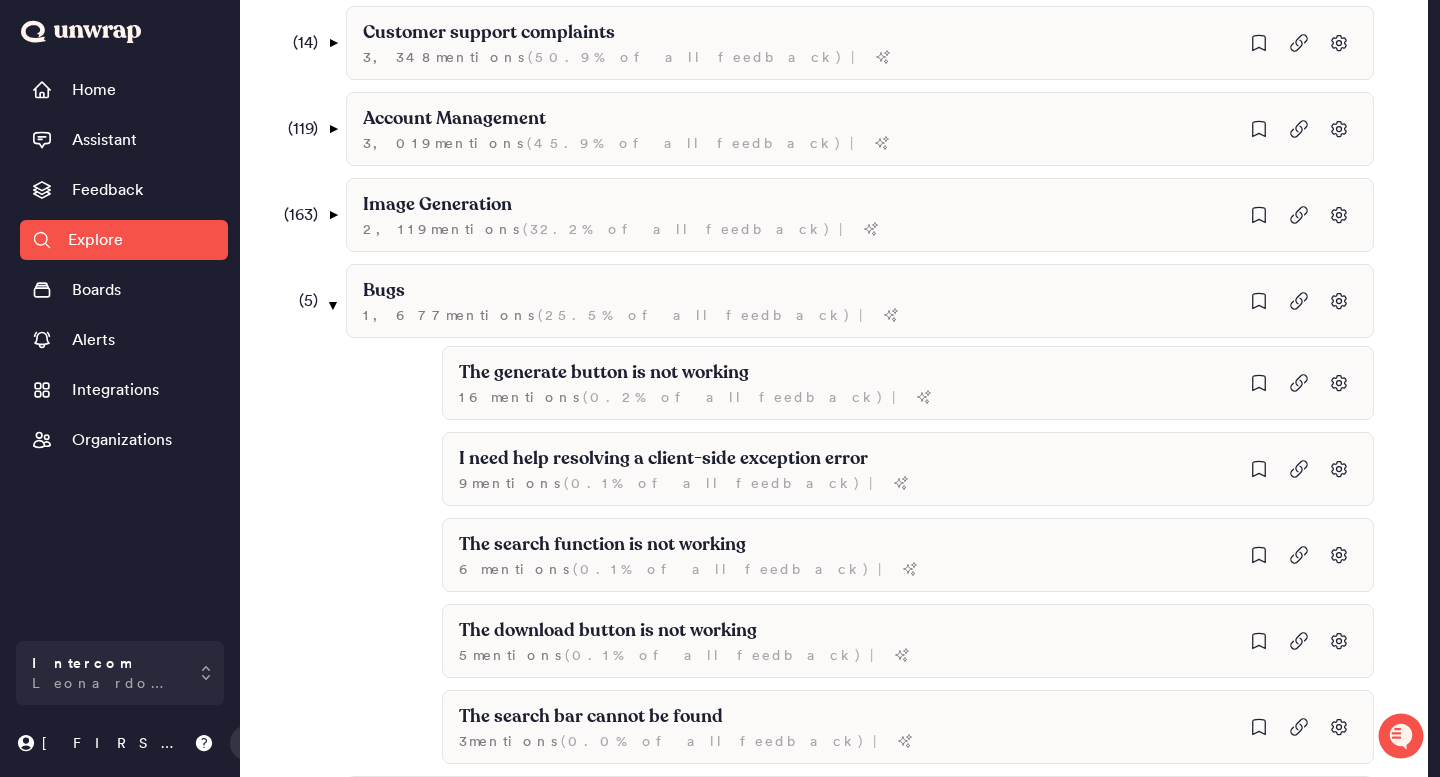 scroll, scrollTop: 346, scrollLeft: 0, axis: vertical 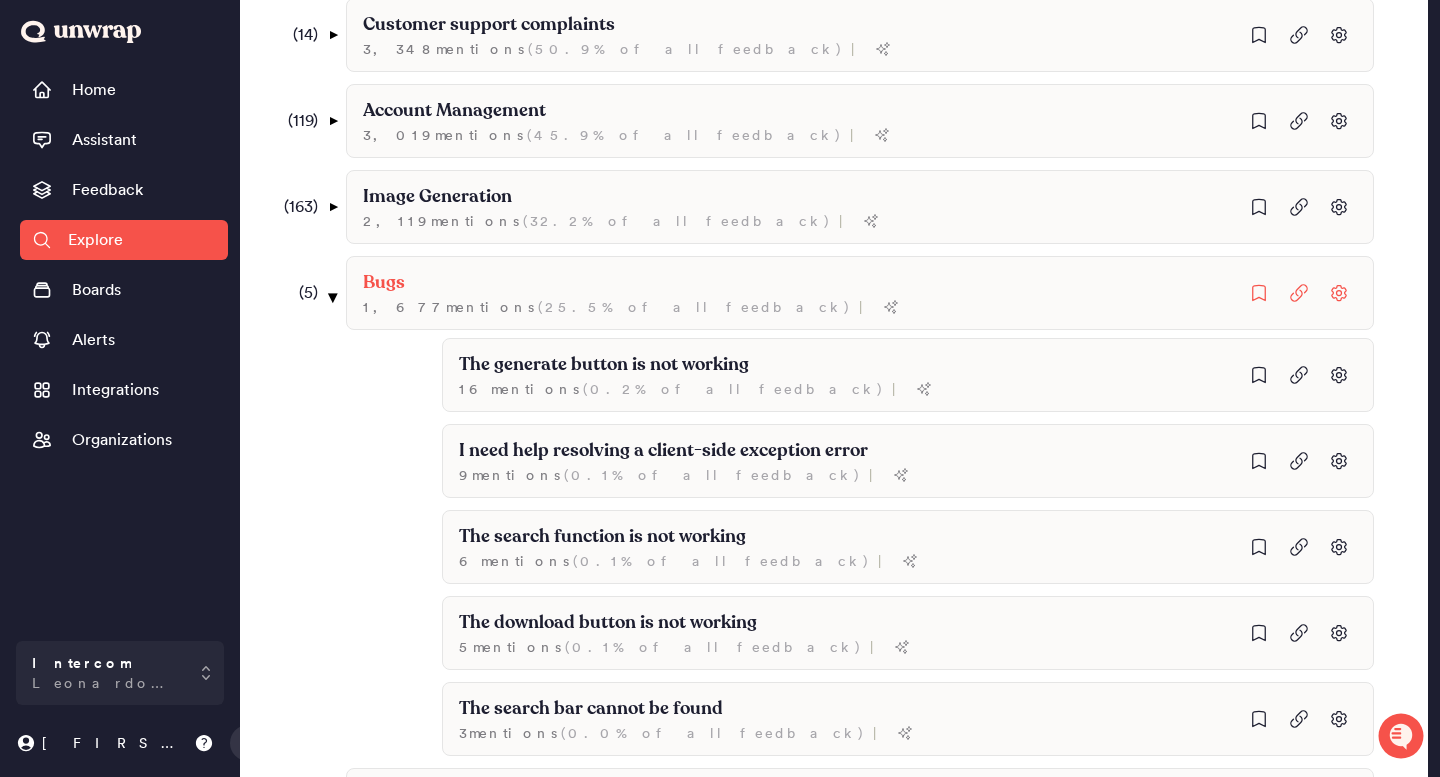 click on "▼" at bounding box center (333, 297) 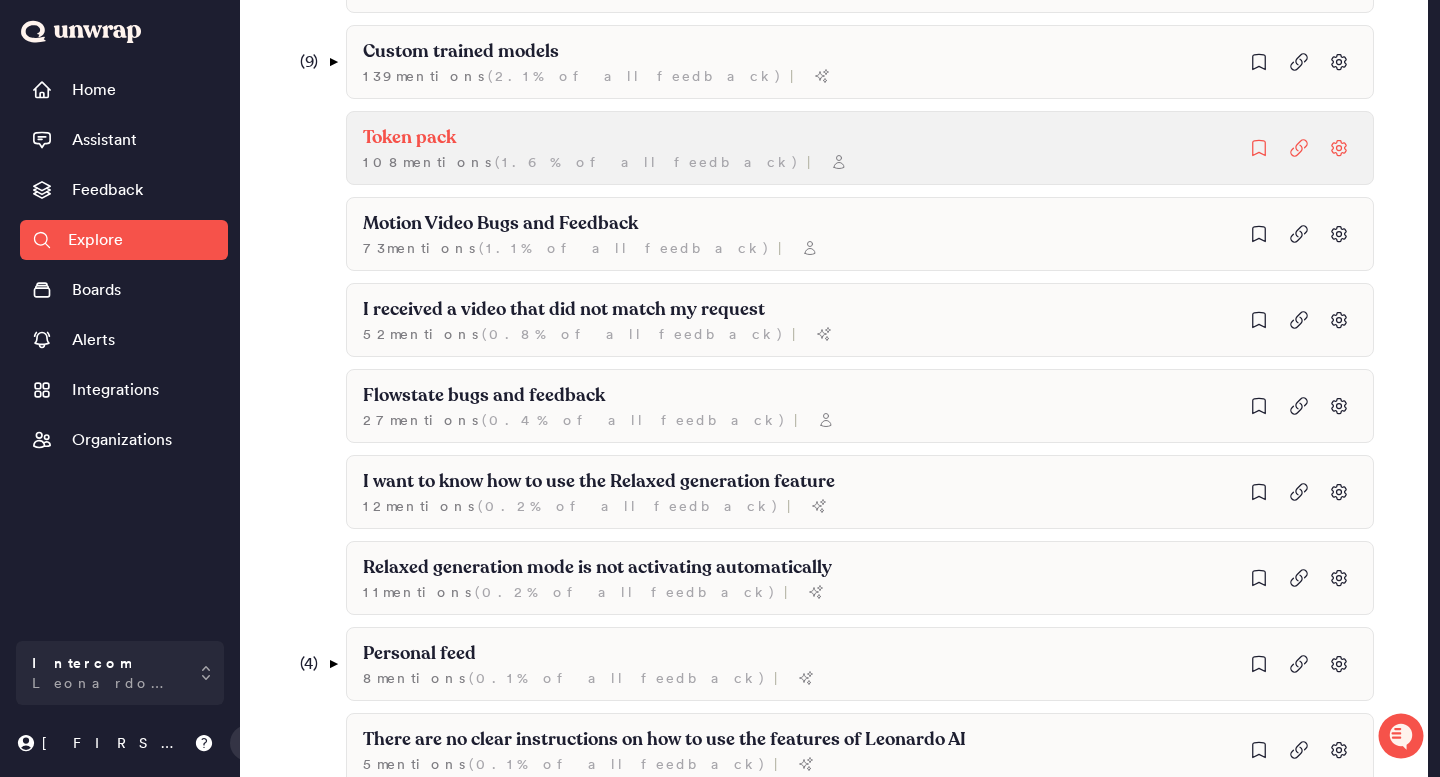 scroll, scrollTop: 0, scrollLeft: 0, axis: both 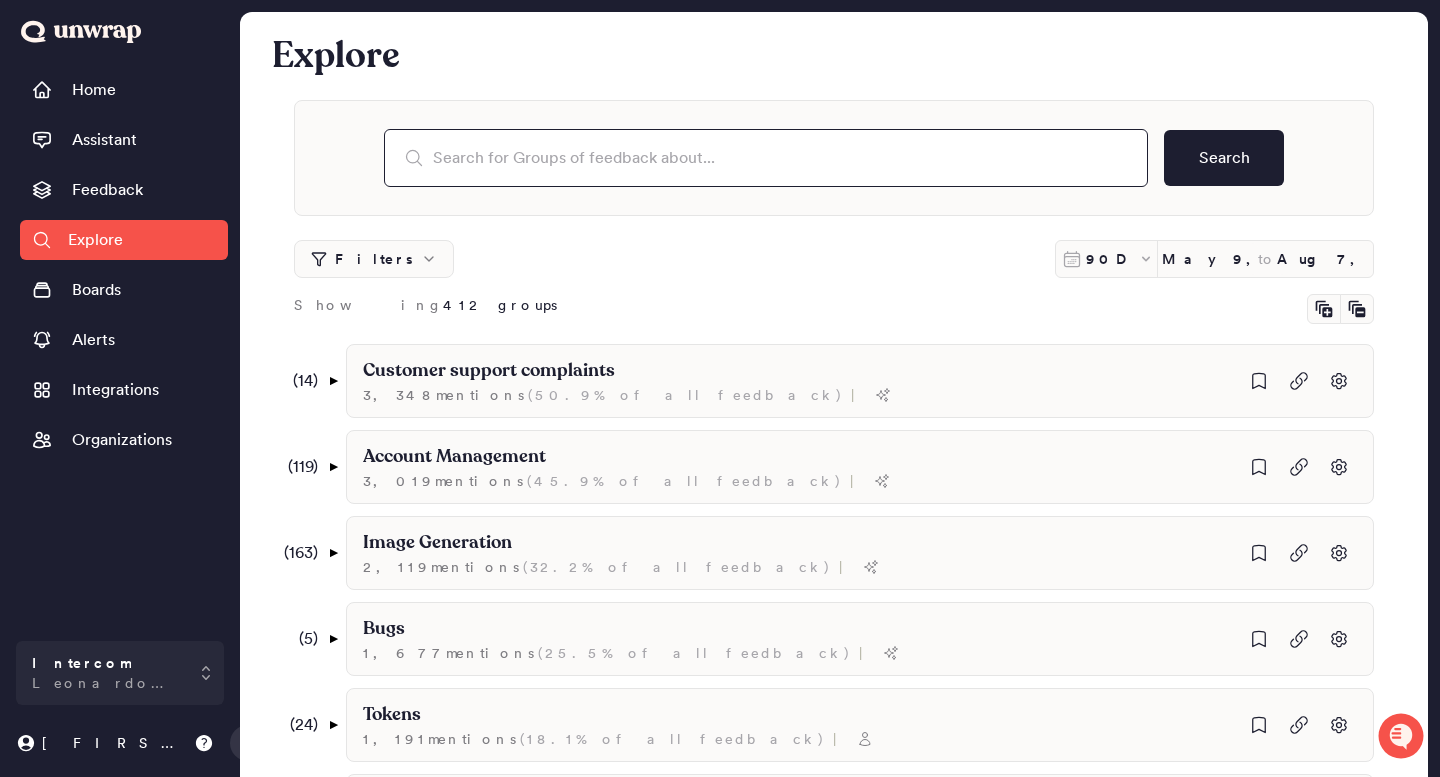 click at bounding box center (766, 158) 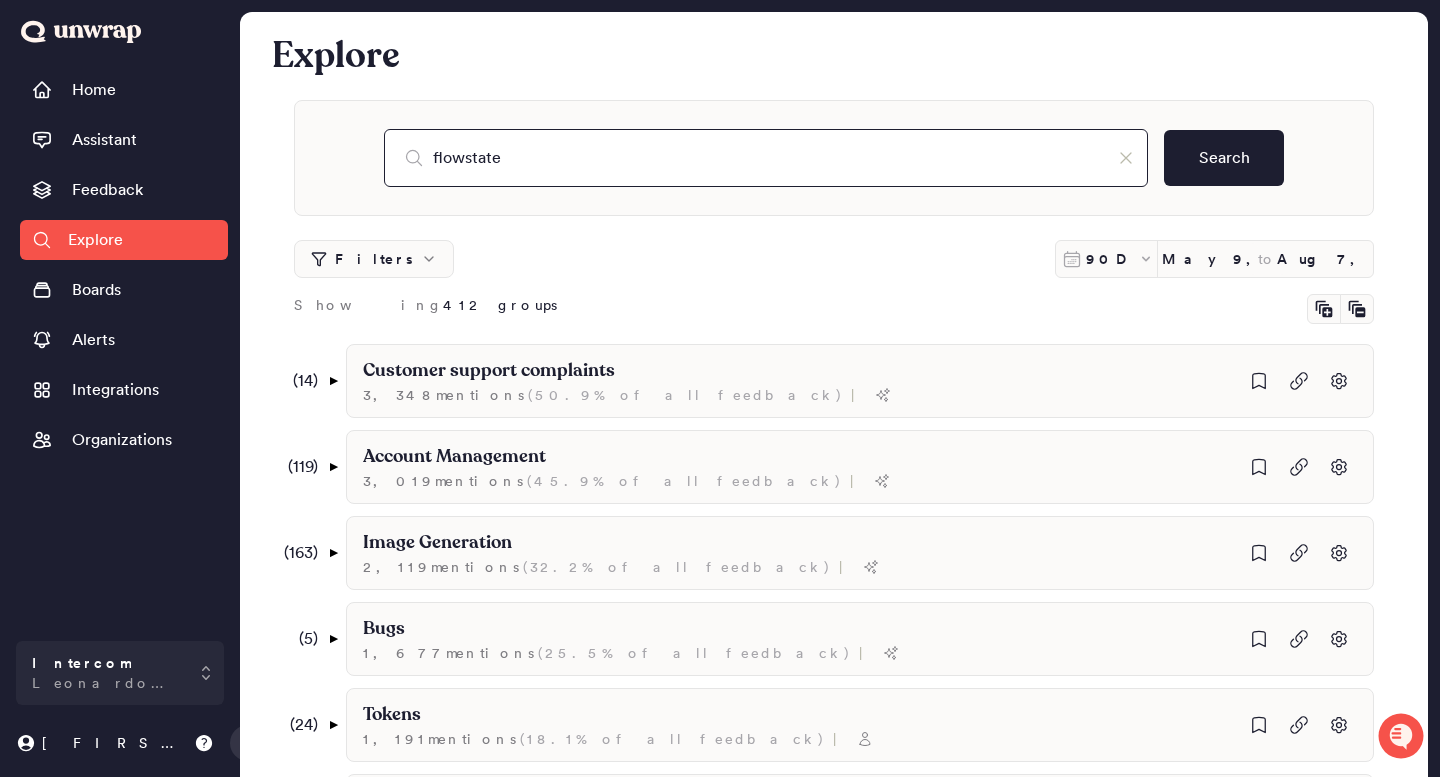 type on "flowstate" 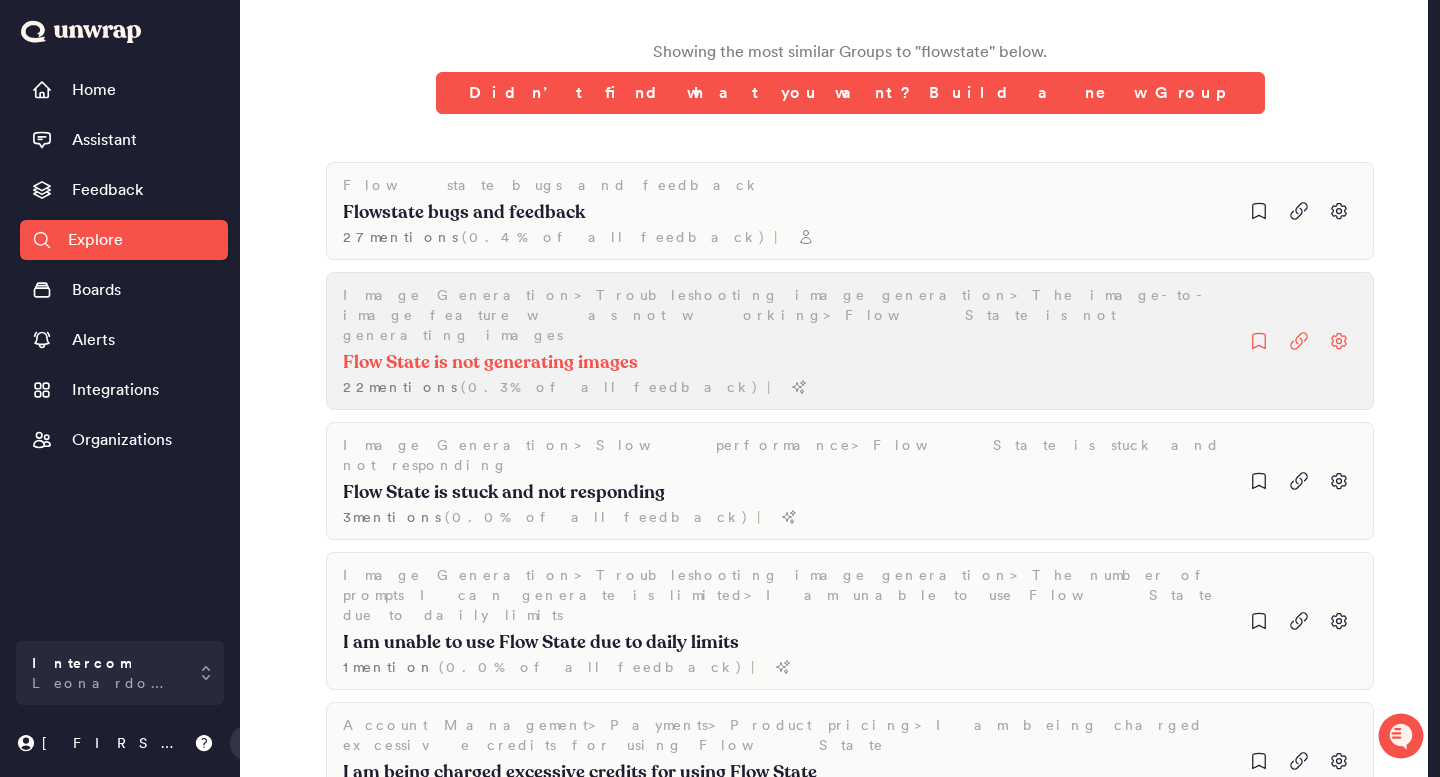 scroll, scrollTop: 322, scrollLeft: 0, axis: vertical 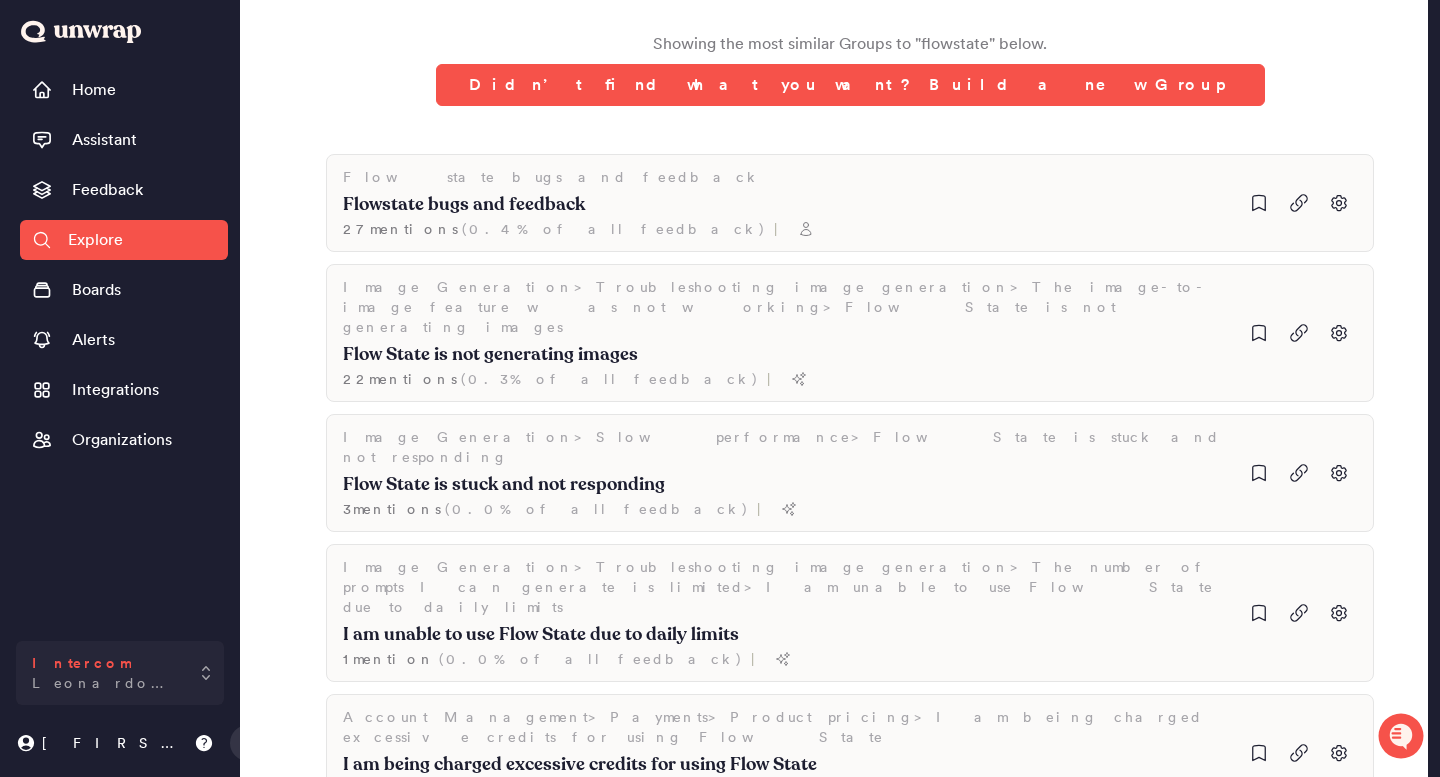 click on "Intercom Leonardo Ai" at bounding box center (120, 673) 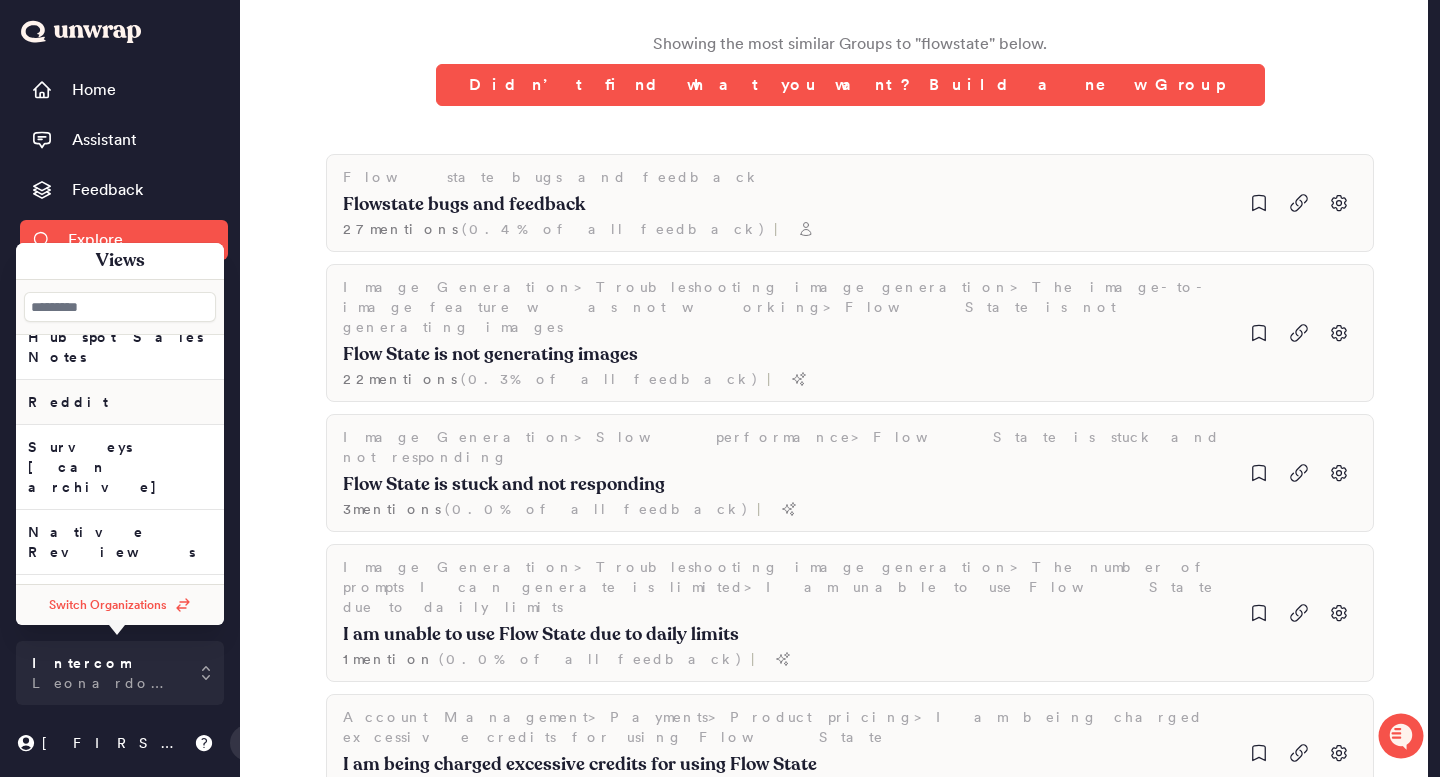 scroll, scrollTop: 0, scrollLeft: 0, axis: both 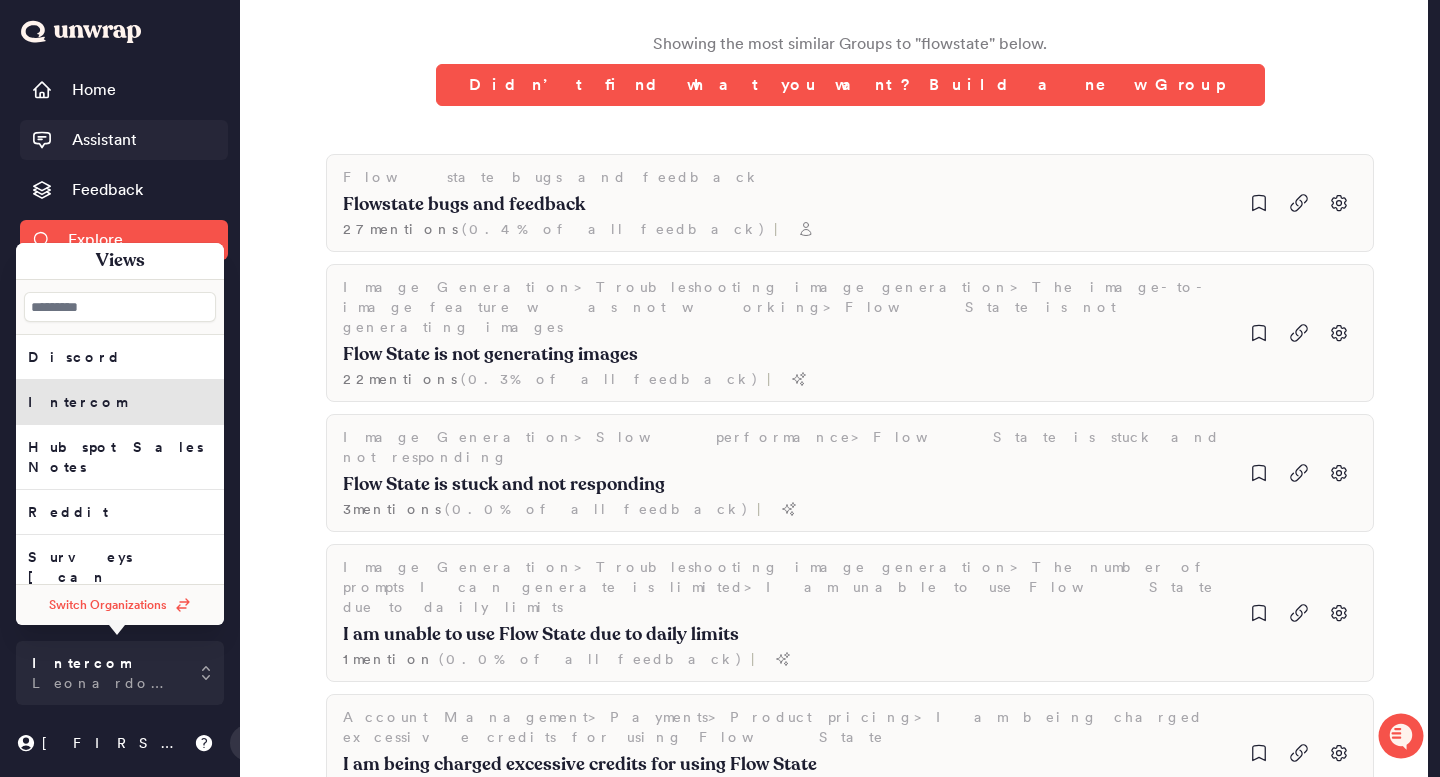click on "Assistant" at bounding box center [104, 140] 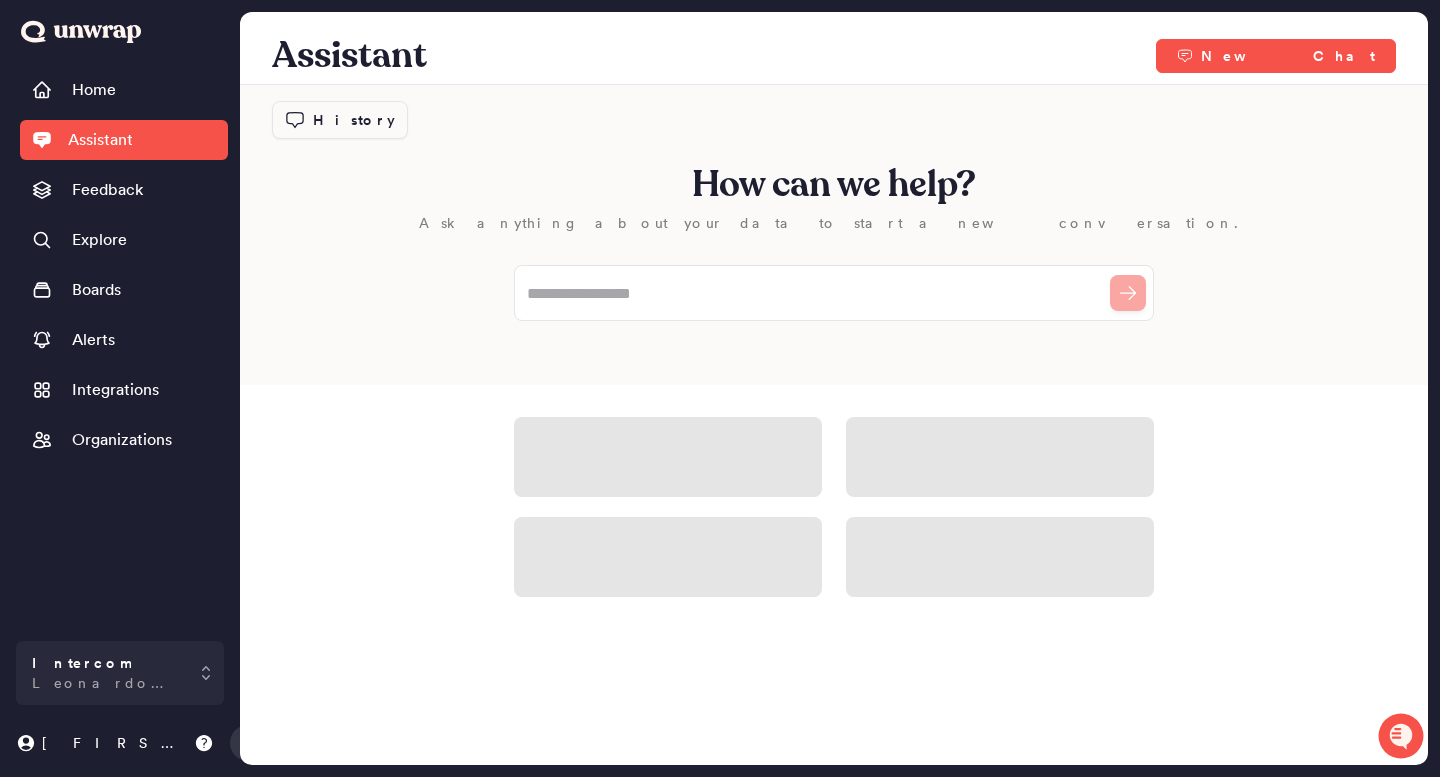 scroll, scrollTop: 0, scrollLeft: 0, axis: both 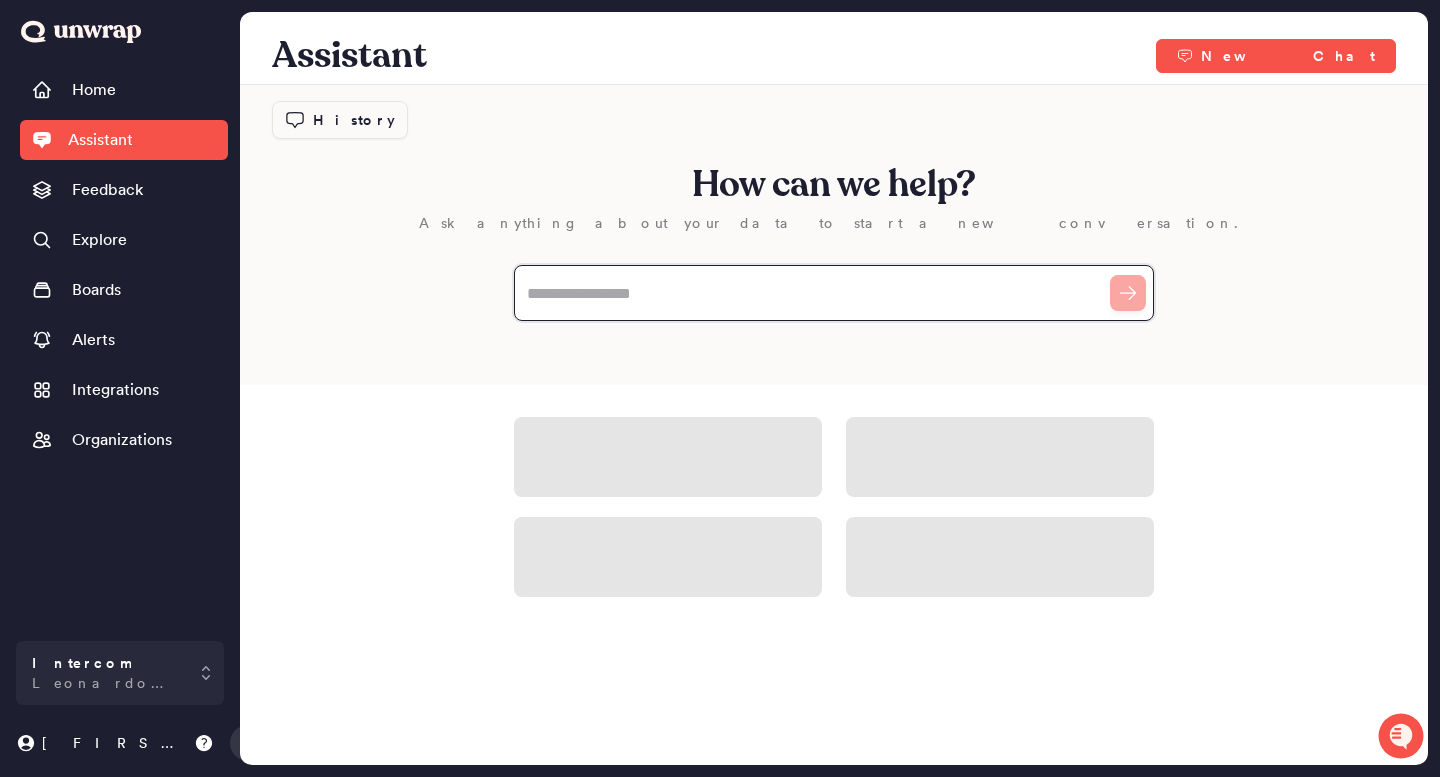click at bounding box center (834, 293) 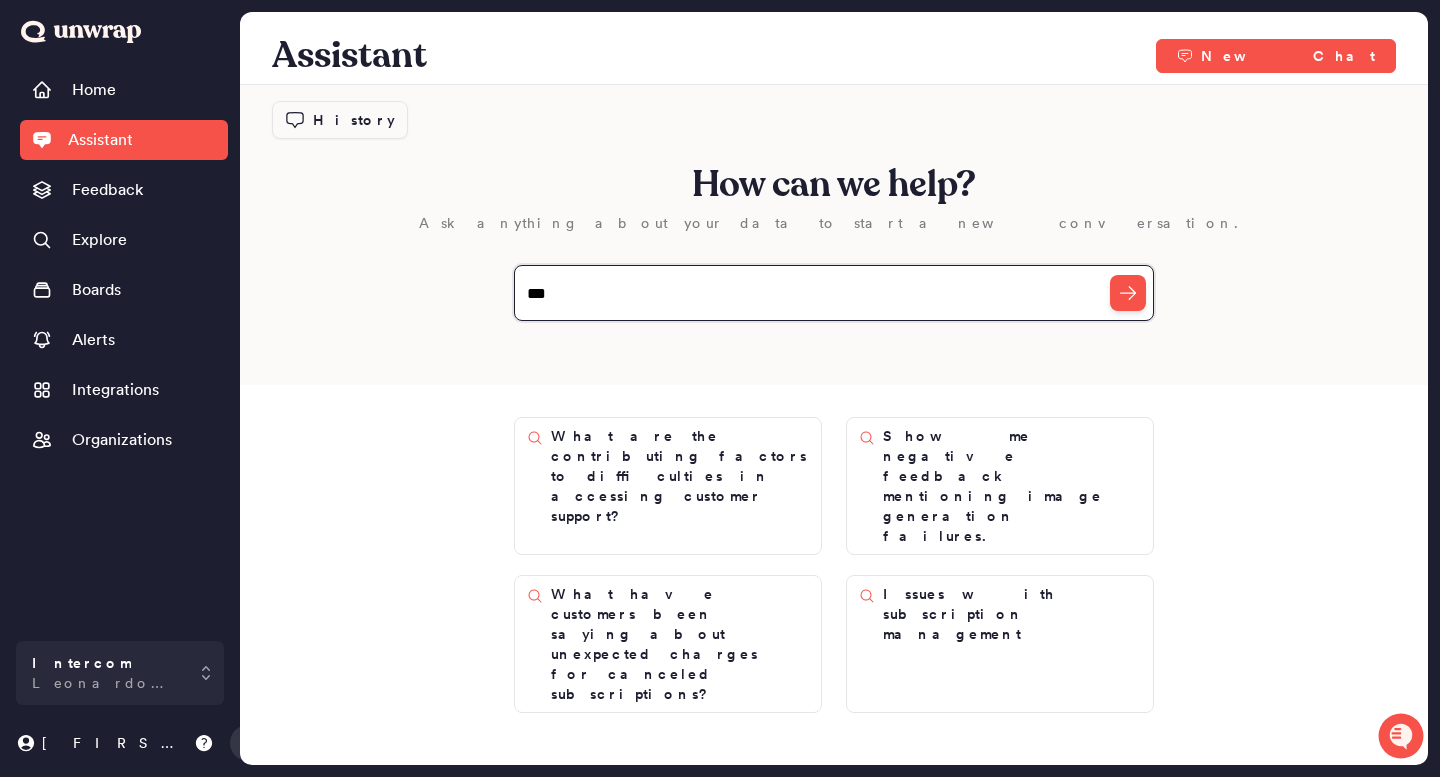type on "****" 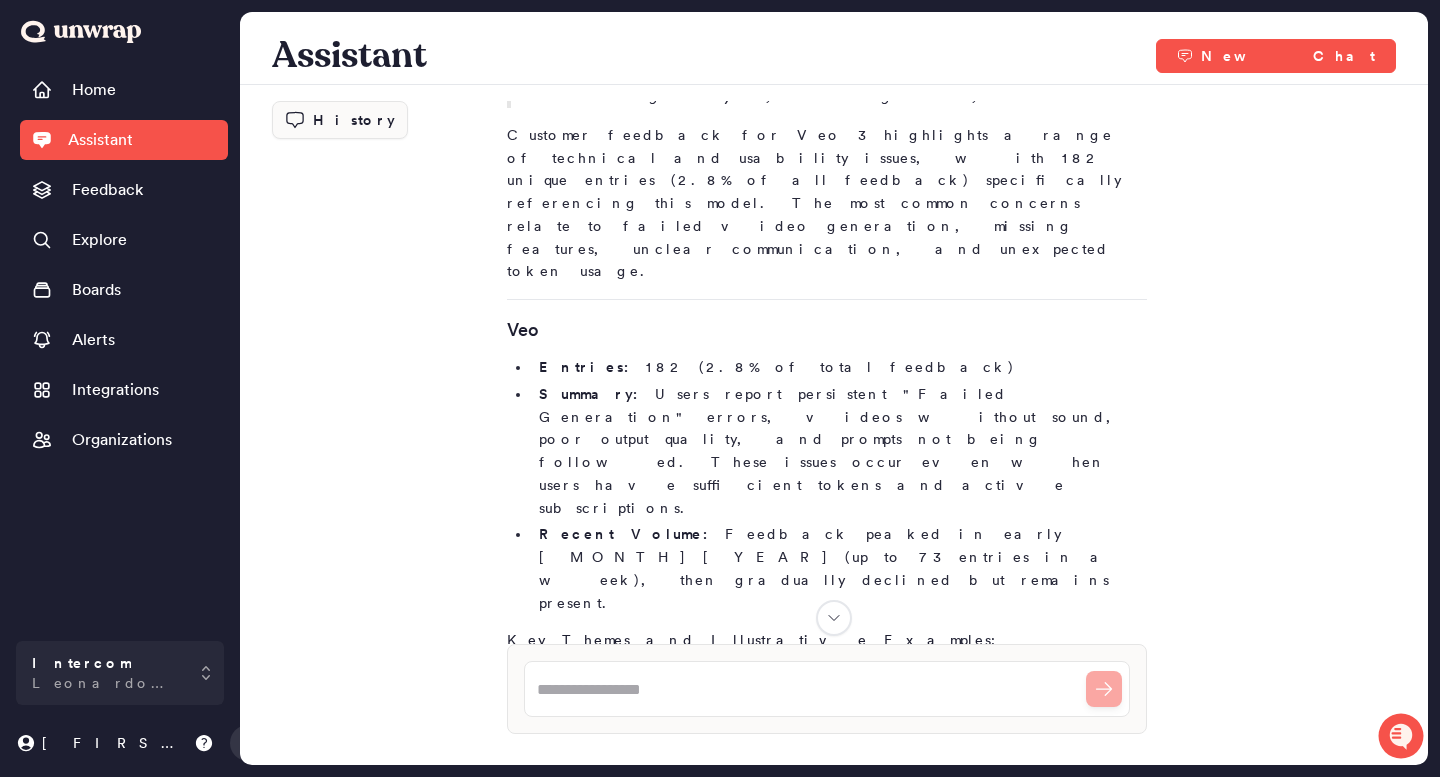 scroll, scrollTop: 0, scrollLeft: 0, axis: both 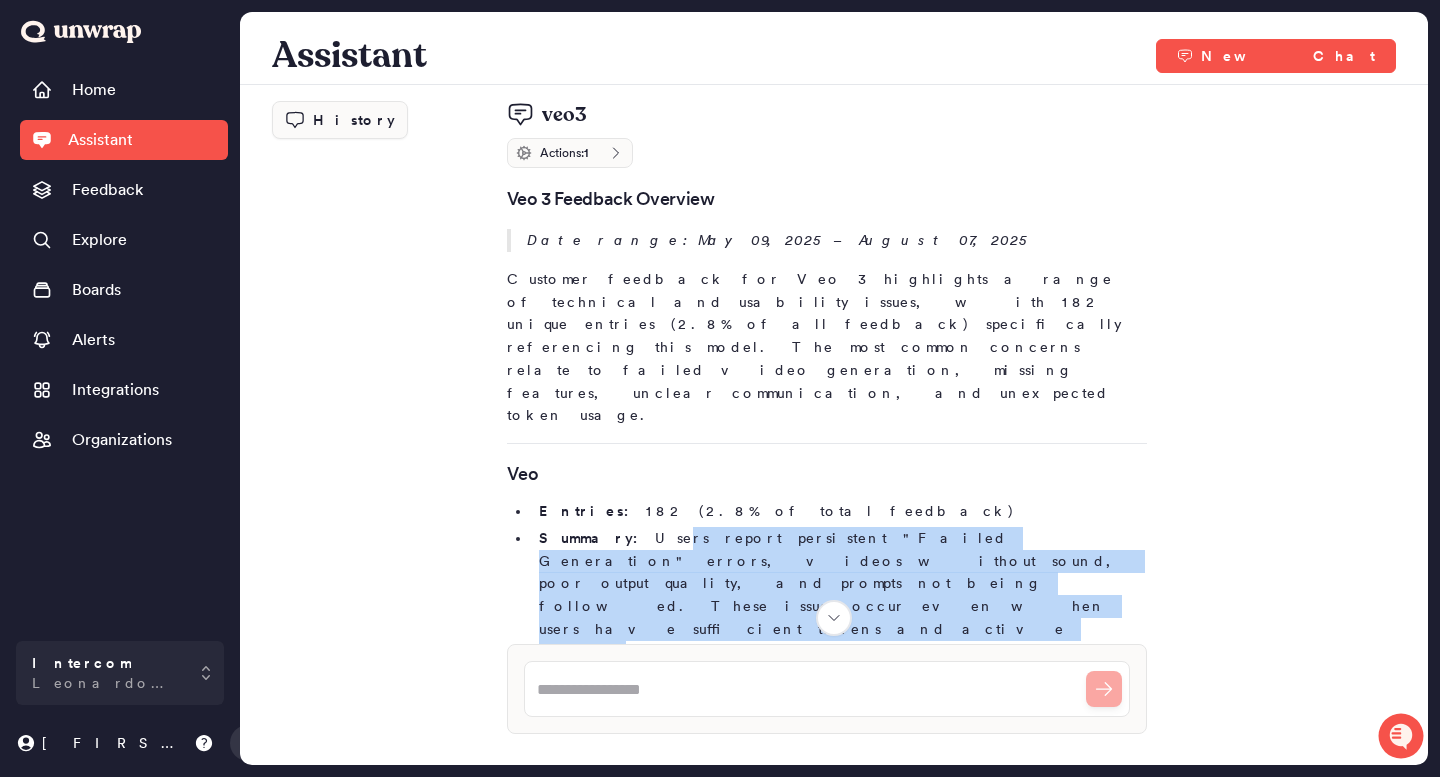 drag, startPoint x: 630, startPoint y: 445, endPoint x: 704, endPoint y: 489, distance: 86.09297 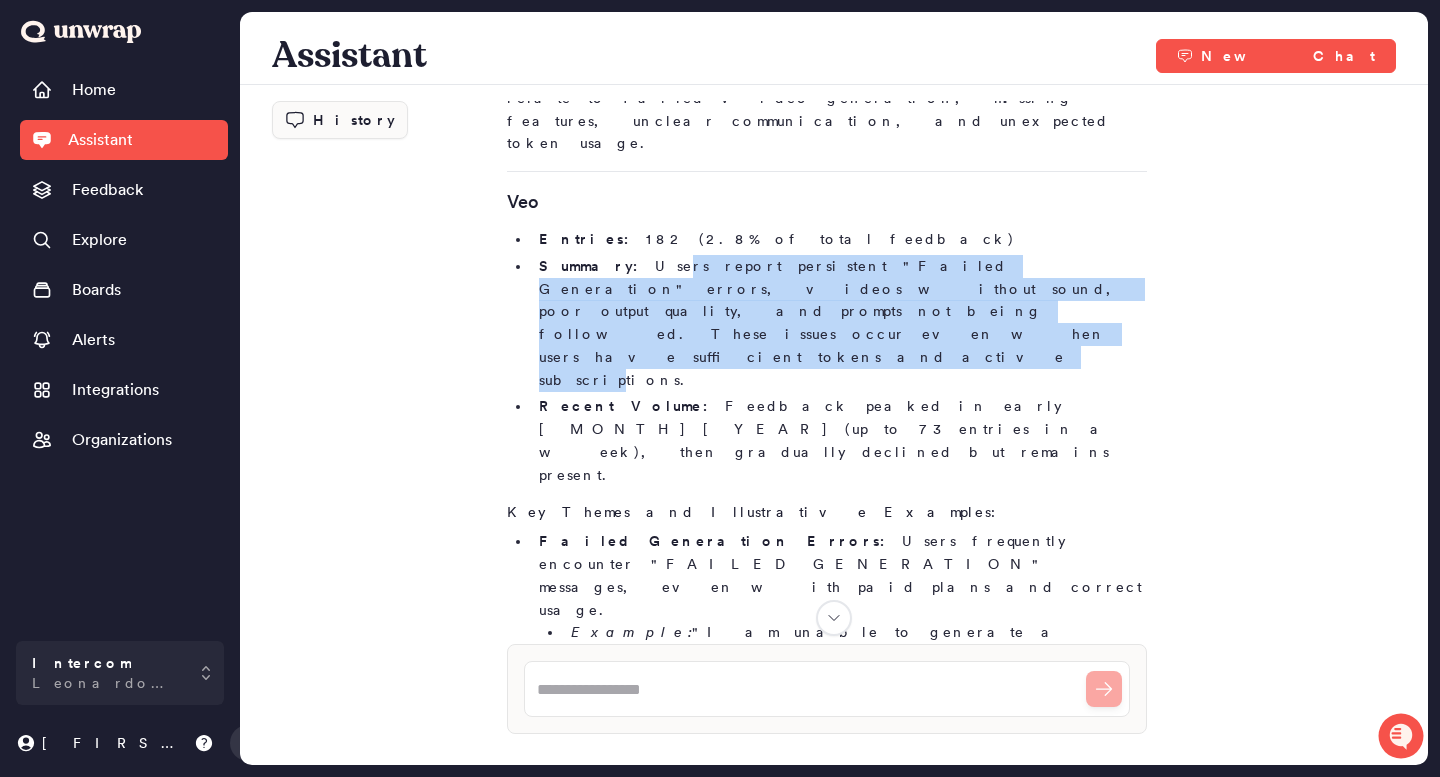 scroll, scrollTop: 523, scrollLeft: 0, axis: vertical 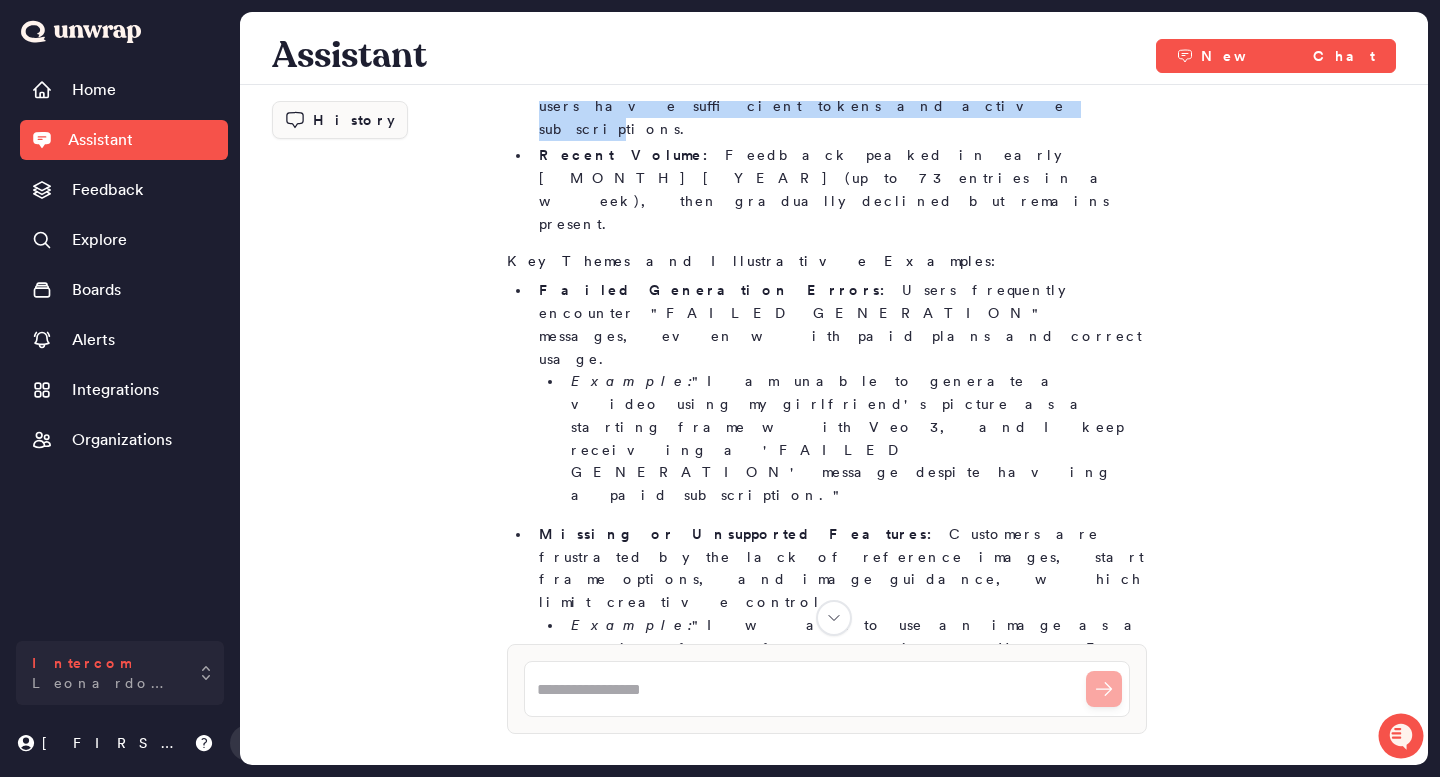 click on "Intercom Leonardo Ai" at bounding box center [106, 673] 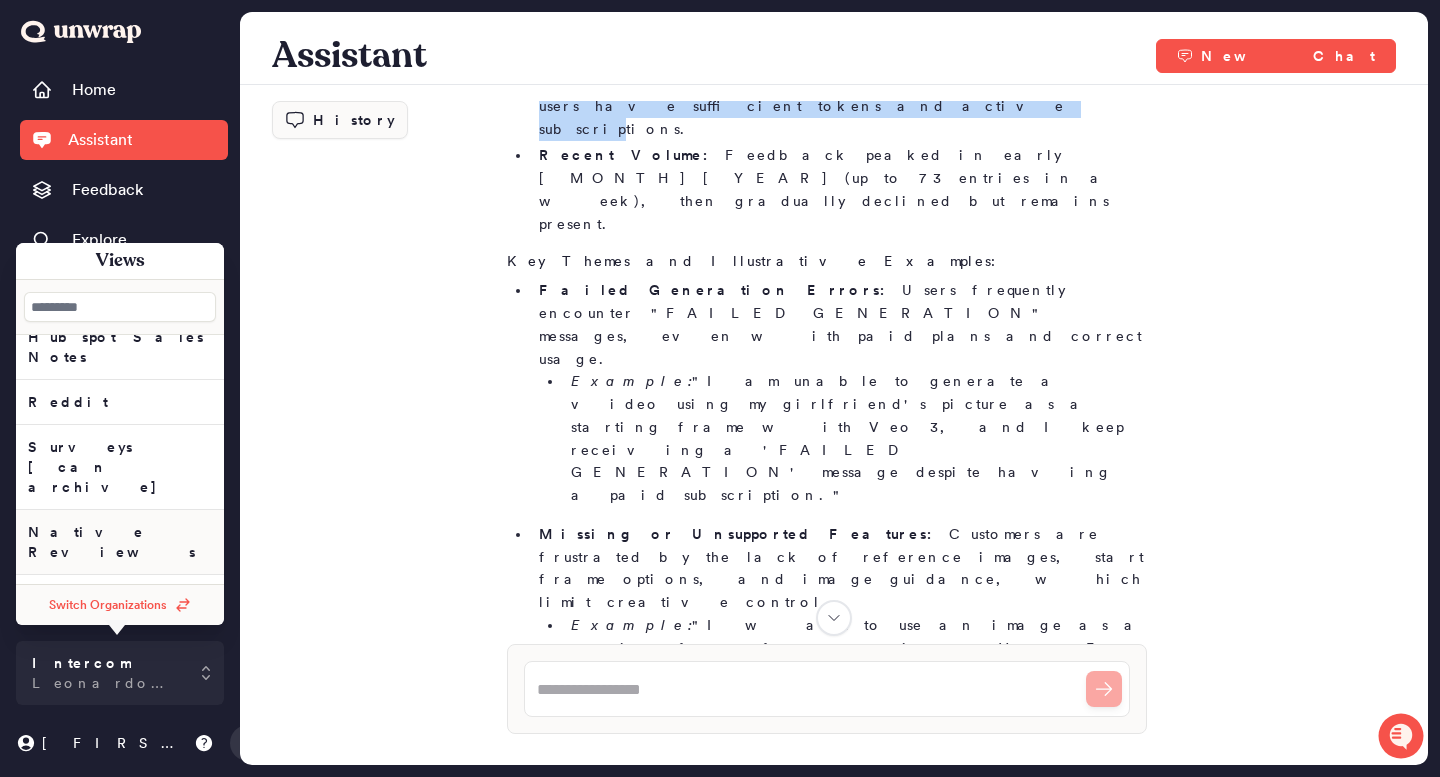 scroll, scrollTop: 0, scrollLeft: 0, axis: both 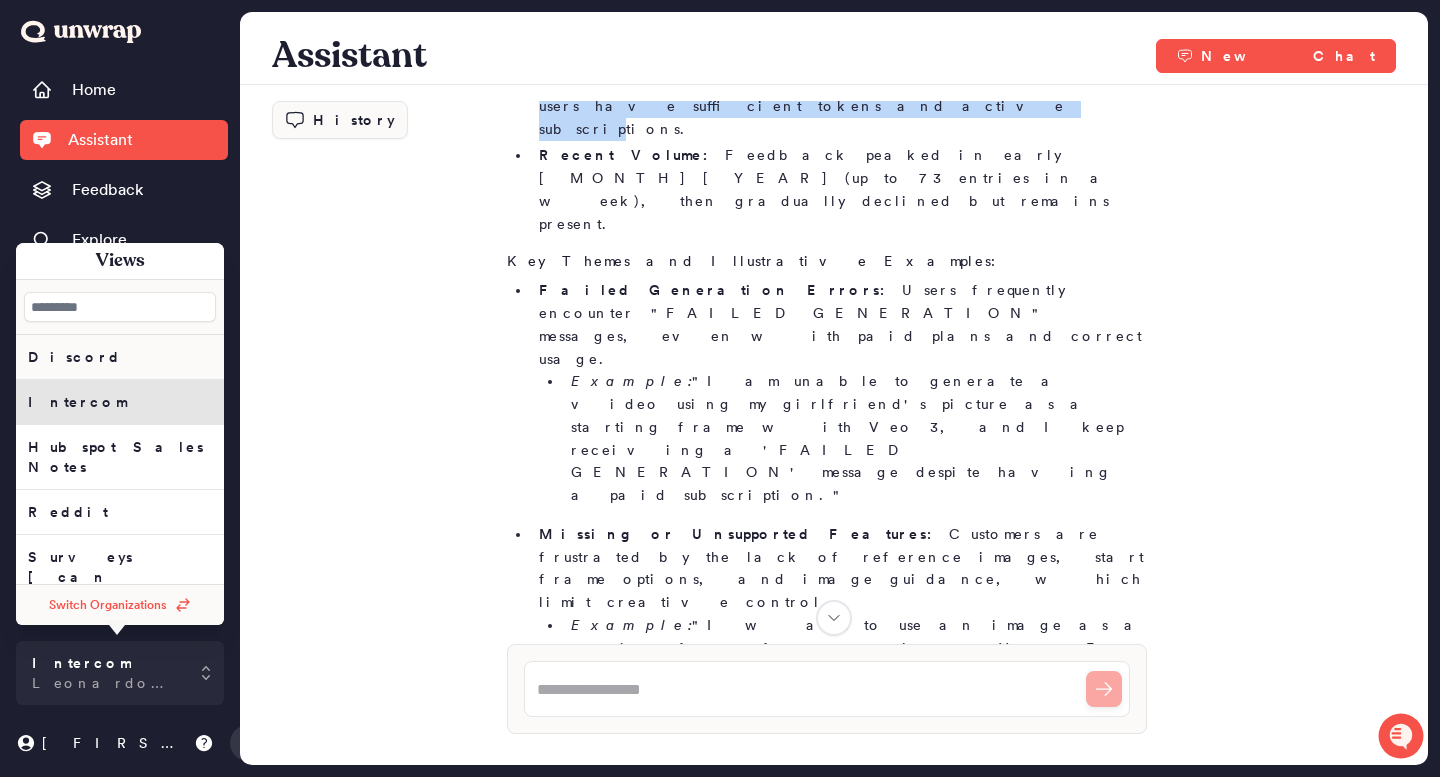 click on "Discord" at bounding box center (120, 357) 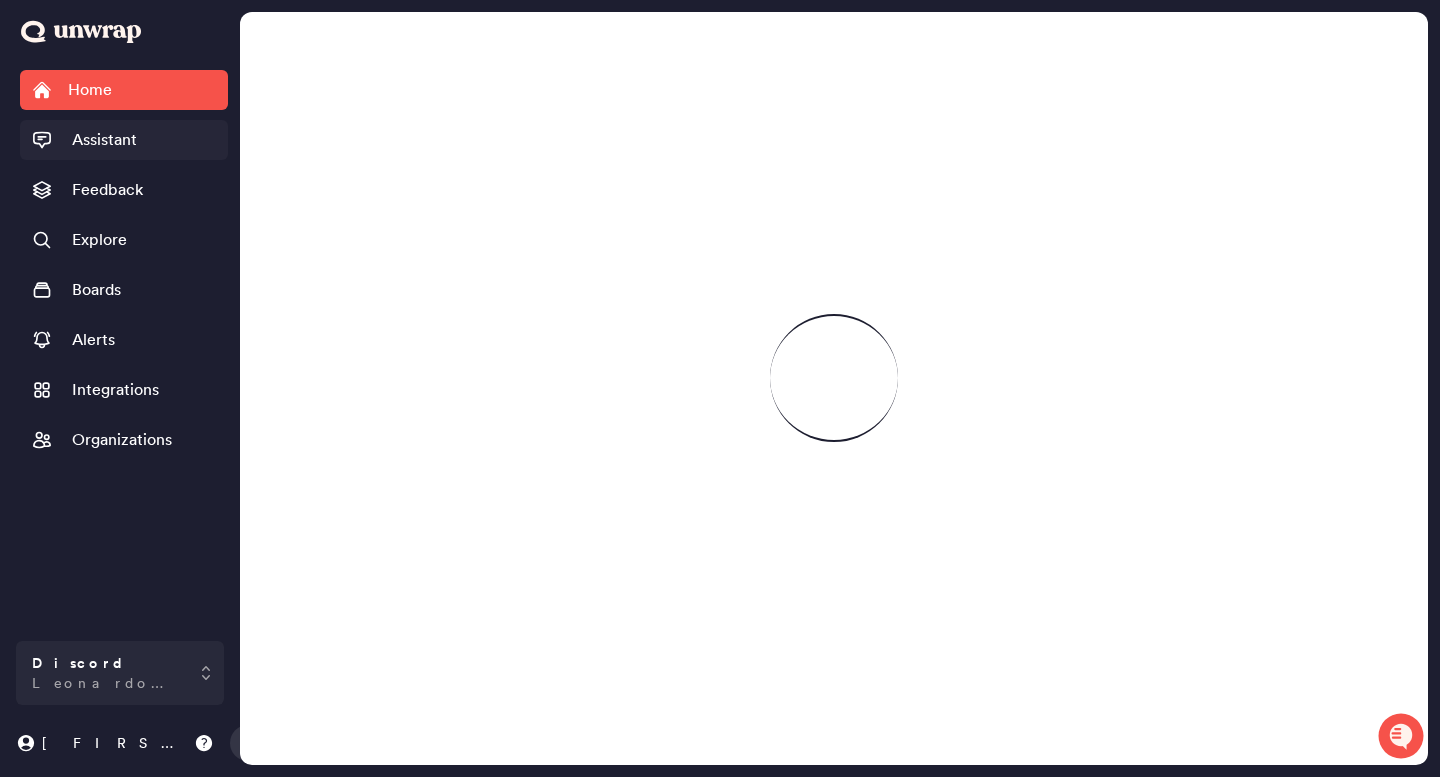 click on "Assistant" at bounding box center (124, 140) 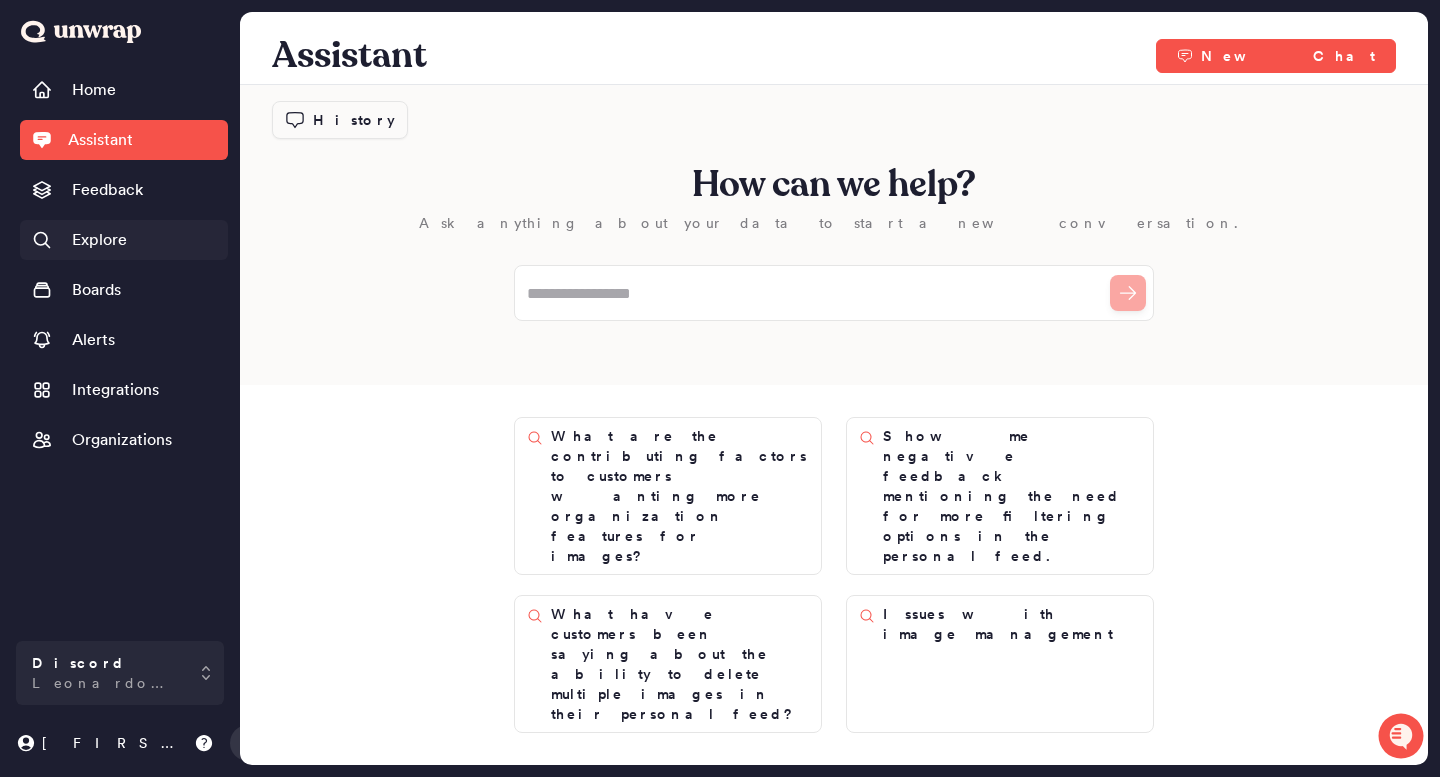 click on "Explore" at bounding box center [124, 240] 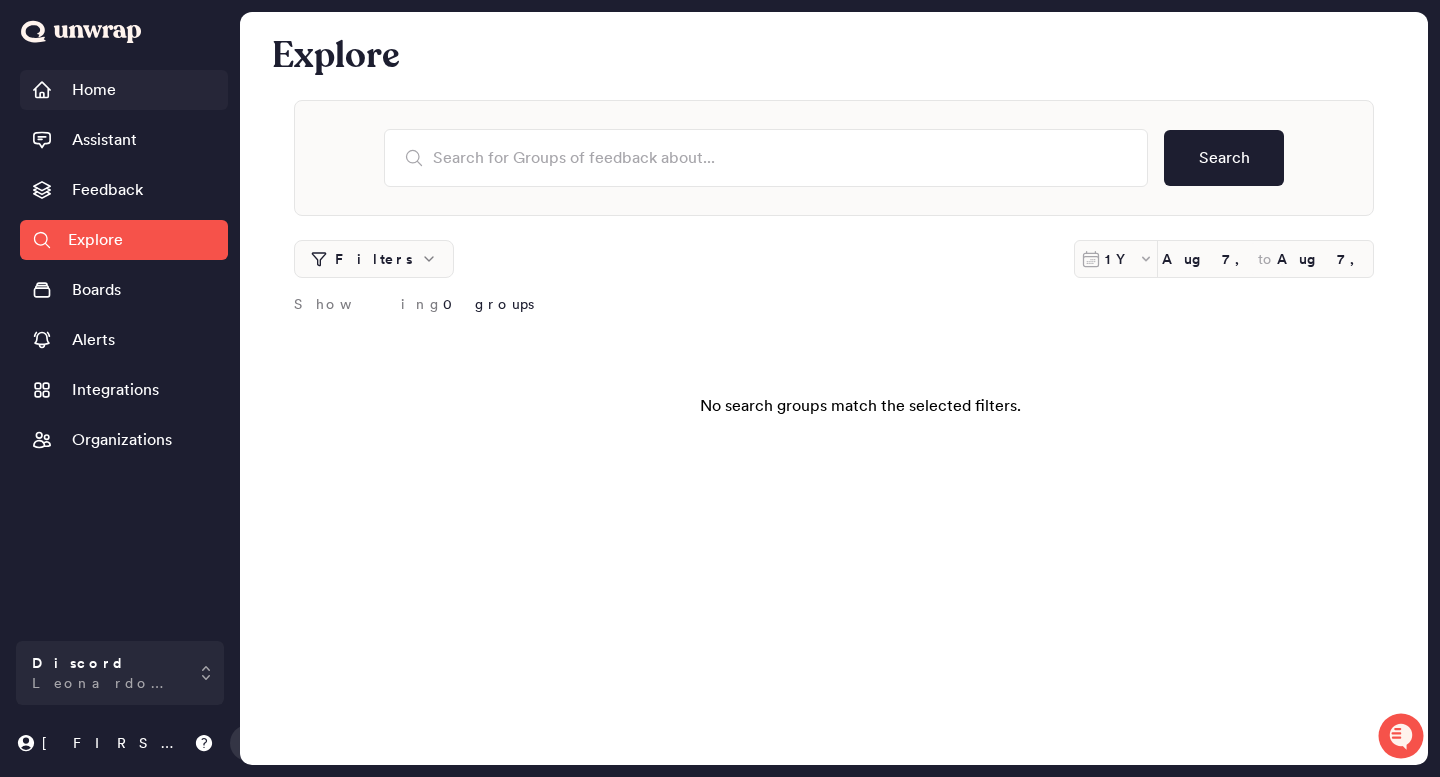click on "Home" at bounding box center [124, 90] 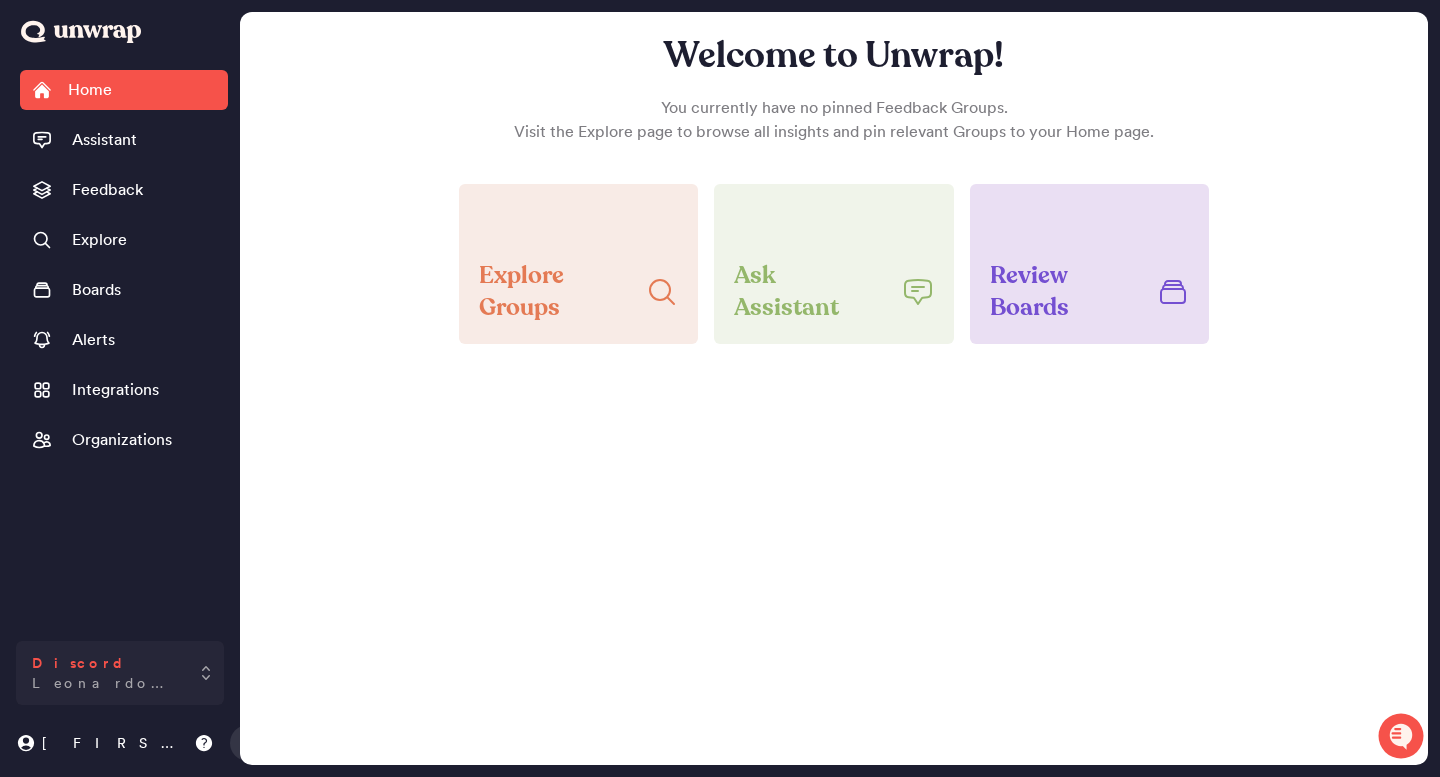 click on "Leonardo Ai" at bounding box center (106, 683) 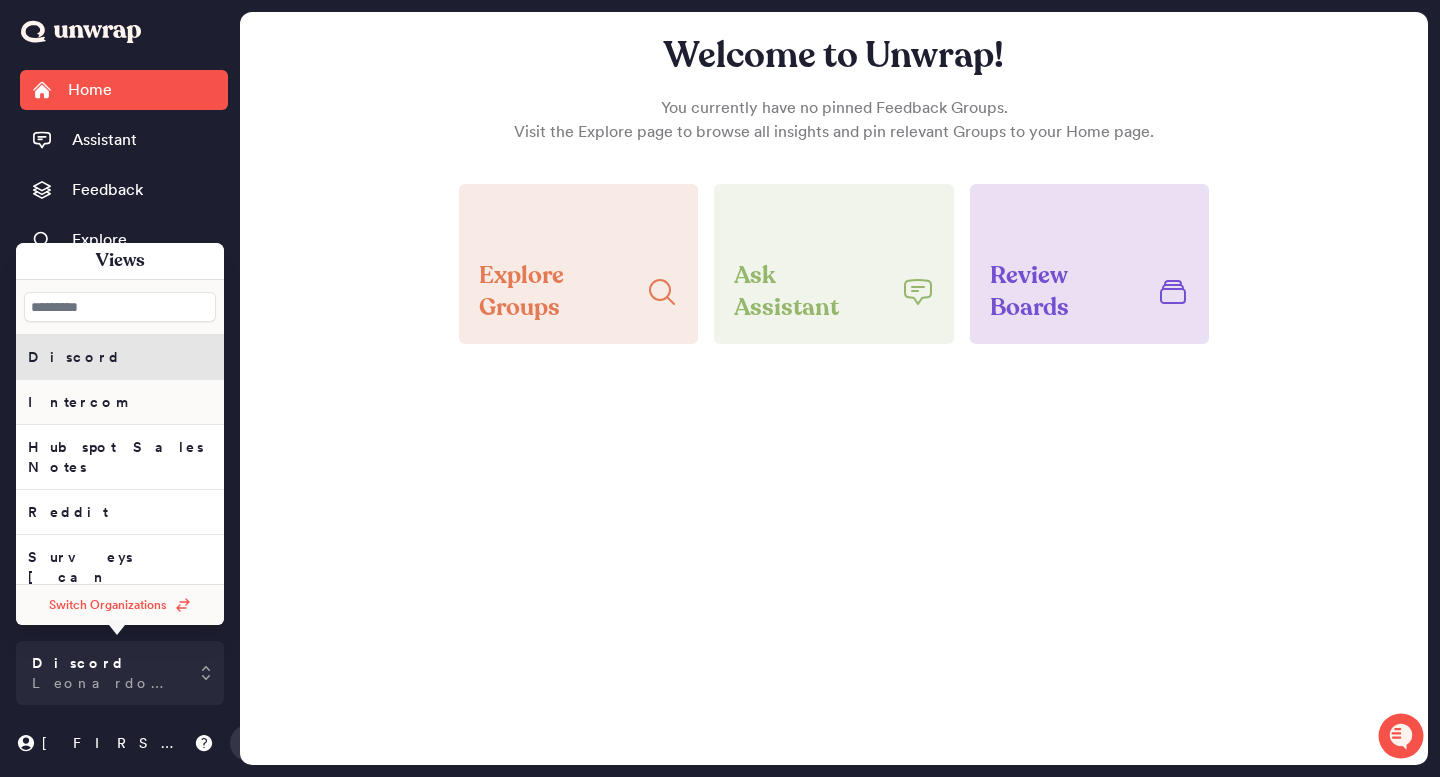 click on "Intercom" at bounding box center [120, 402] 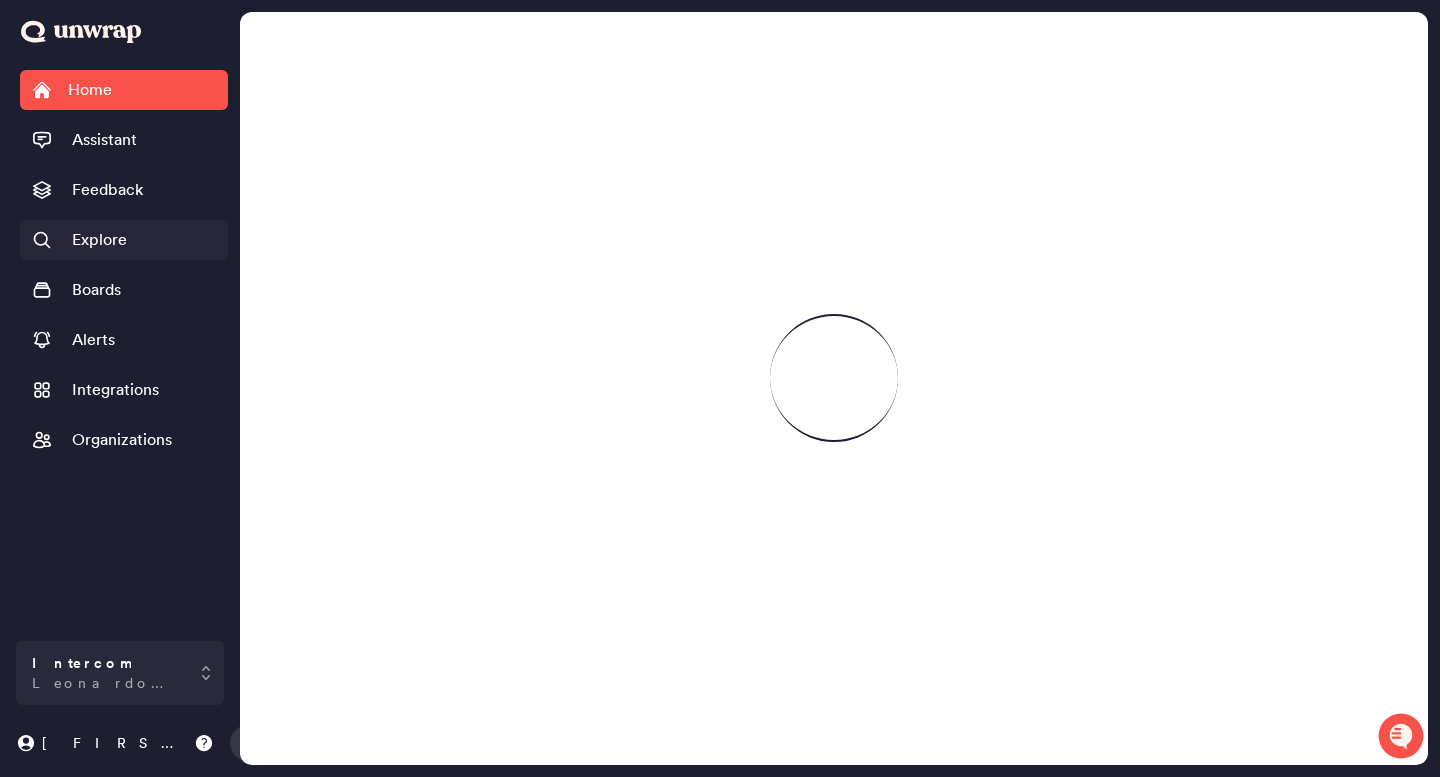 click on "Explore" at bounding box center [99, 240] 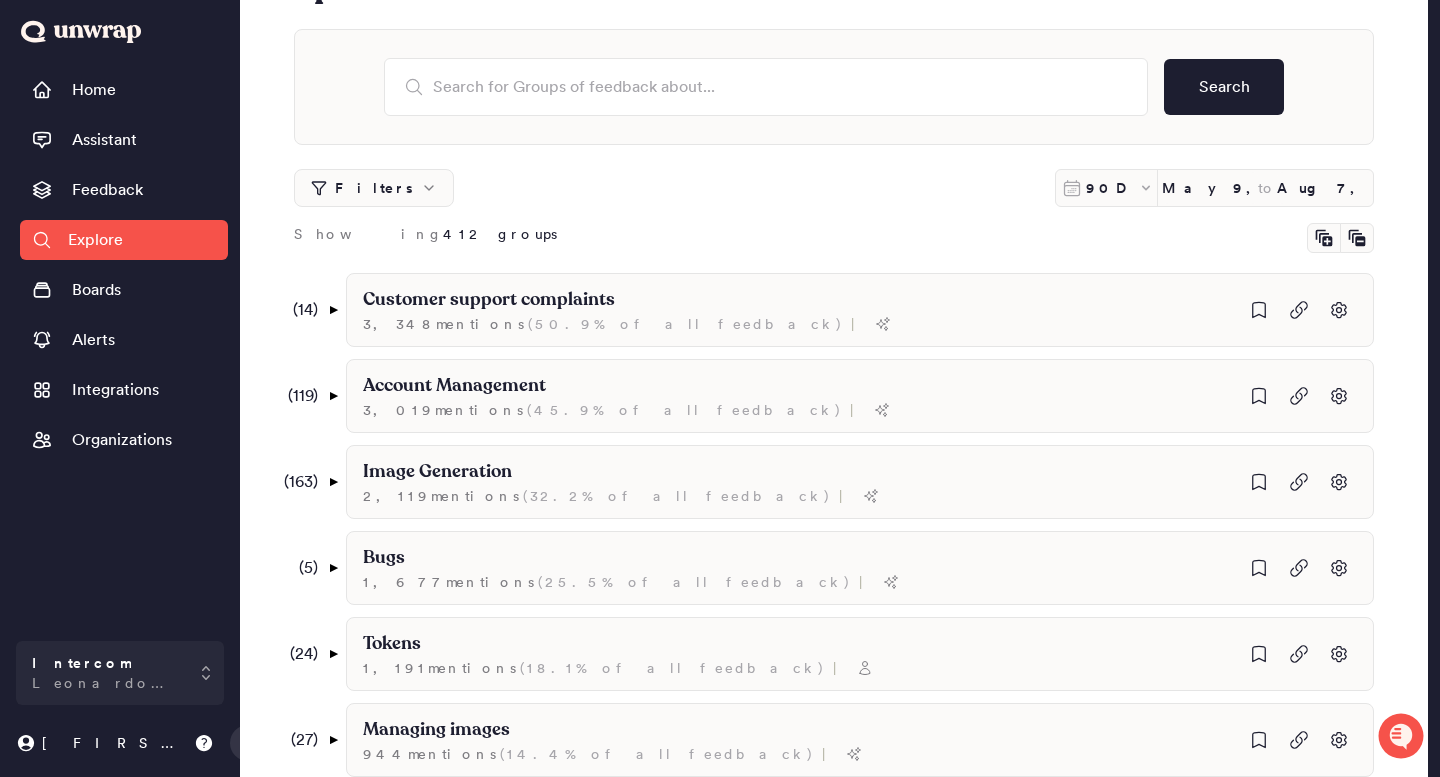 scroll, scrollTop: 89, scrollLeft: 0, axis: vertical 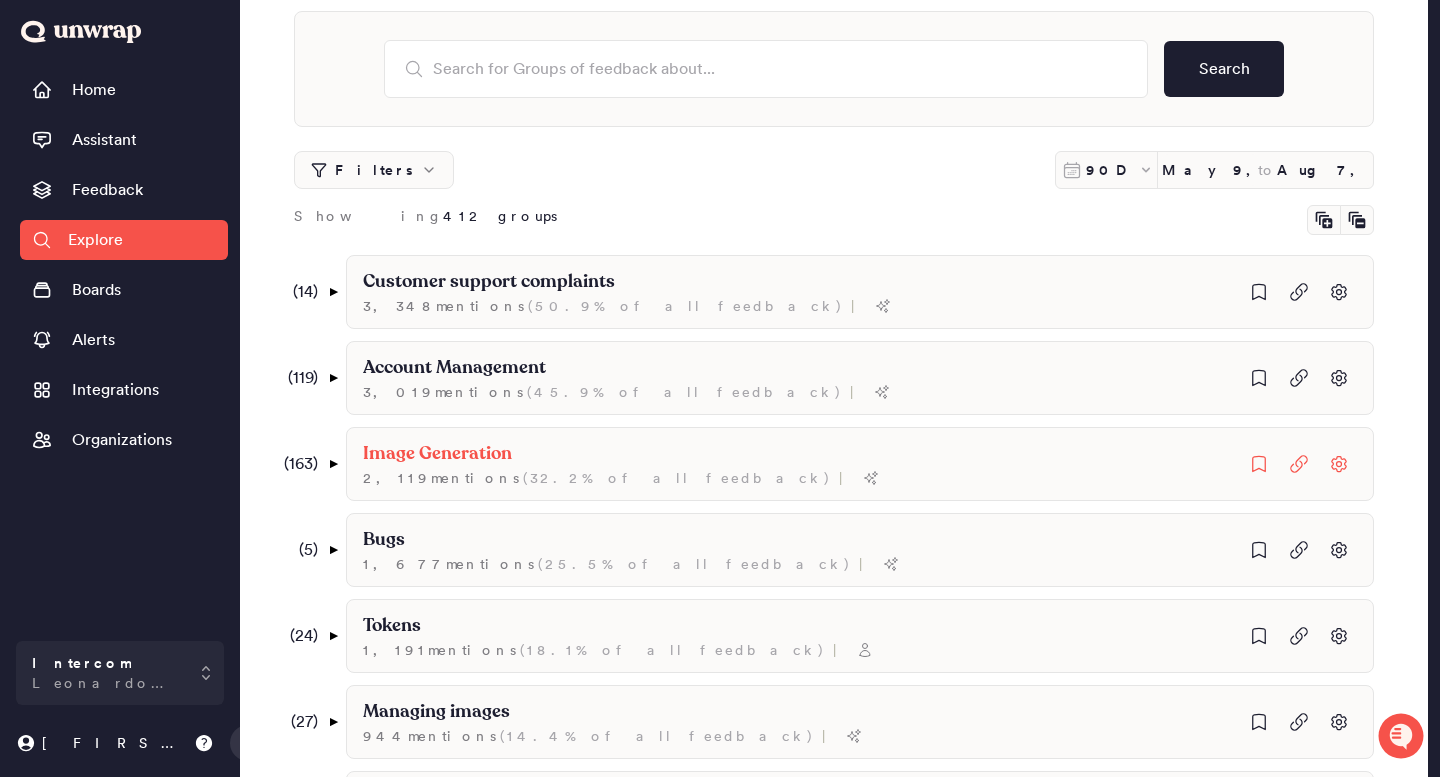click on "( 163 ) ▼" at bounding box center [311, 464] 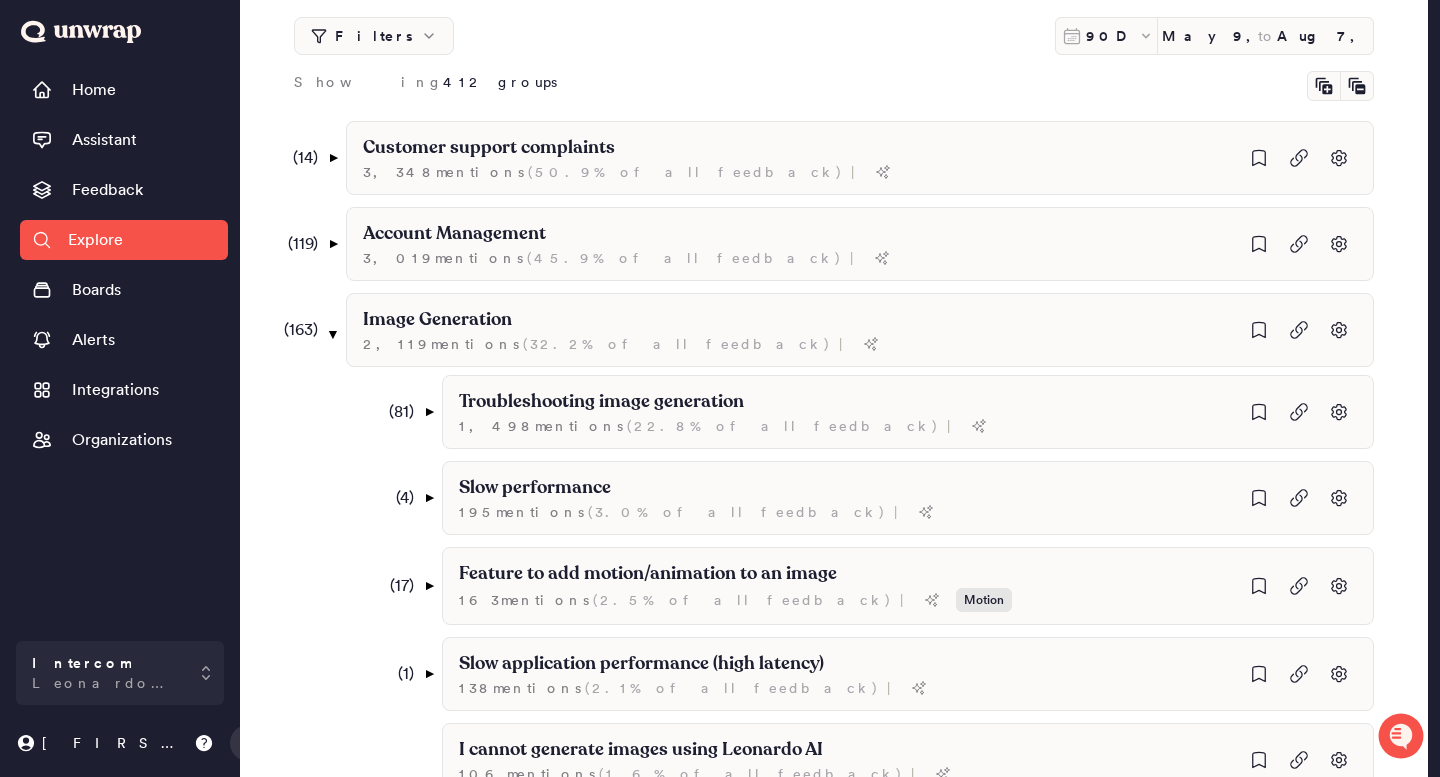 scroll, scrollTop: 0, scrollLeft: 0, axis: both 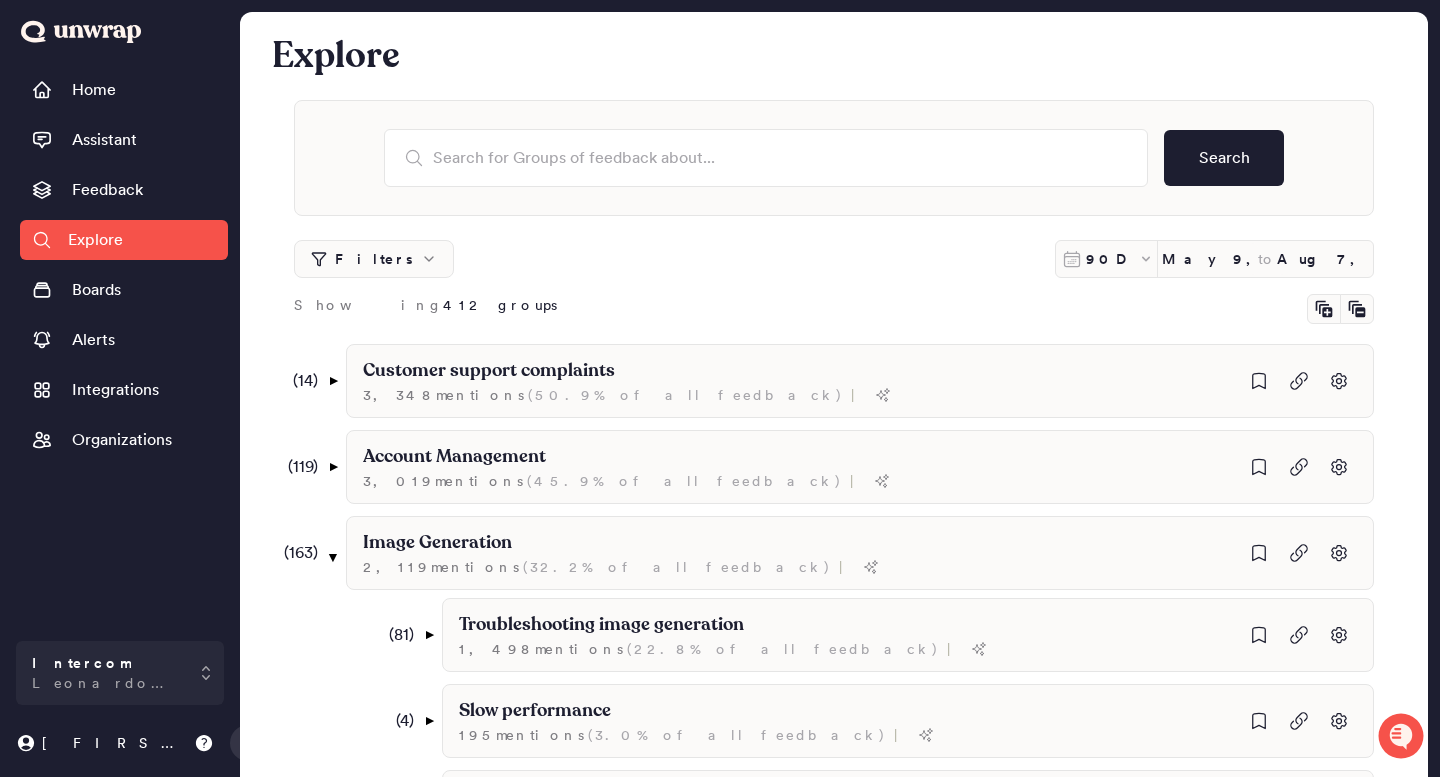click on "( 14 ) ▼ Customer support complaints 3,348  mention s   ( 50.9% of all feedback ) | ( 1 ) ▼ I cannot reach a live person for assistance 68  mention s   ( 1.0% of all feedback ) | I have not received a response within the promised timeframe 2  mention s   ( 0.0% of all feedback ) | ( 3 ) ▼ I want to change the language of the tool 55  mention s   ( 0.8% of all feedback ) | ( 1 ) ▼ I would like foreign language support 50  mention s   ( 0.8% of all feedback ) | I cannot communicate effectively because I don't understand English 8  mention s   ( 0.1% of all feedback ) | I need assistance with language support 46  mention s   ( 0.7% of all feedback ) | Motion generation fails without refund 14  mention s   ( 0.2% of all feedback ) | The cancel button is not functioning properly 10  mention s   ( 0.2% of all feedback ) | I need help with Turkish 5  mention s   ( 0.1% of all feedback ) | The interface is only available in English 5  mention s   ( 0.1% of all feedback ) | ( 1 ) ▼ 3  mention s   ( ) | 2 s" at bounding box center (850, 2449) 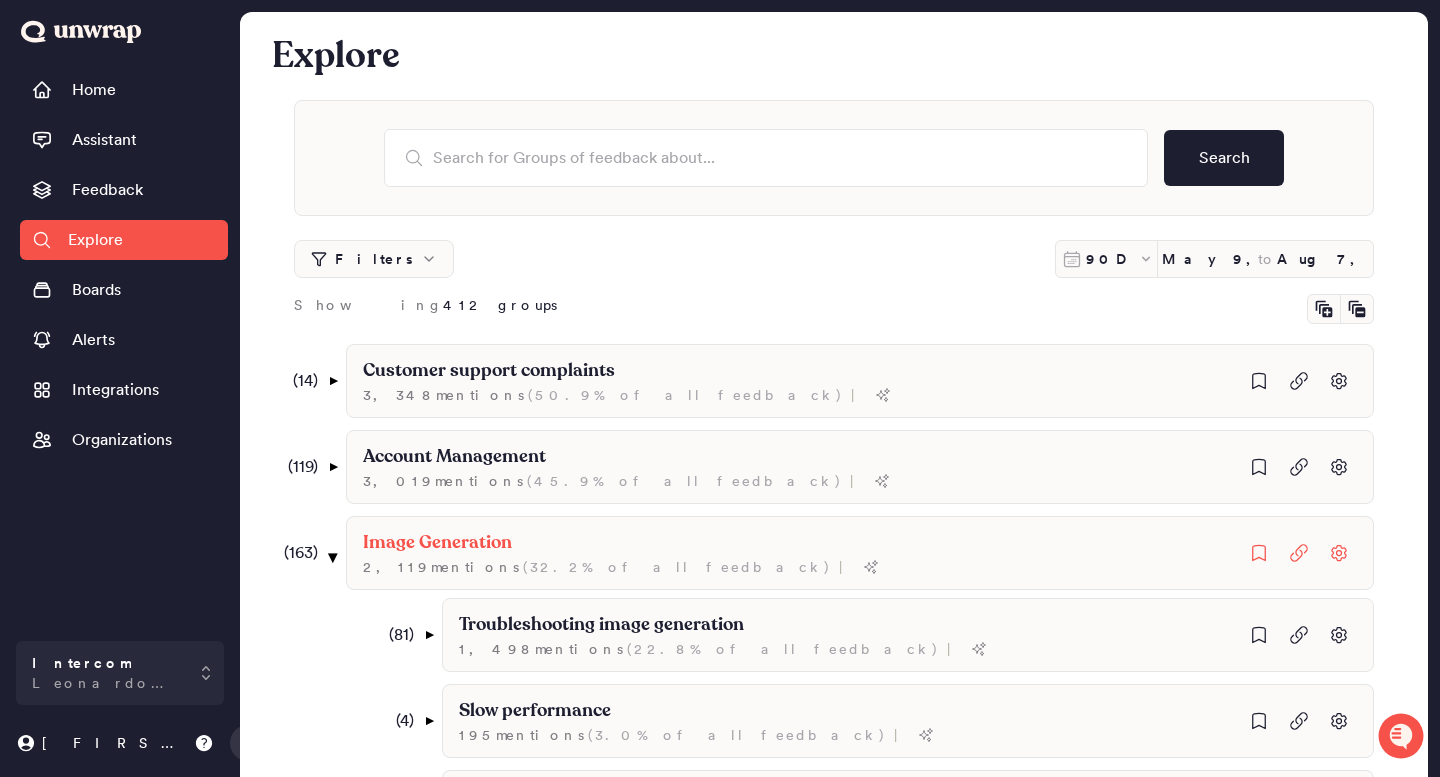 click on "▼" at bounding box center [333, 557] 